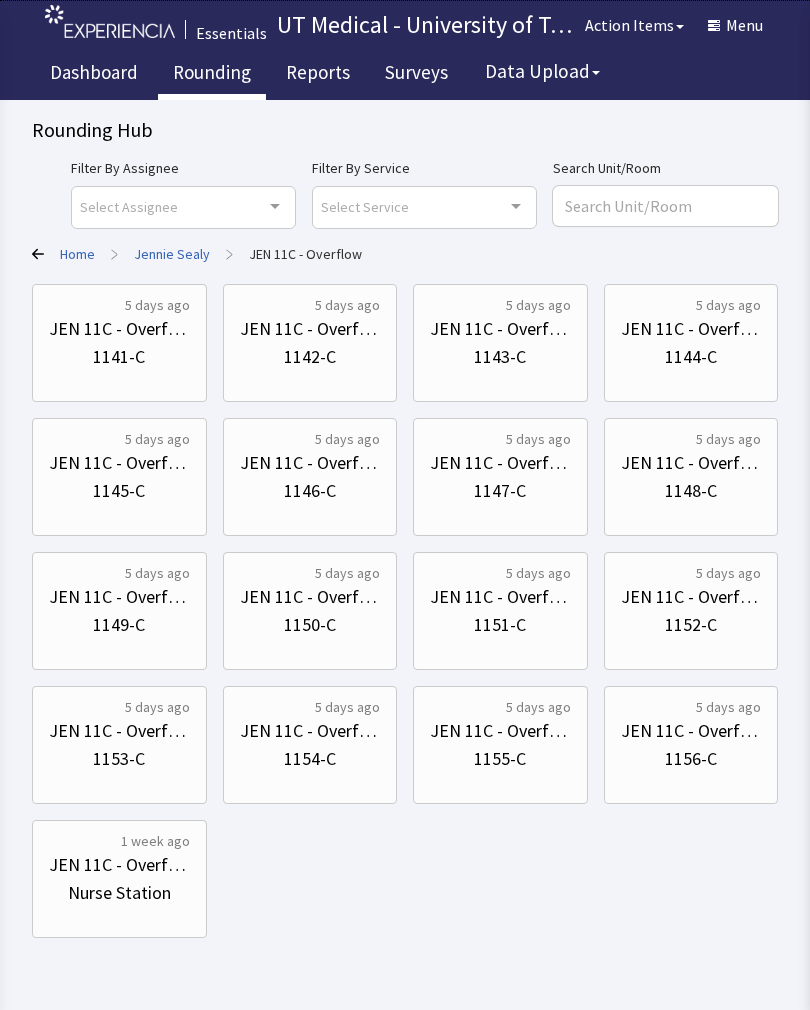 scroll, scrollTop: 0, scrollLeft: 0, axis: both 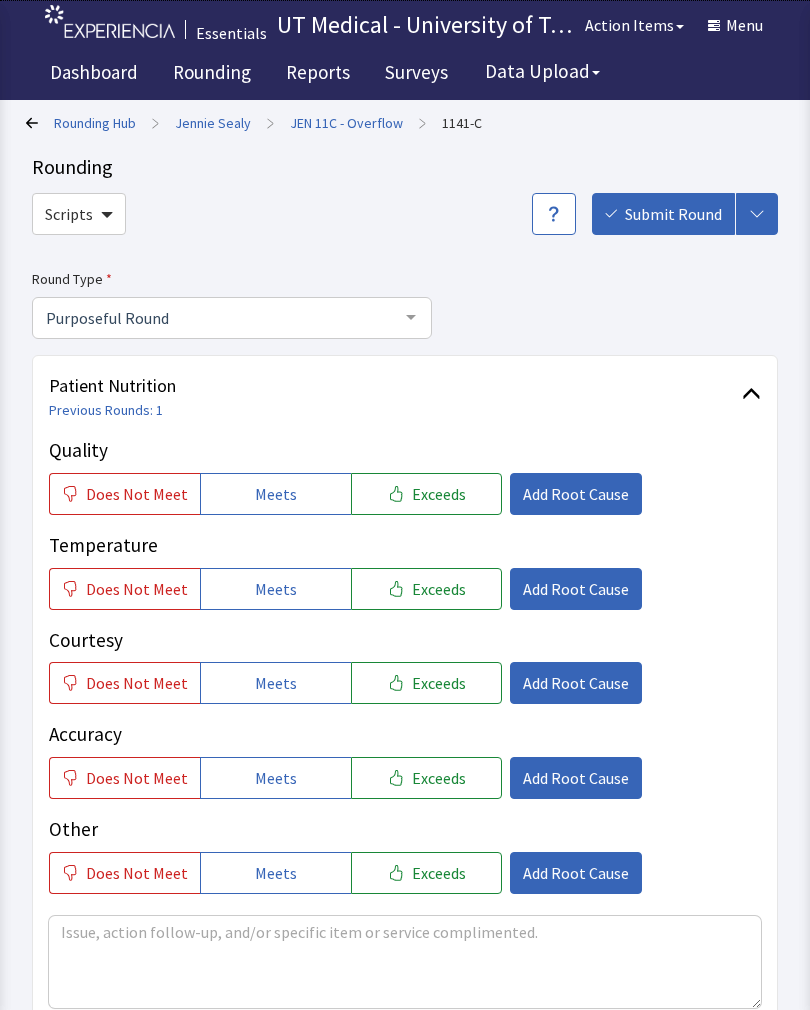 click on "Exceeds" 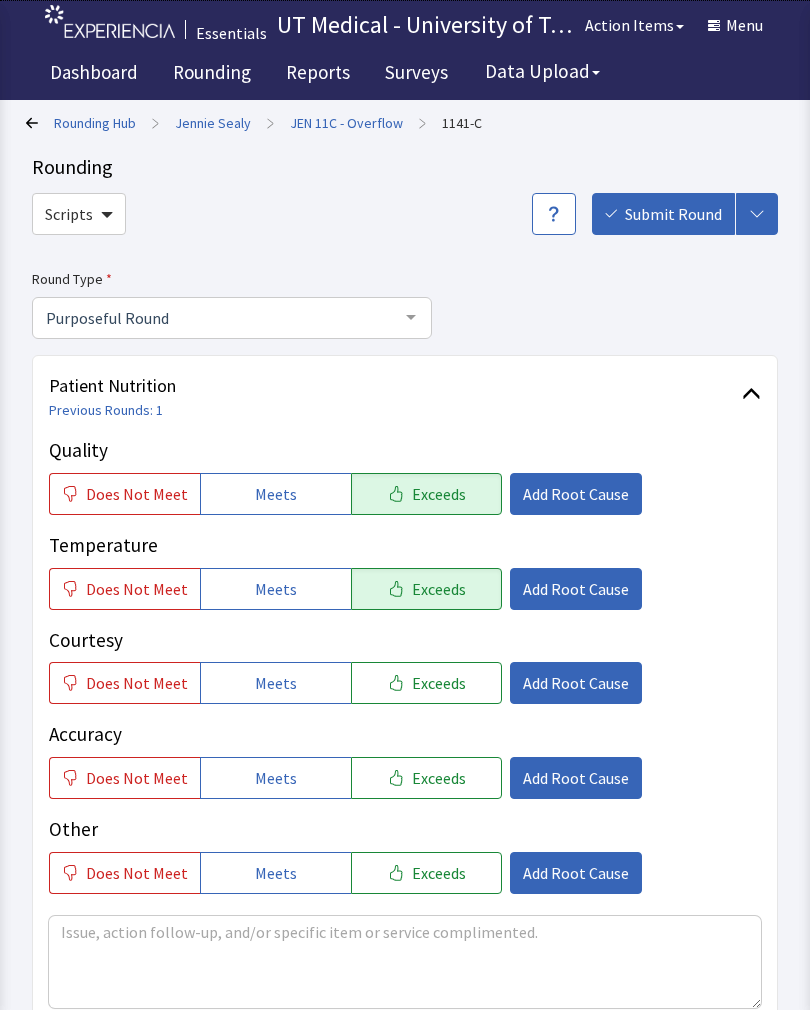 click on "Exceeds" 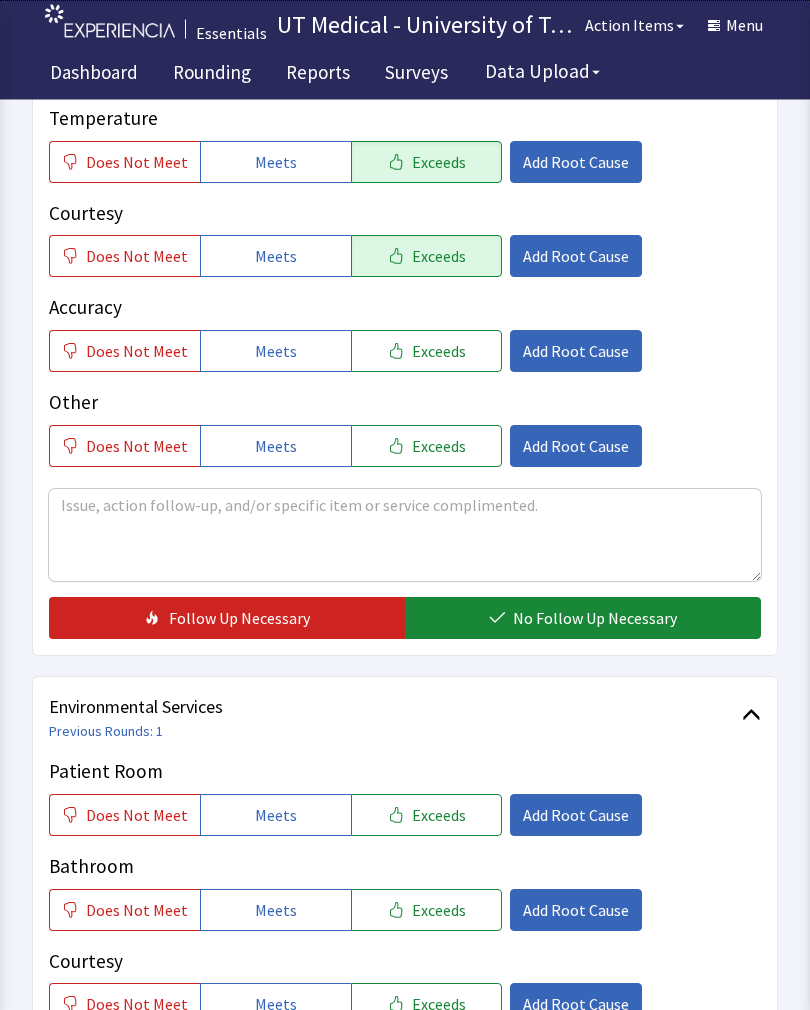 scroll, scrollTop: 424, scrollLeft: 0, axis: vertical 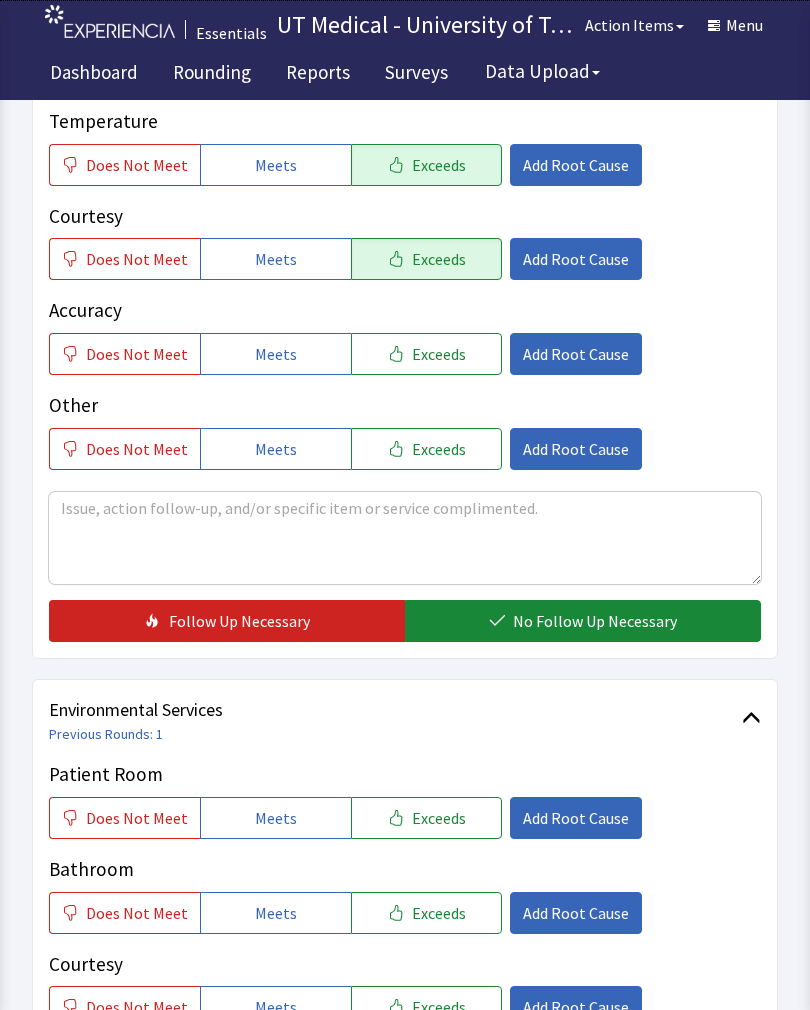click on "No Follow Up Necessary" at bounding box center (595, 621) 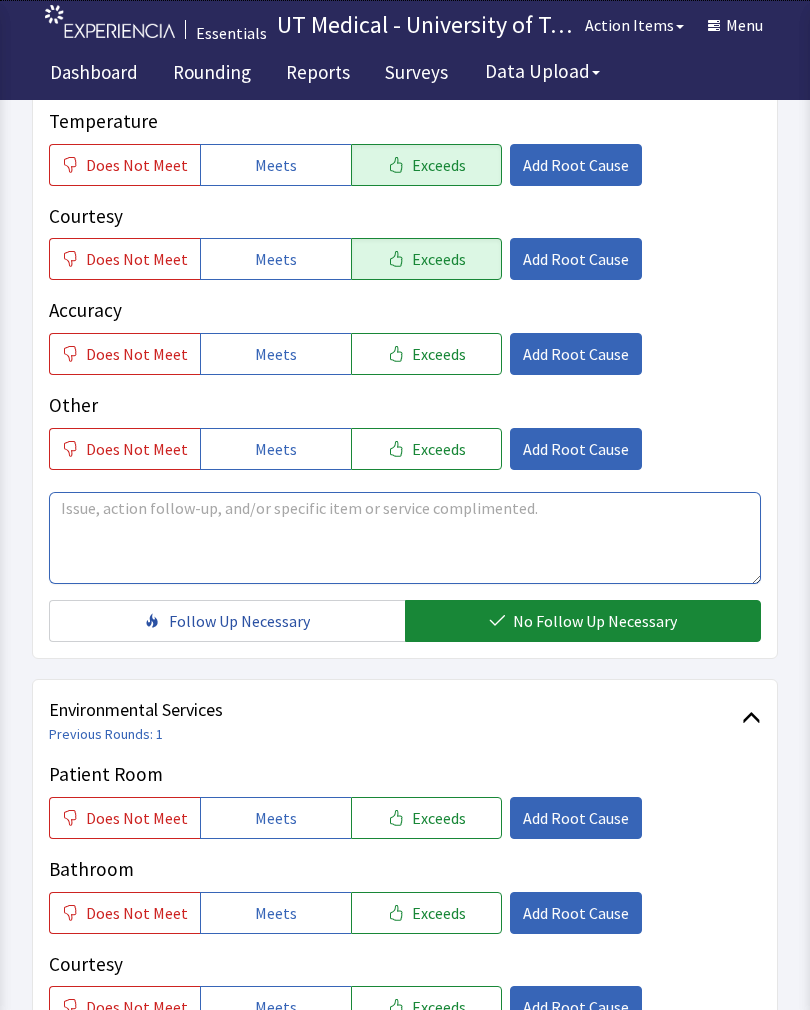 click at bounding box center [405, 538] 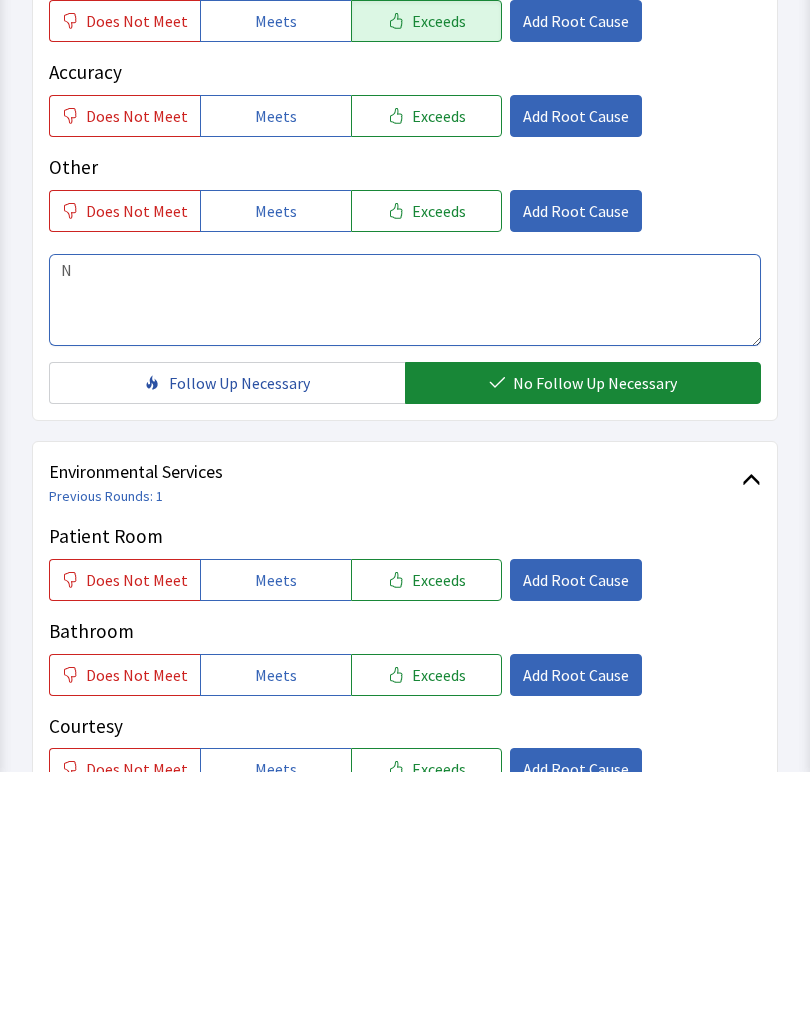 click on "N" at bounding box center (405, 538) 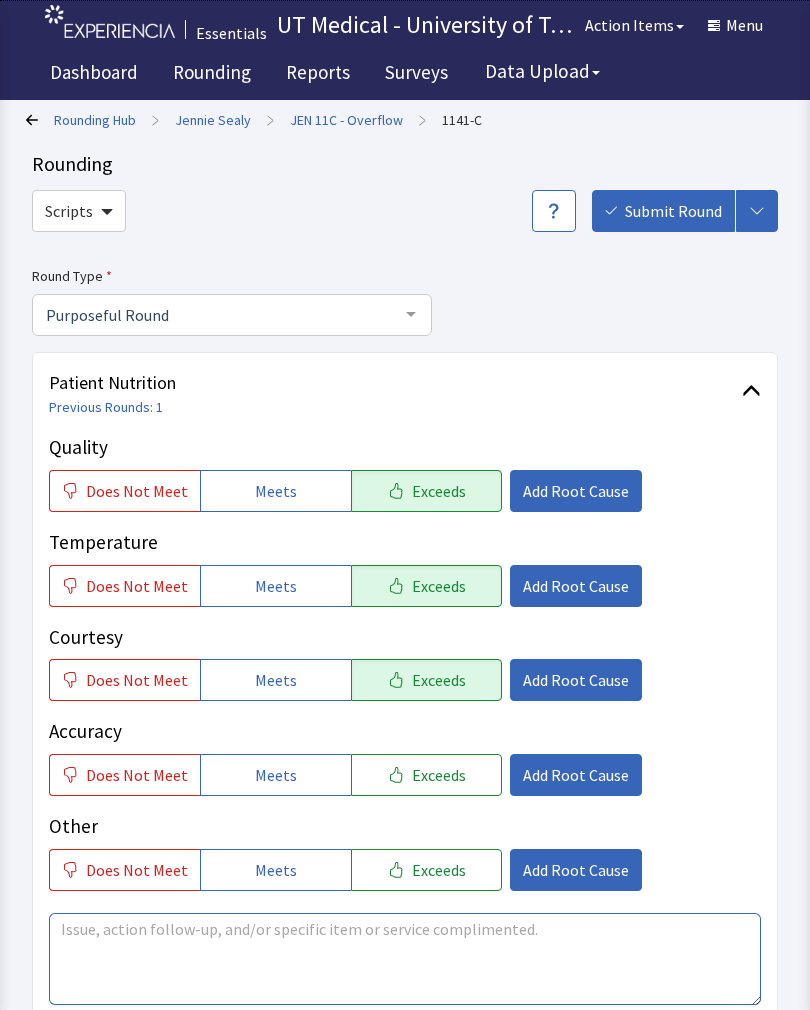 scroll, scrollTop: 0, scrollLeft: 0, axis: both 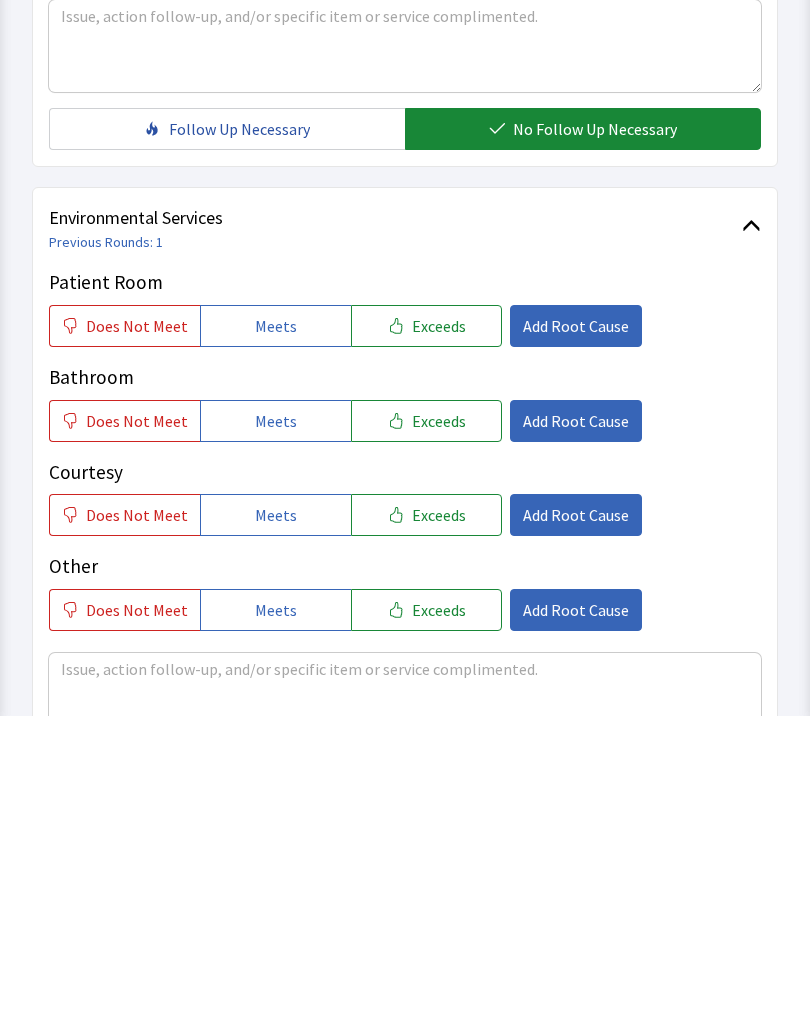 click on "Exceeds" at bounding box center (439, 620) 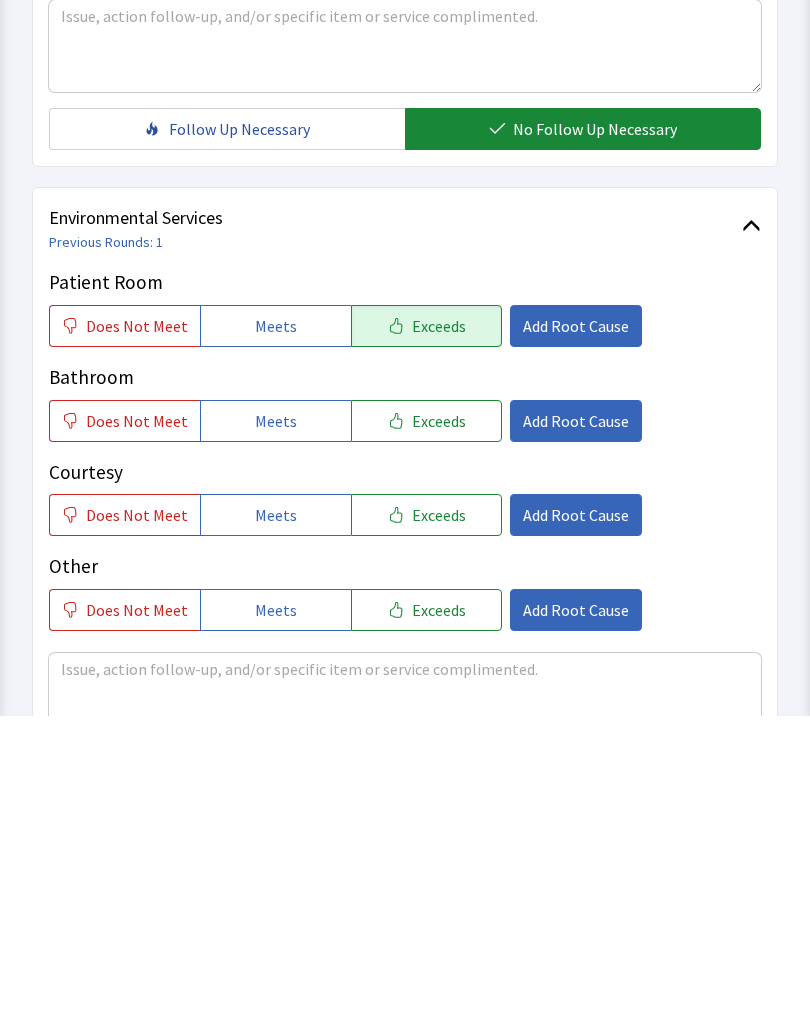 scroll, scrollTop: 890, scrollLeft: 0, axis: vertical 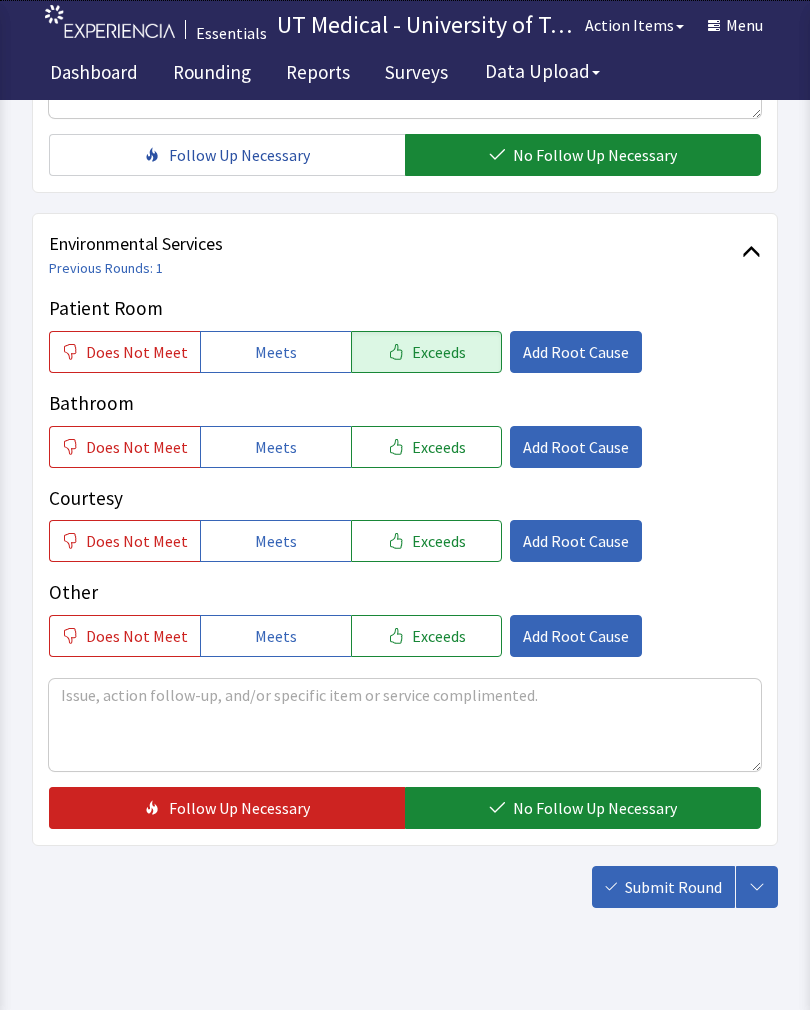 click on "Exceeds" 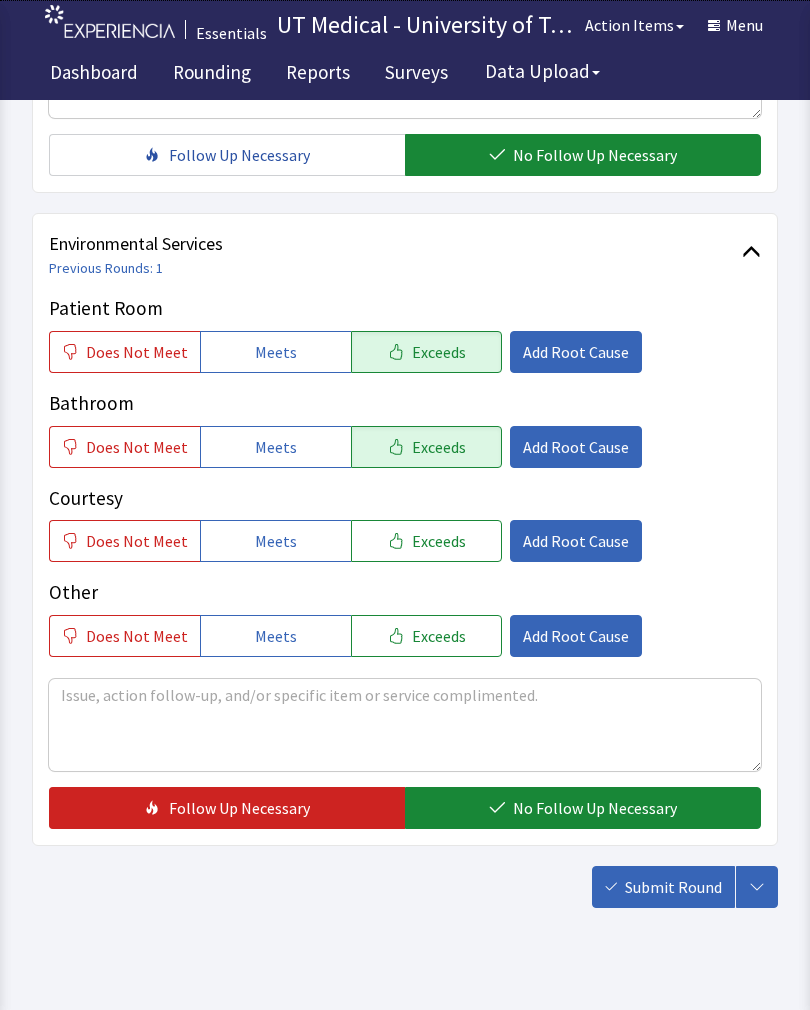 click on "Exceeds" 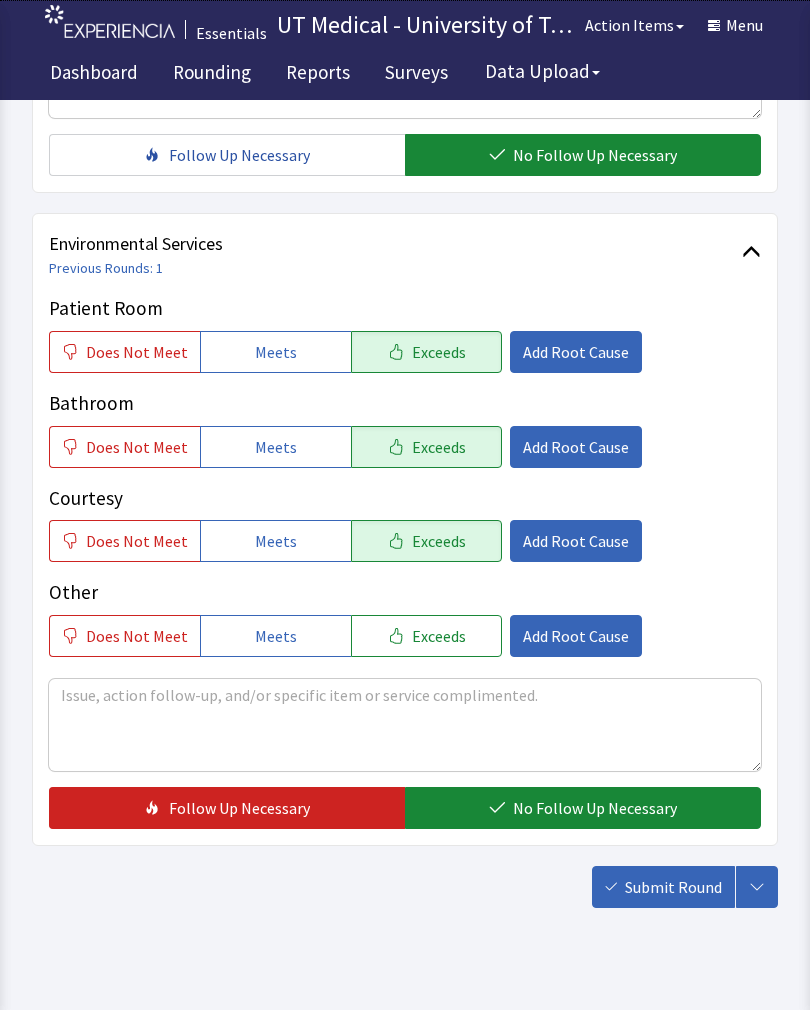 click on "No Follow Up Necessary" at bounding box center [595, 808] 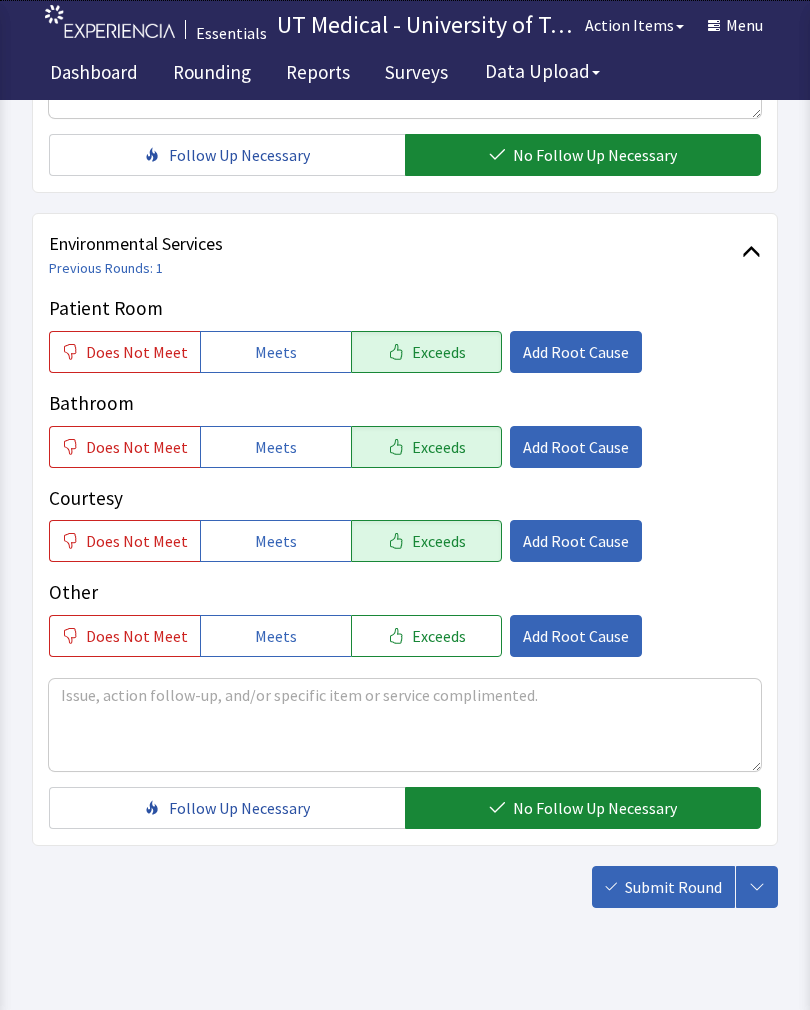 click on "Submit Round" at bounding box center (673, 887) 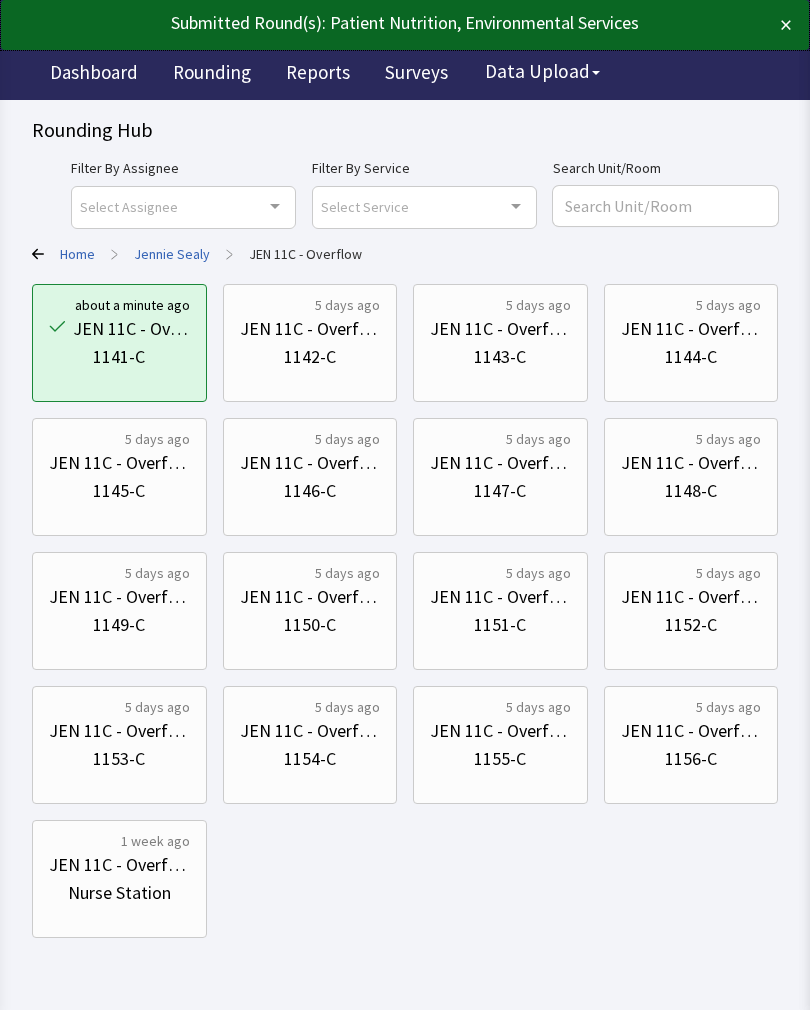 scroll, scrollTop: 0, scrollLeft: 0, axis: both 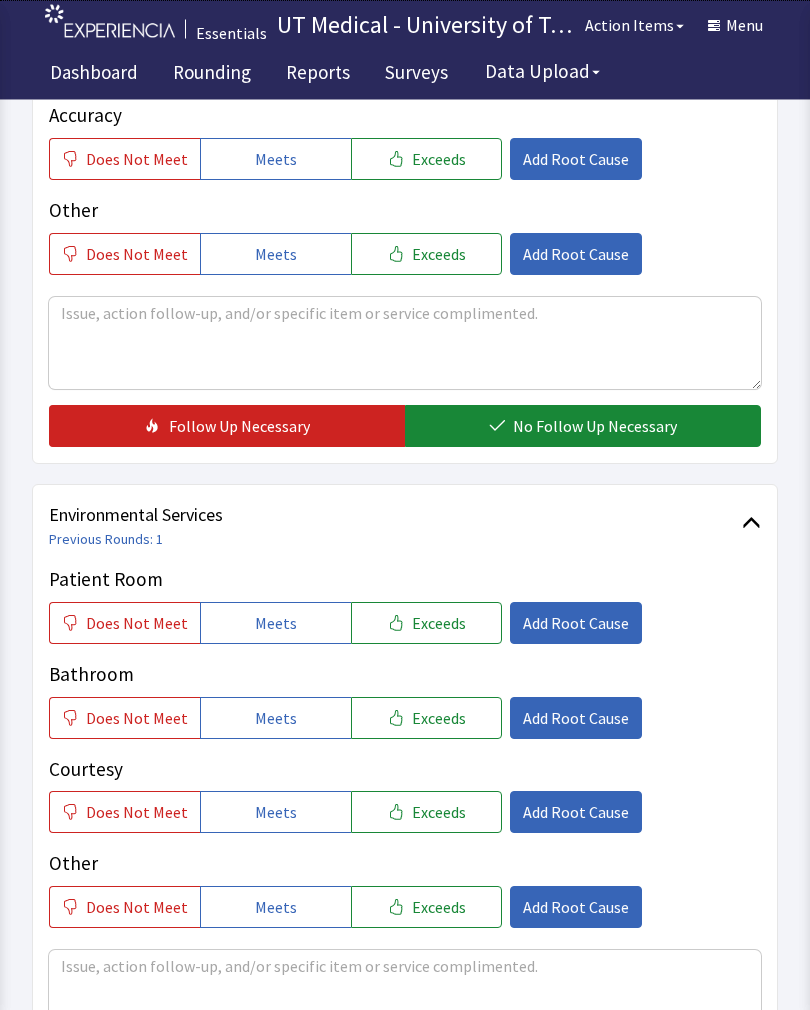 click on "Exceeds" 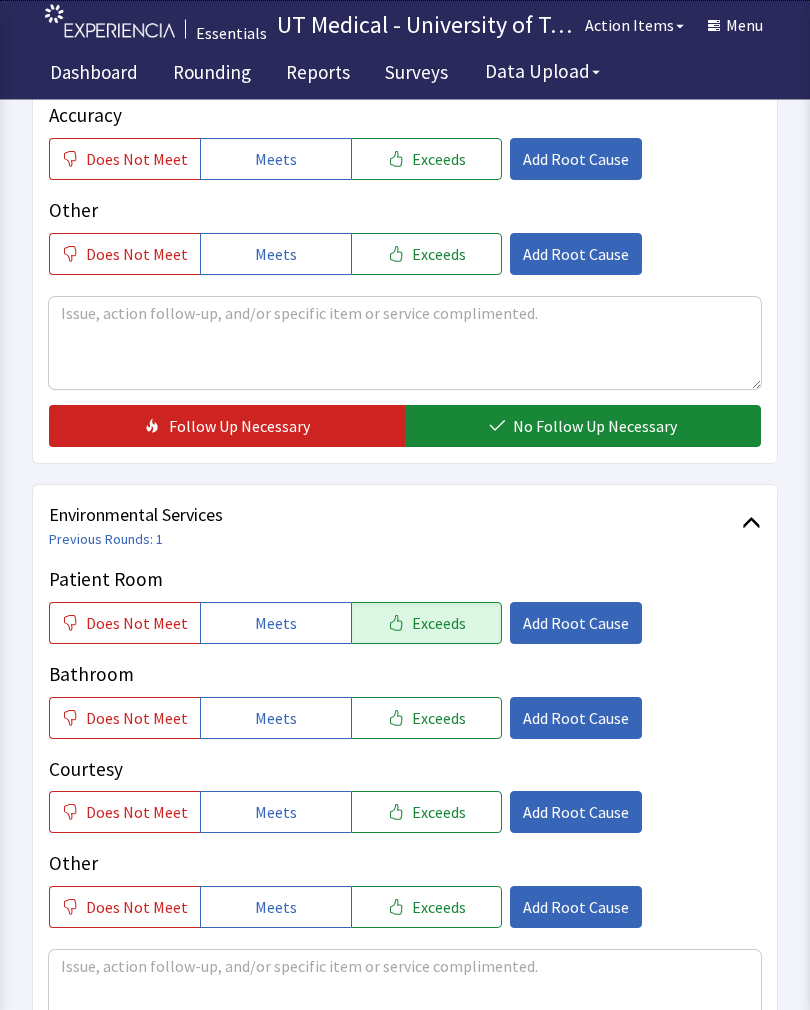 scroll, scrollTop: 619, scrollLeft: 0, axis: vertical 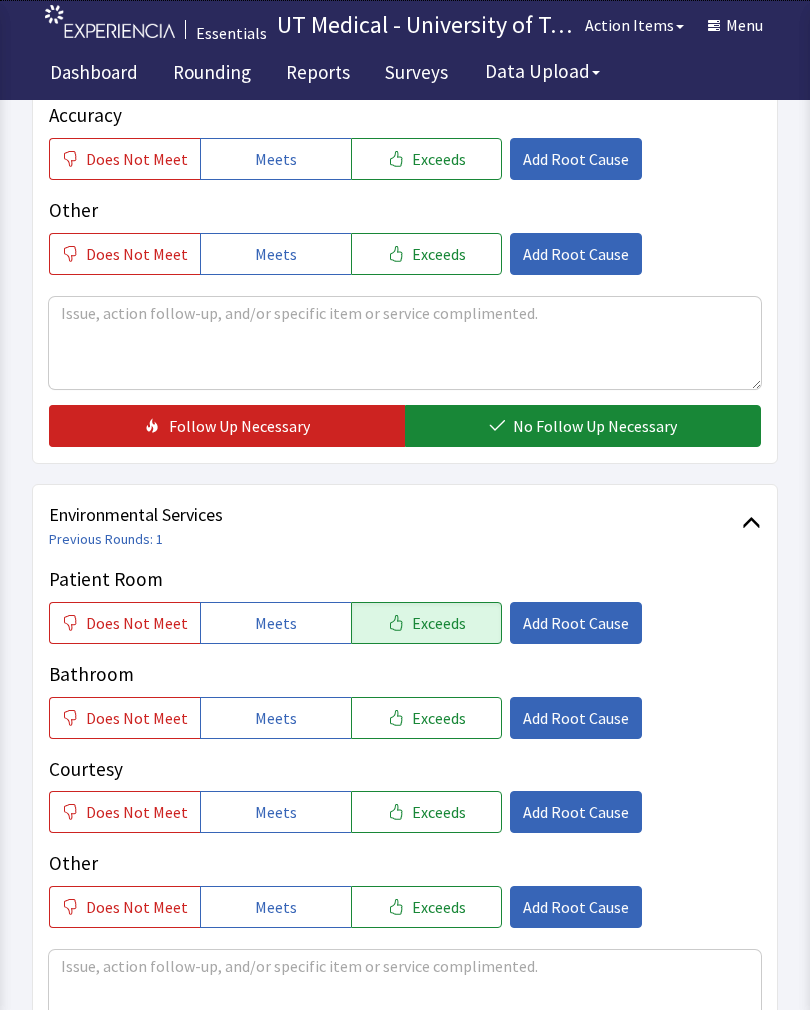 click on "Exceeds" 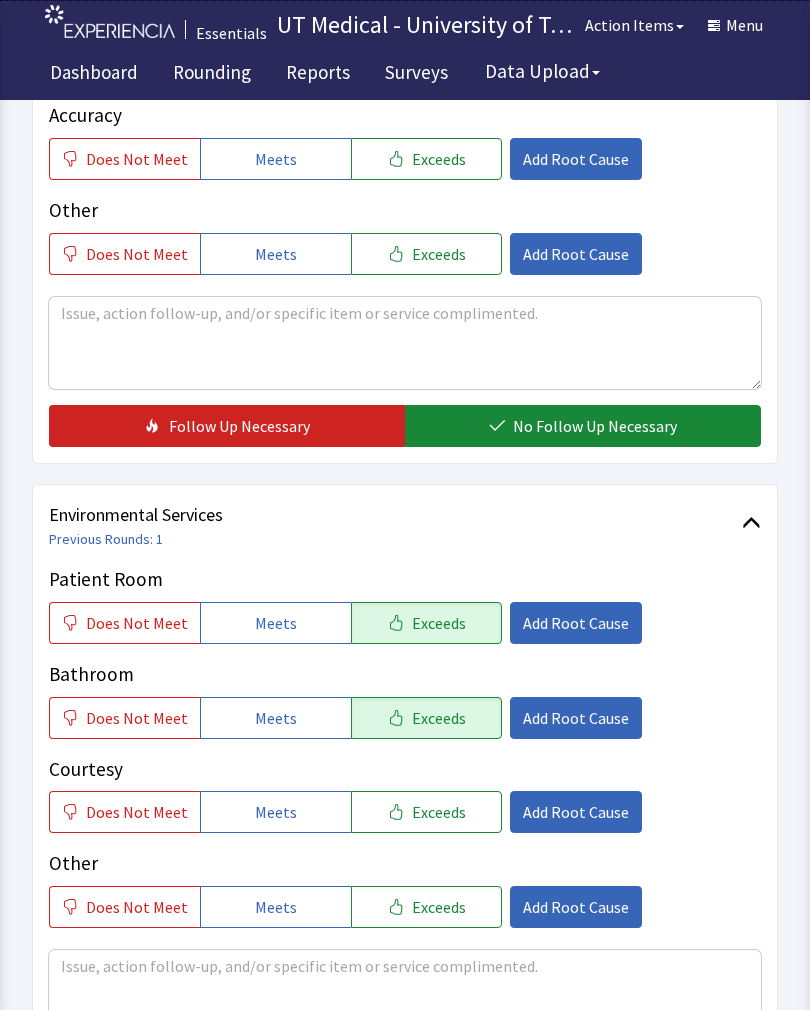 click on "Exceeds" 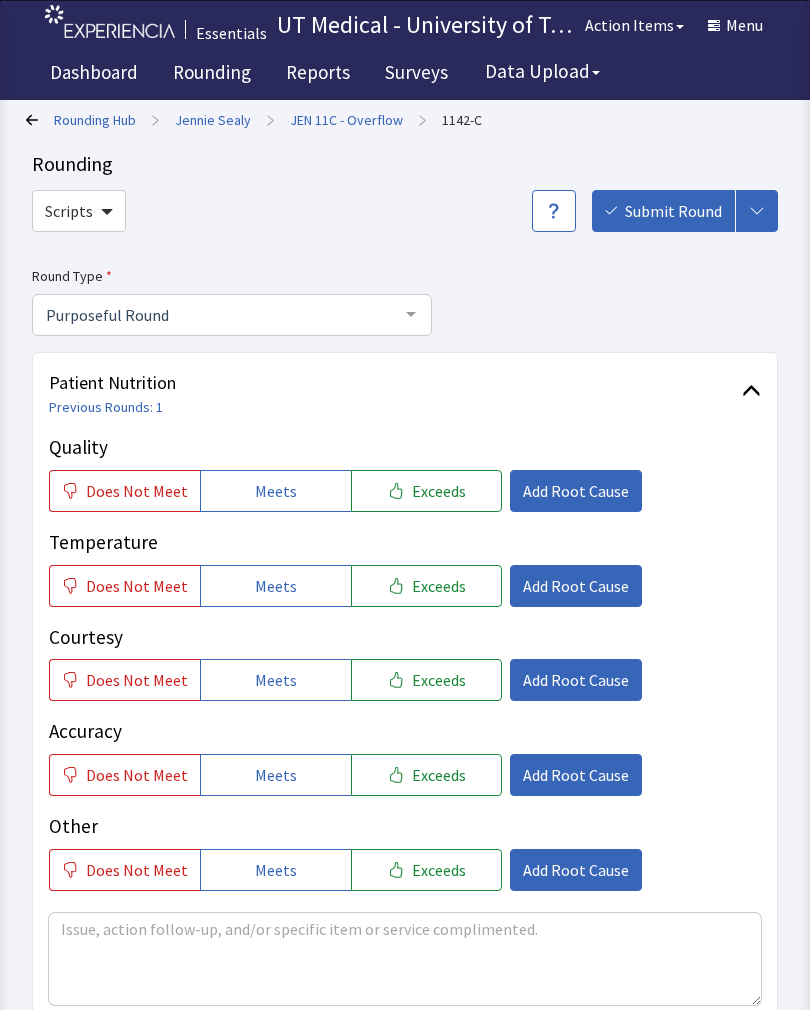 scroll, scrollTop: 0, scrollLeft: 0, axis: both 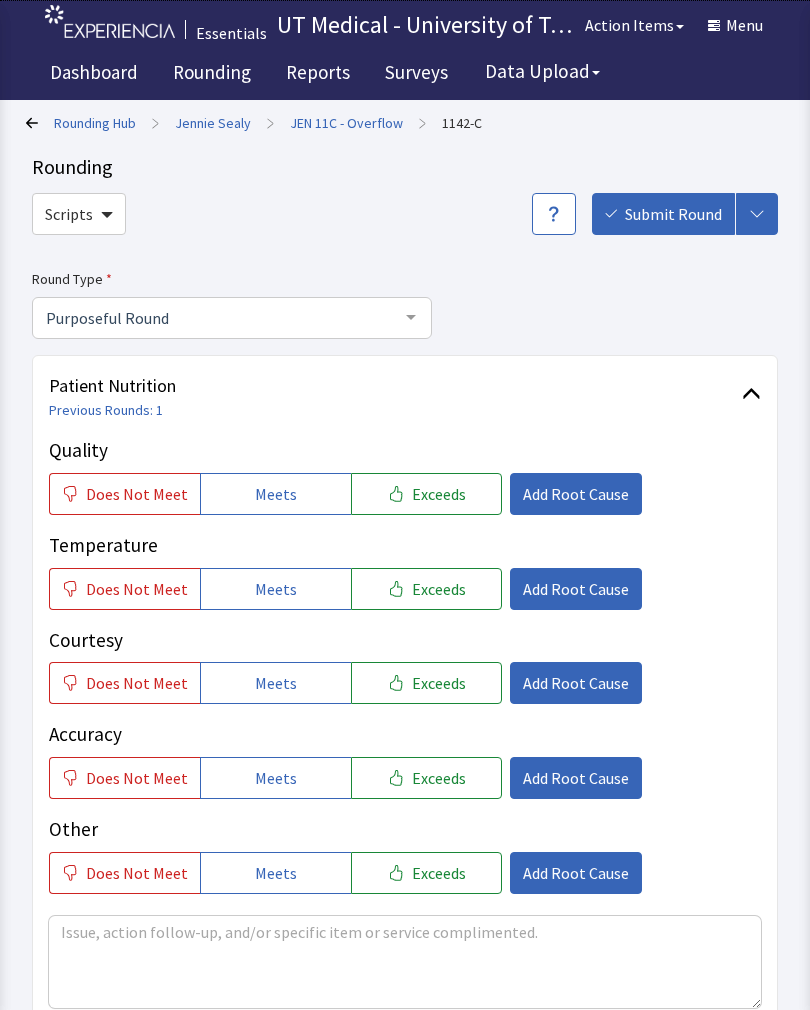 click on "Exceeds" at bounding box center [439, 494] 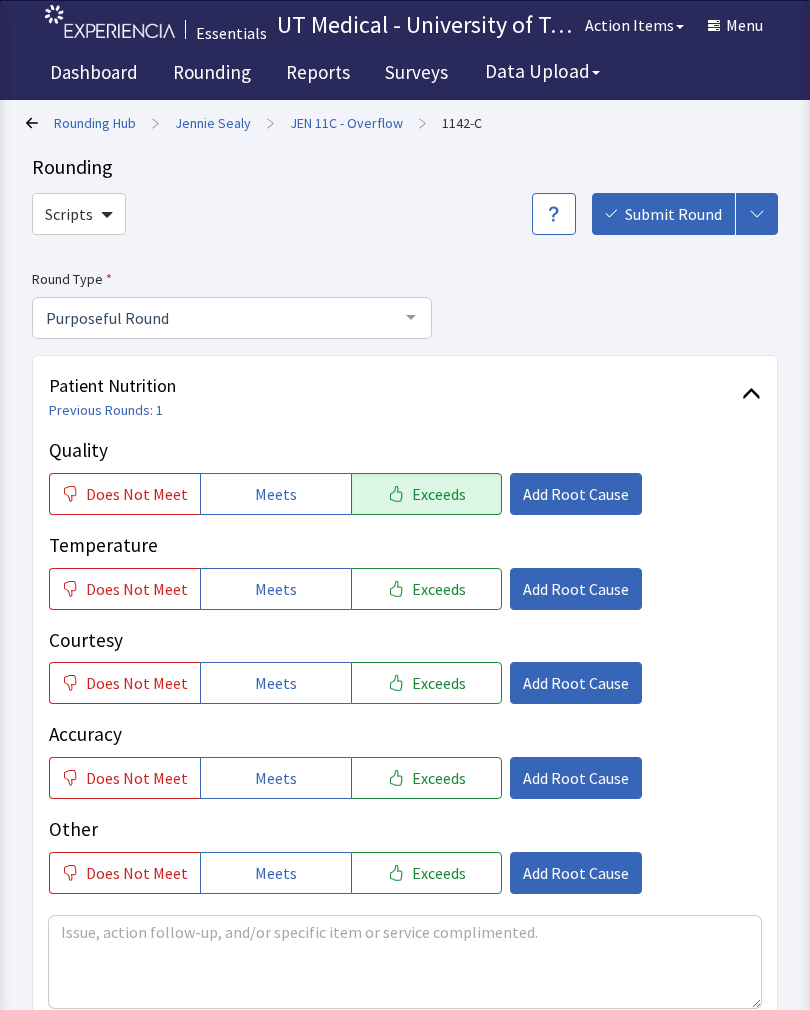 click on "Exceeds" at bounding box center [439, 589] 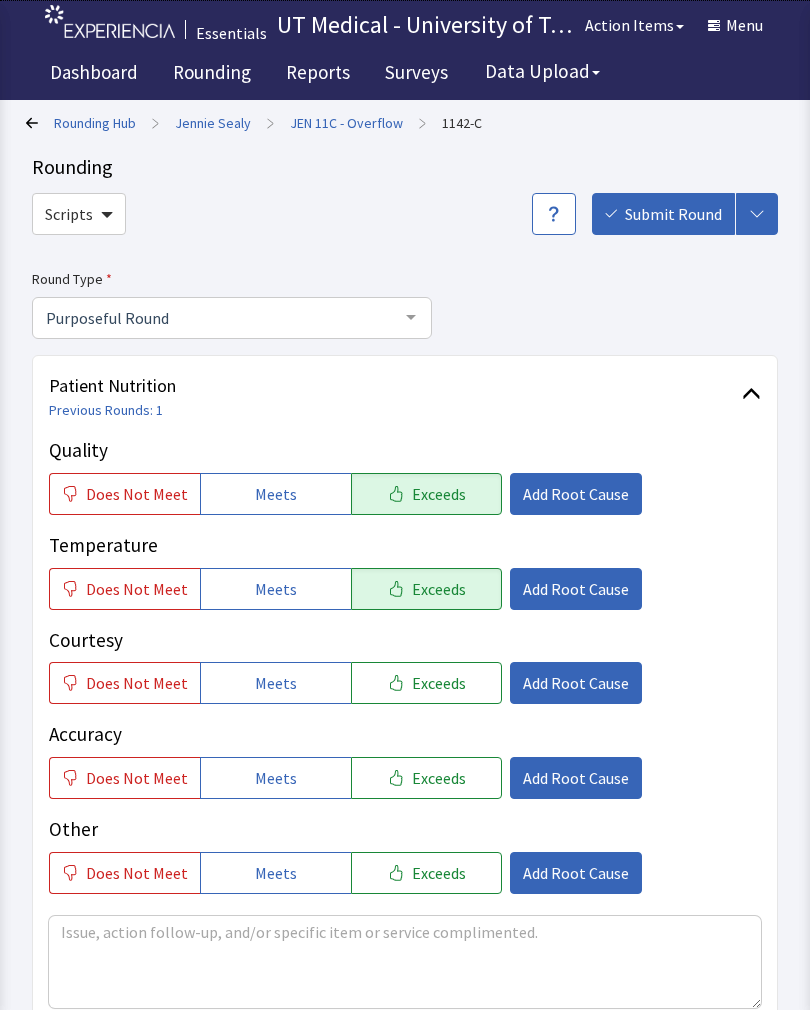 click on "Exceeds" at bounding box center [439, 683] 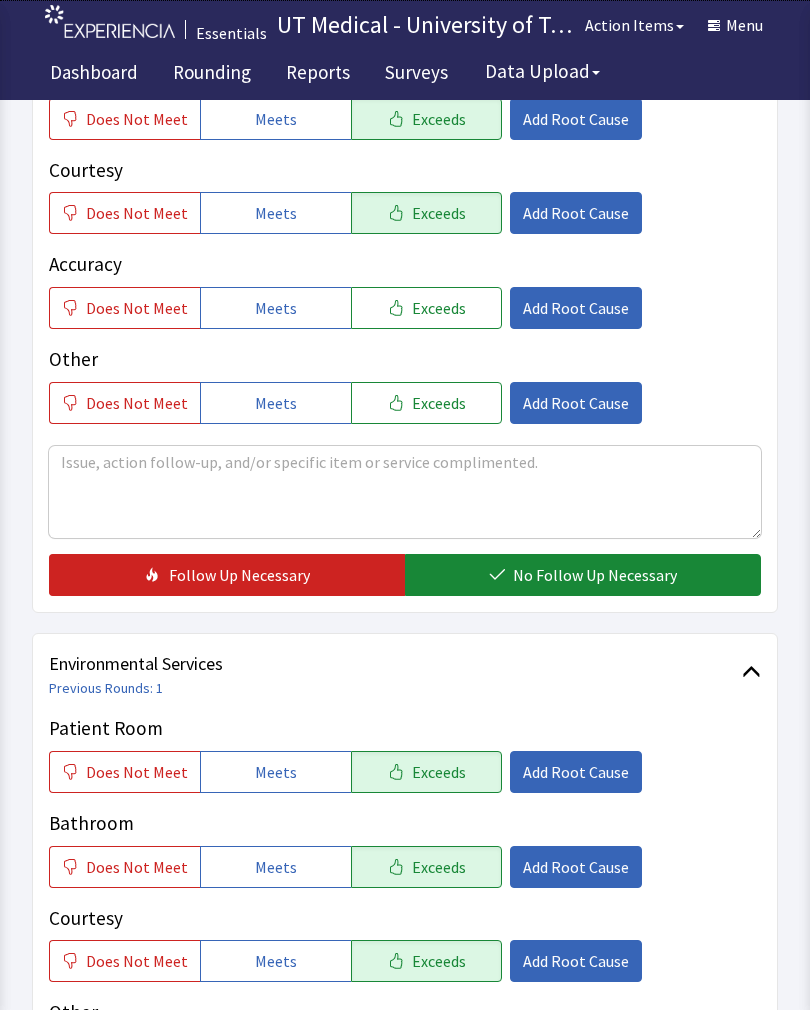 click on "No Follow Up Necessary" at bounding box center (595, 575) 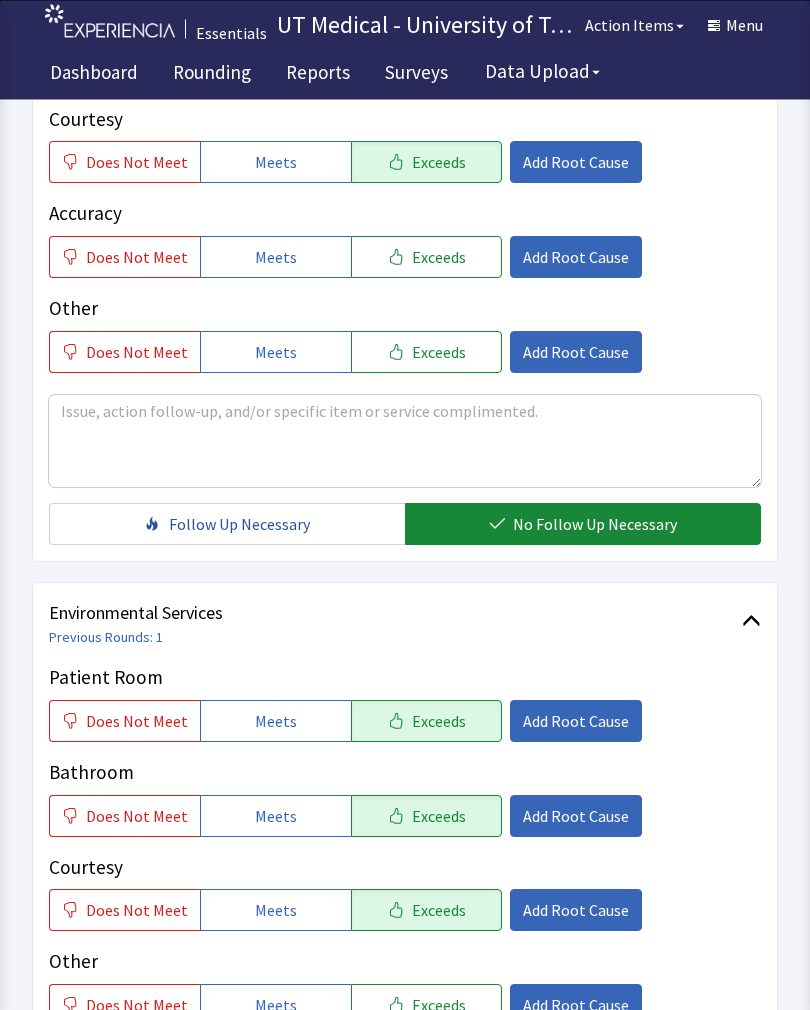 scroll, scrollTop: 890, scrollLeft: 0, axis: vertical 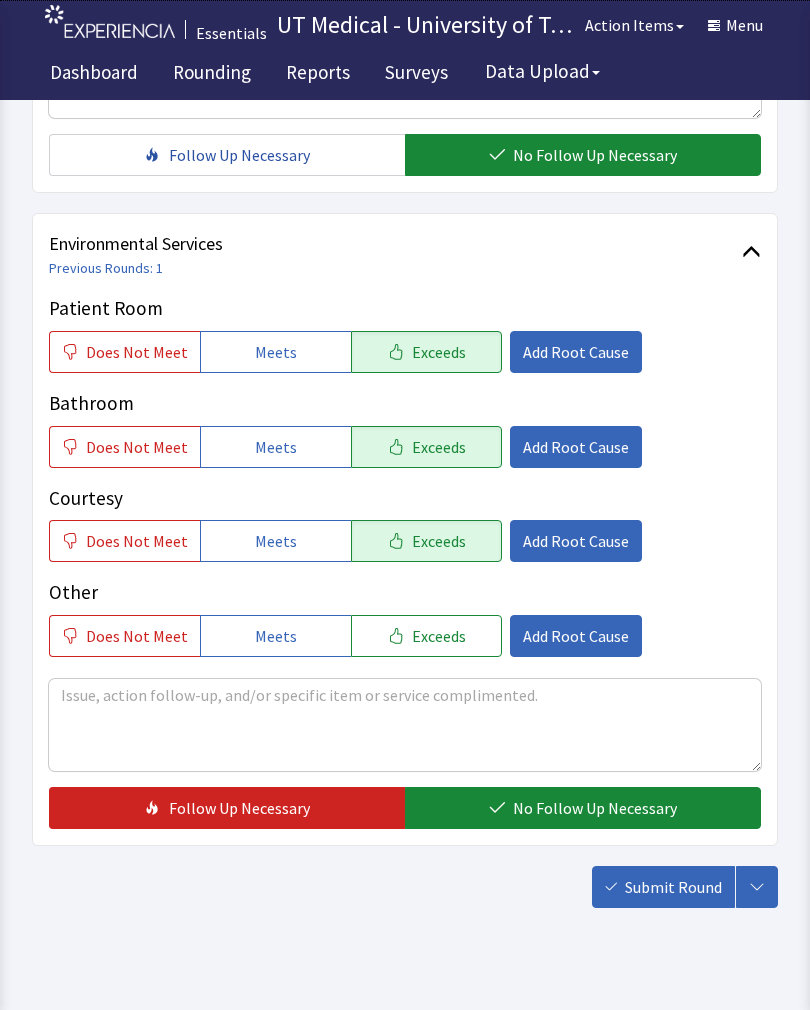 click on "Submit Round" at bounding box center [673, 887] 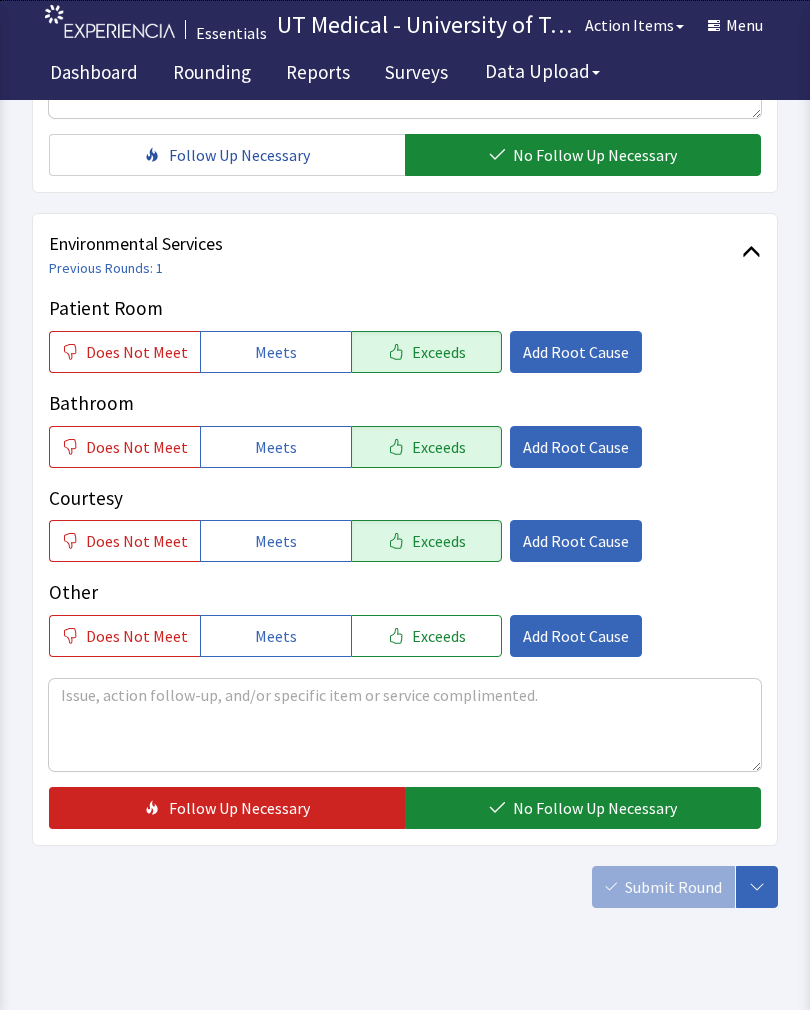 click on "No Follow Up Necessary" at bounding box center (595, 808) 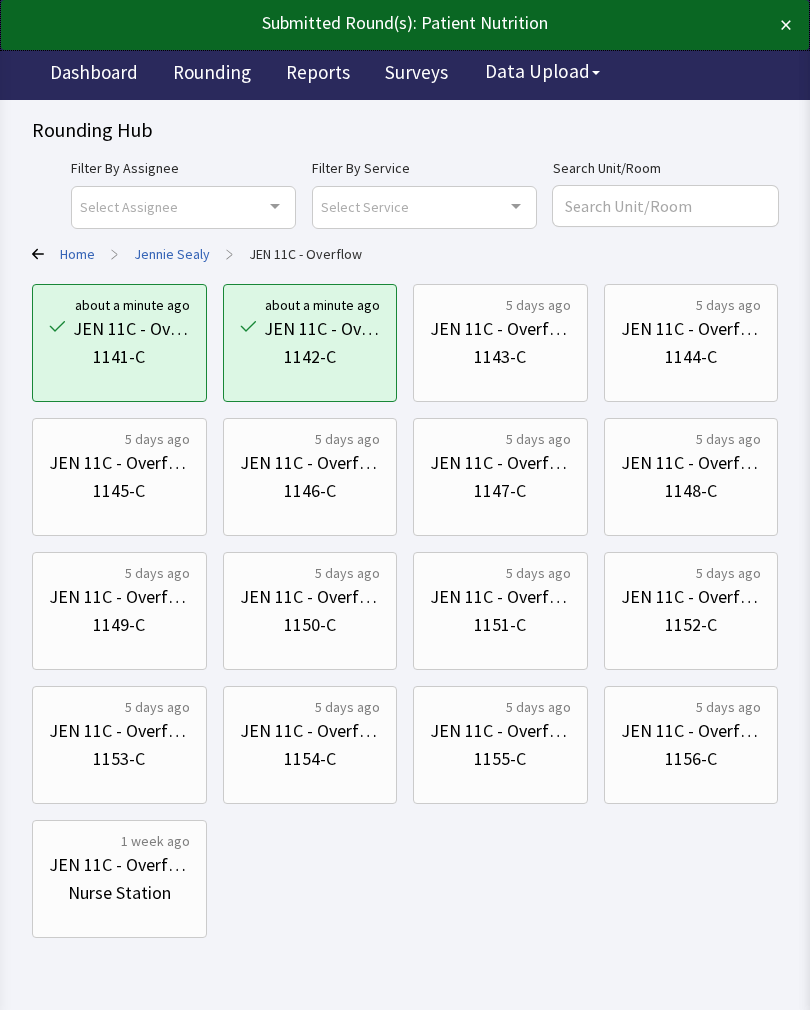 scroll, scrollTop: 0, scrollLeft: 0, axis: both 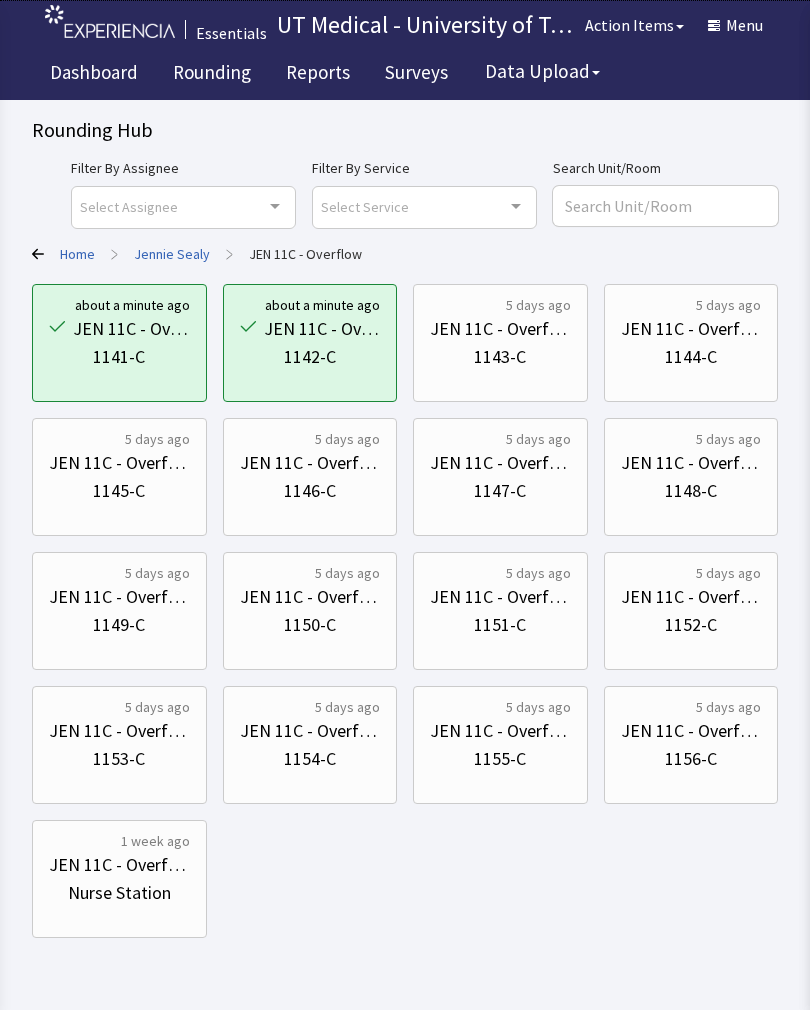 click on "JEN 11C - Overflow 1143-C" at bounding box center (500, 343) 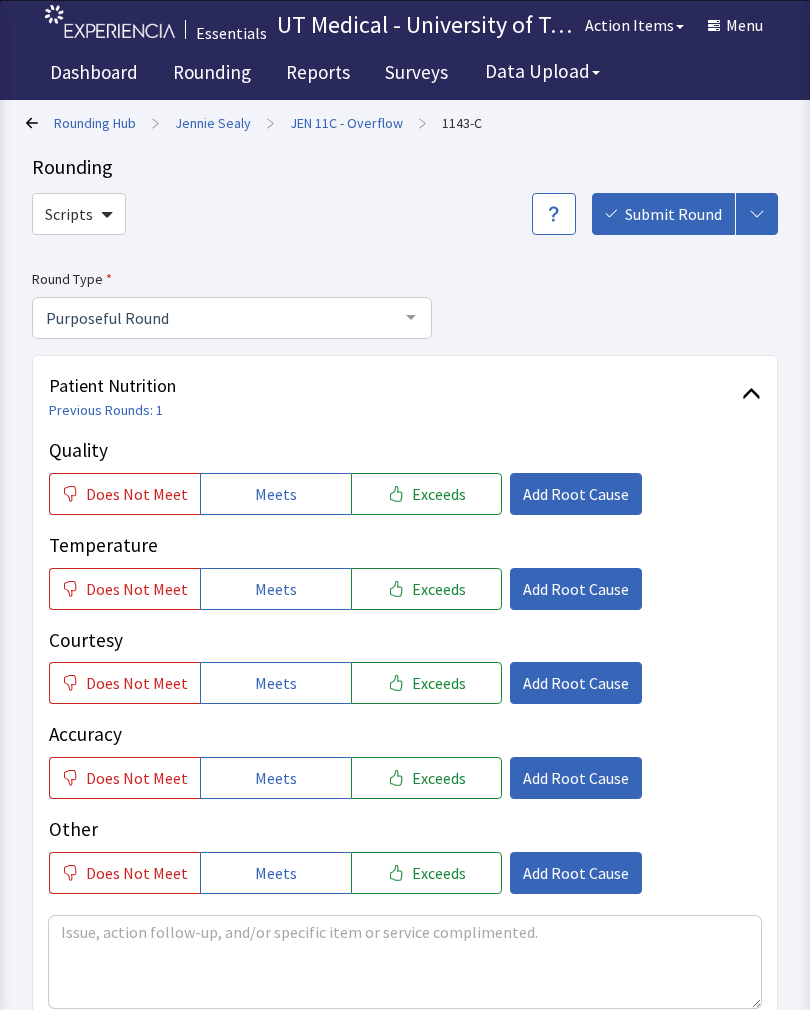 scroll, scrollTop: 0, scrollLeft: 0, axis: both 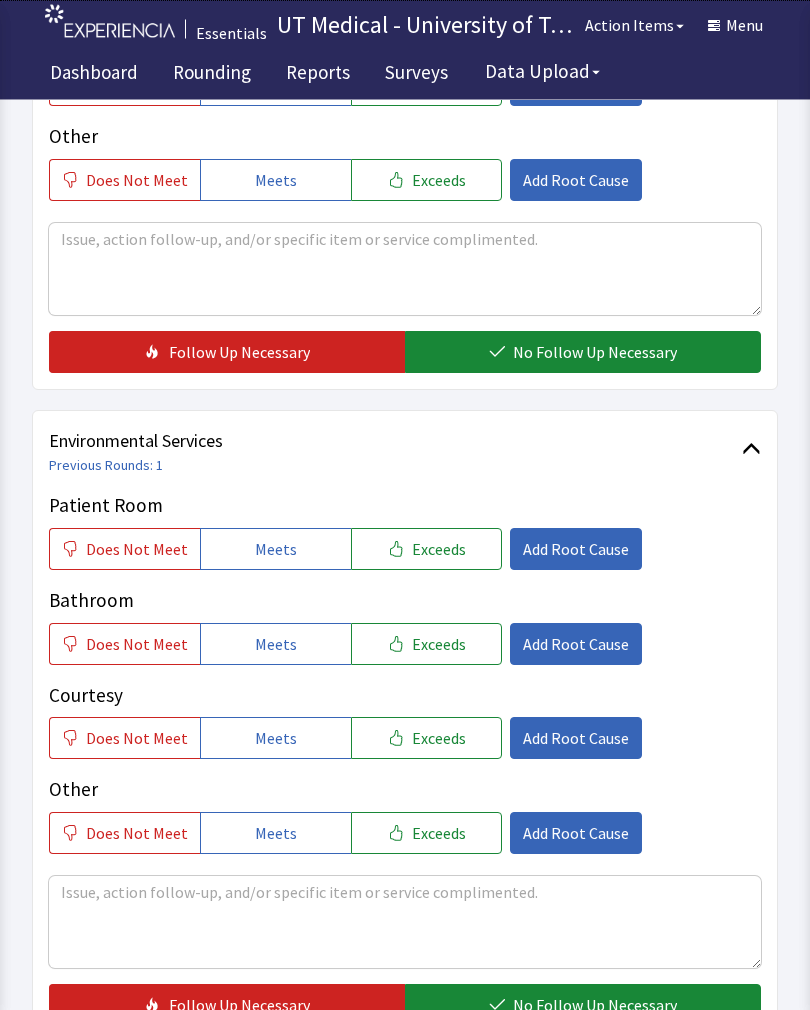 click on "Exceeds" at bounding box center [439, 550] 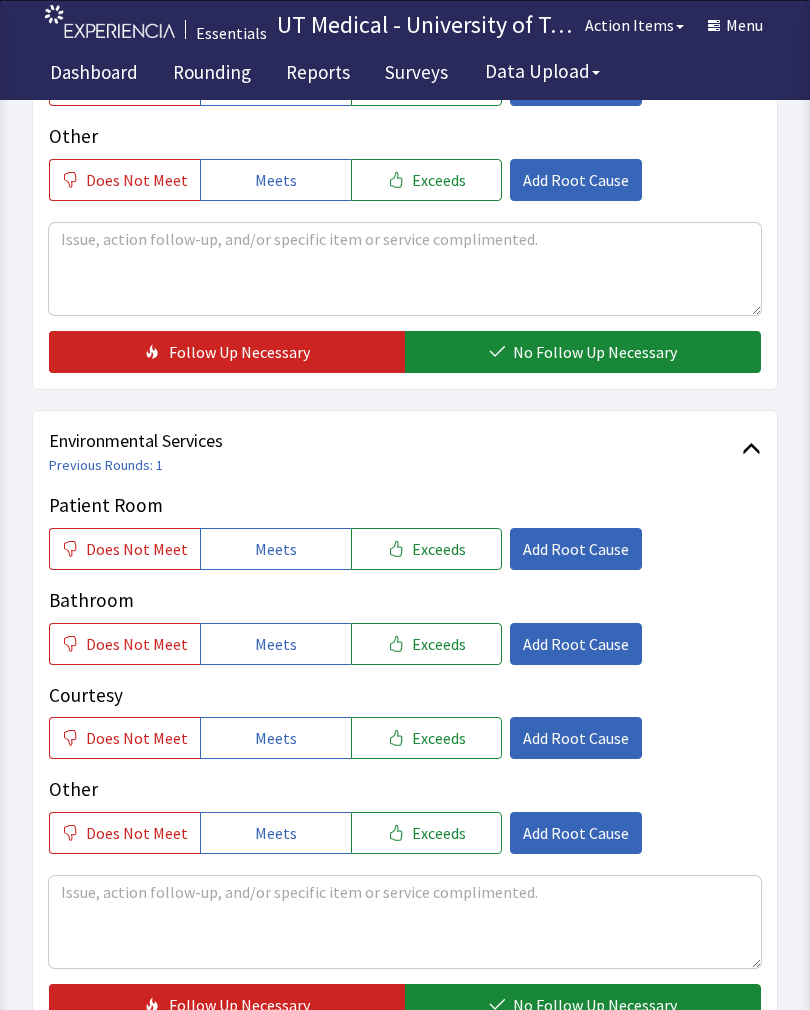 click on "Exceeds" 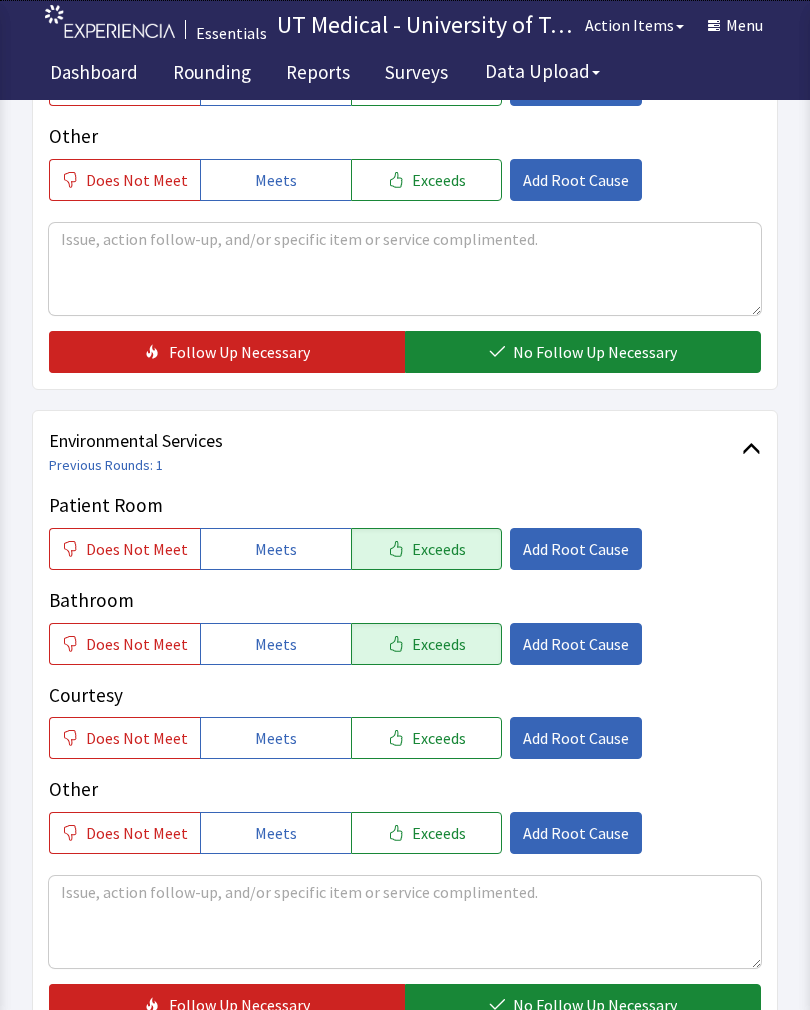 click on "Exceeds" at bounding box center [439, 738] 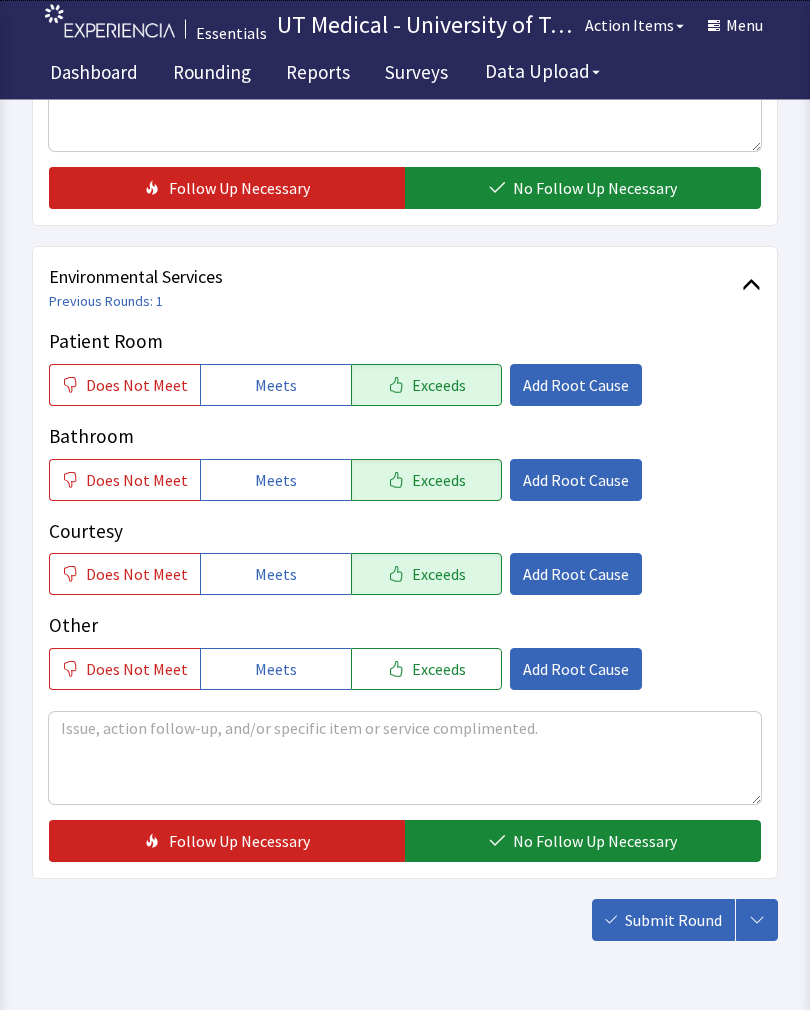 scroll, scrollTop: 890, scrollLeft: 0, axis: vertical 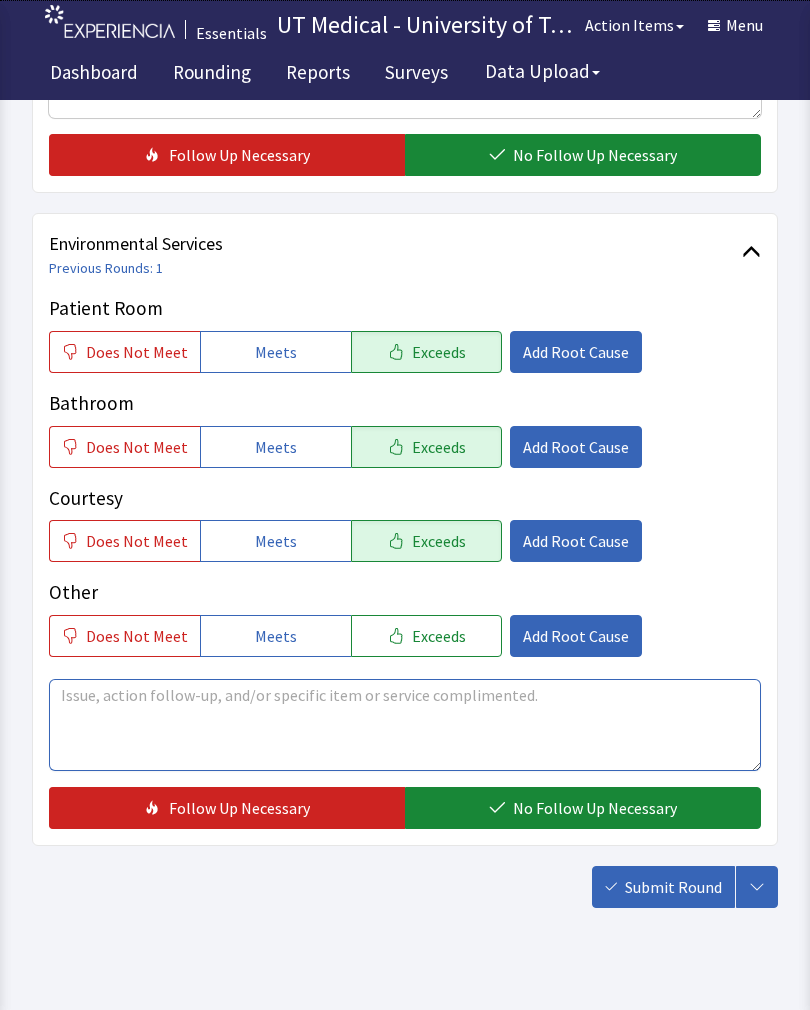 click at bounding box center (405, 725) 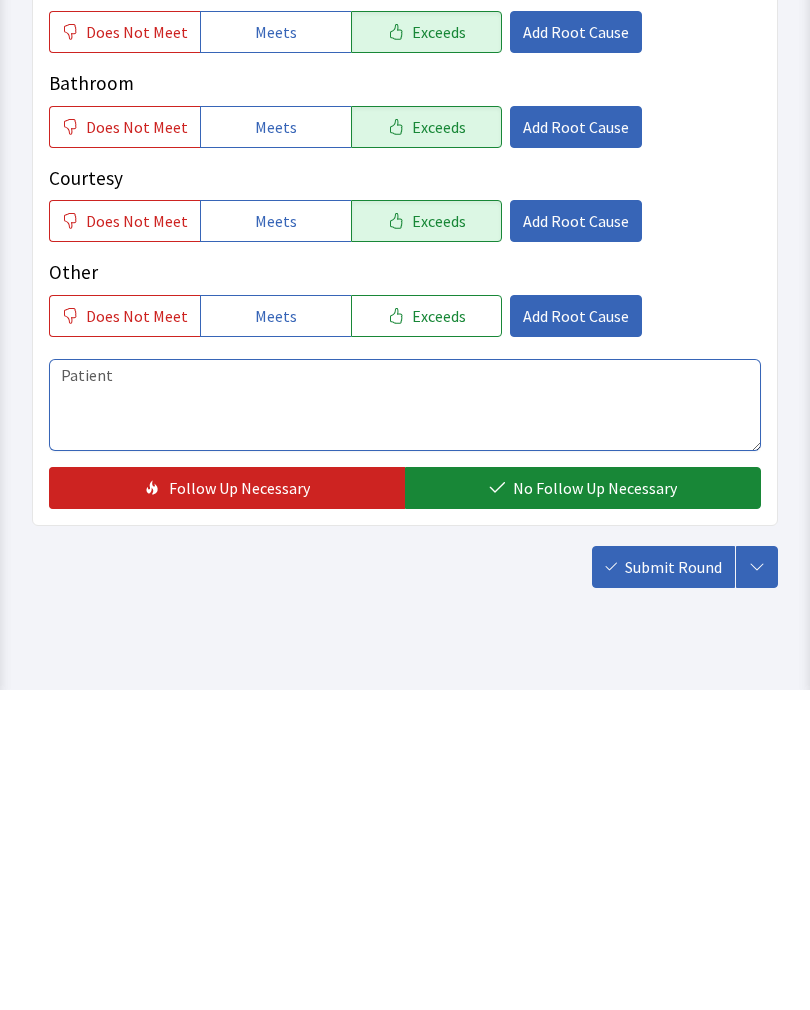 scroll, scrollTop: 921, scrollLeft: 0, axis: vertical 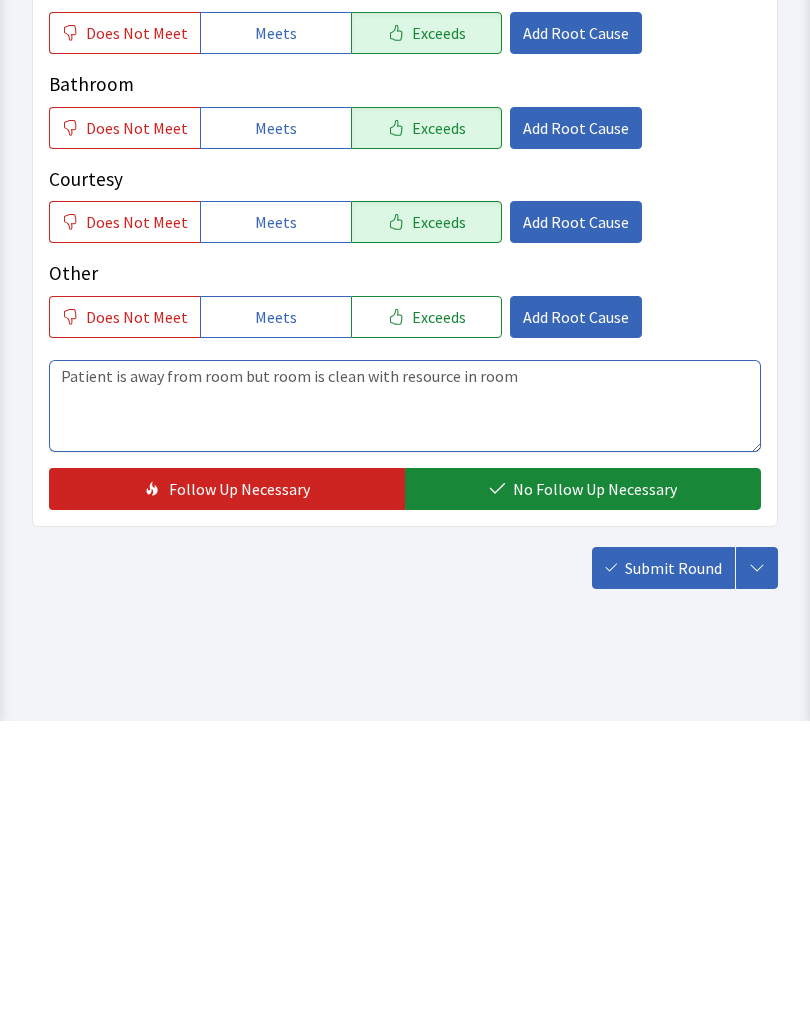 type on "Patient is away from room but room is clean with resource in room" 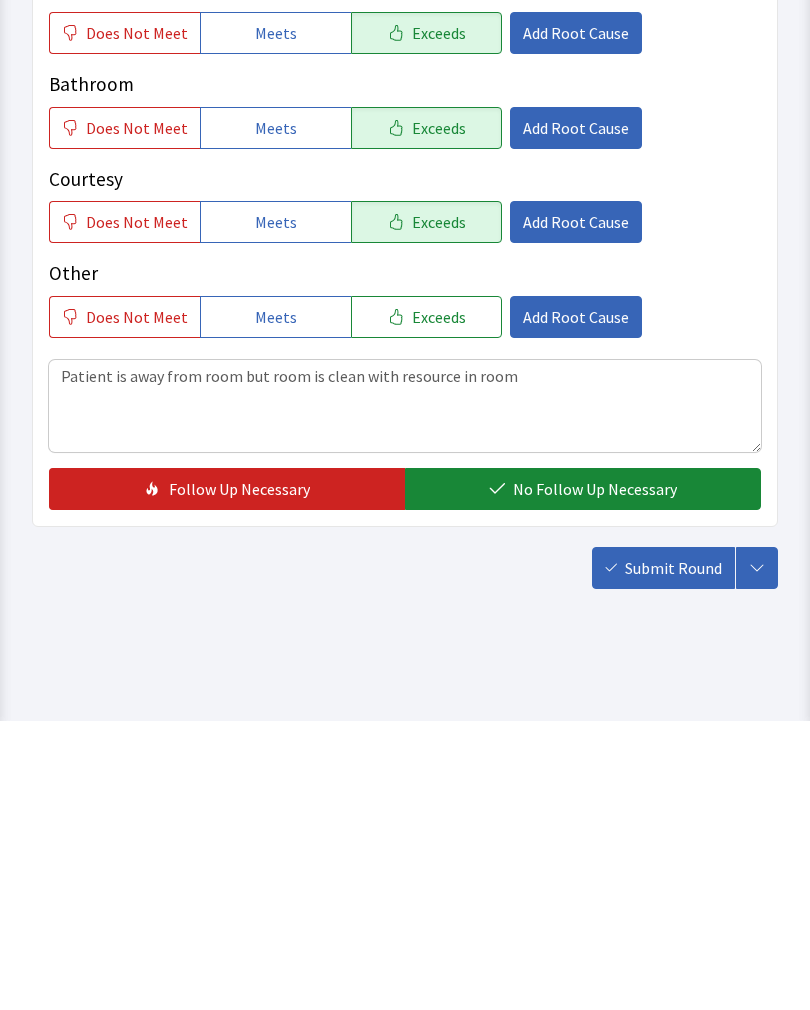 click on "No Follow Up Necessary" at bounding box center (595, 778) 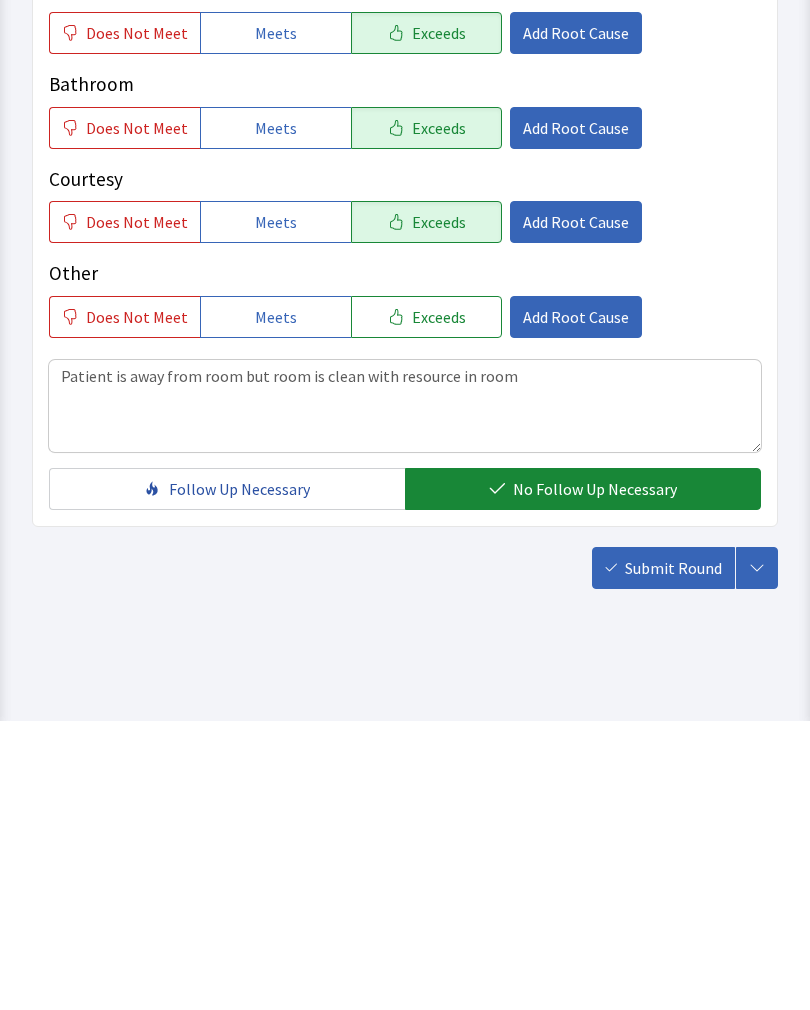 scroll, scrollTop: 890, scrollLeft: 0, axis: vertical 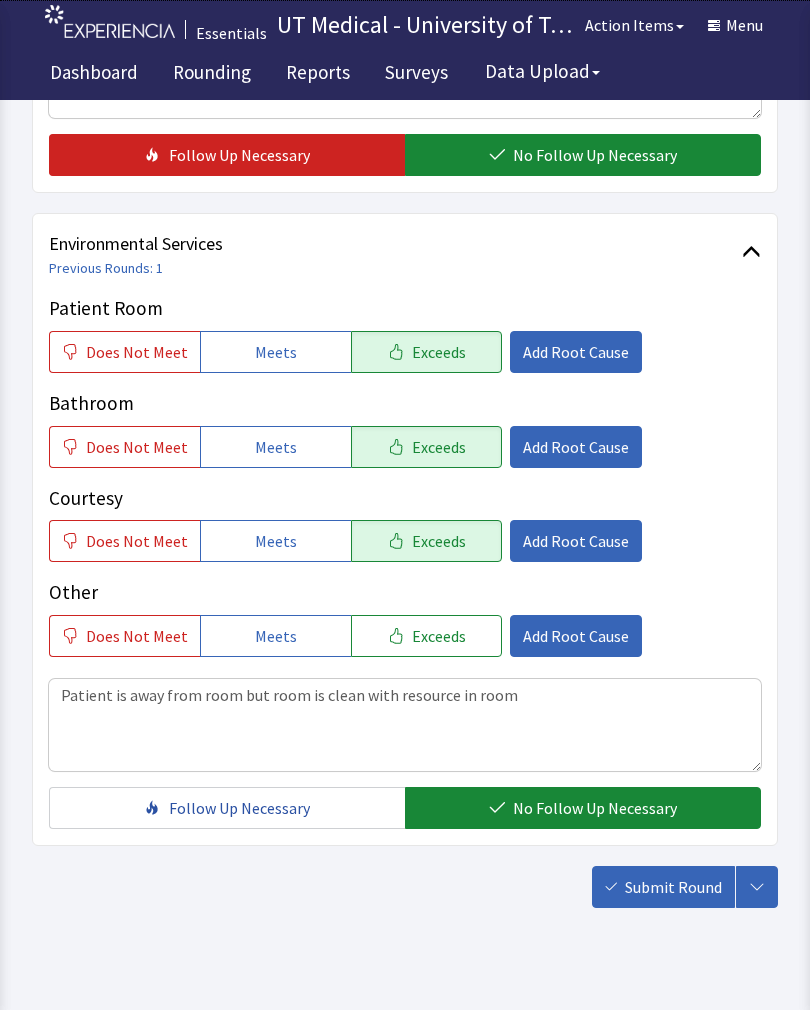 click on "Submit Round" at bounding box center [673, 887] 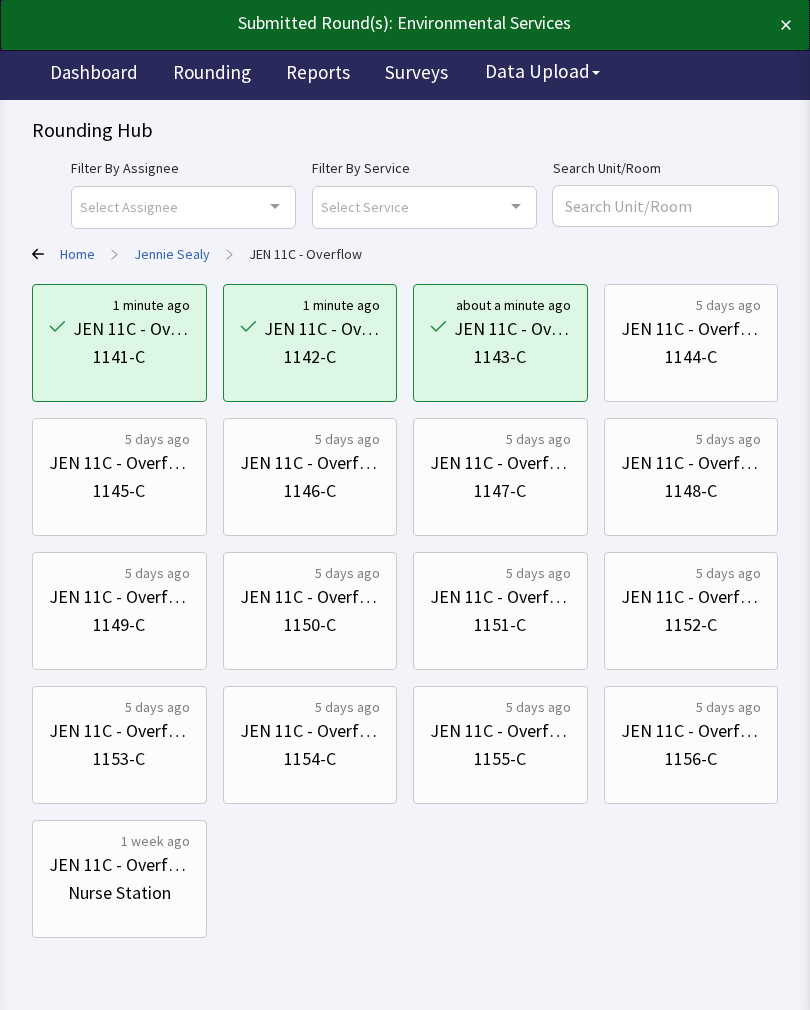 scroll, scrollTop: 0, scrollLeft: 0, axis: both 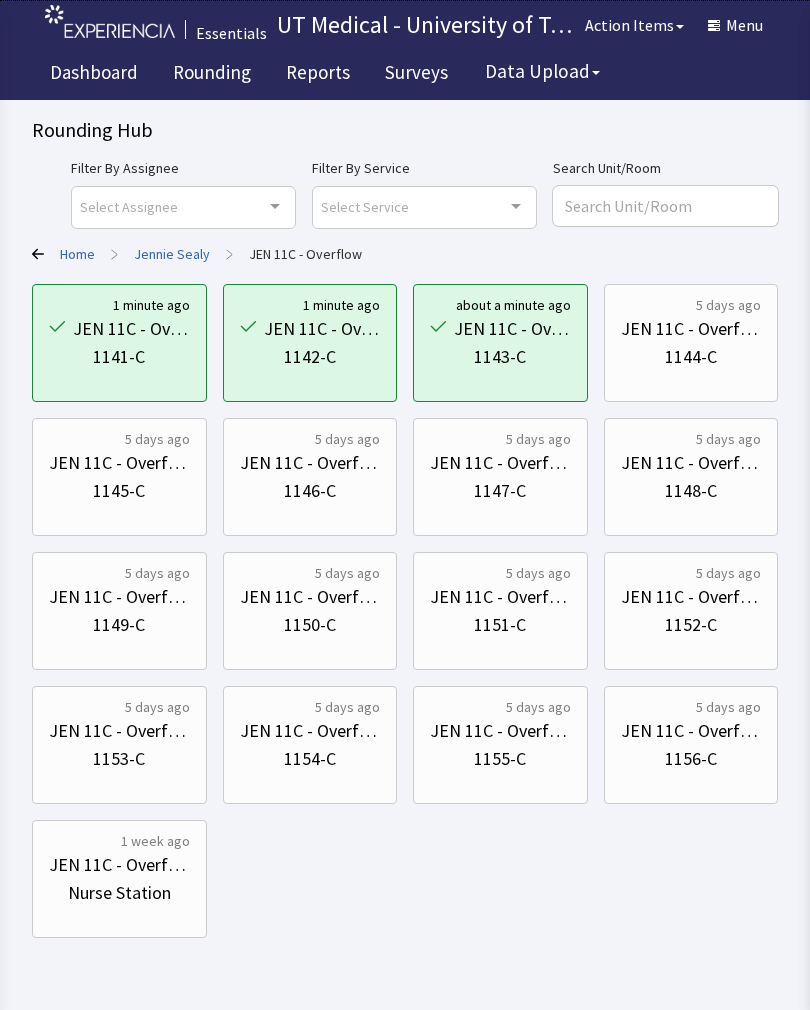 click on "1144-C" at bounding box center (691, 357) 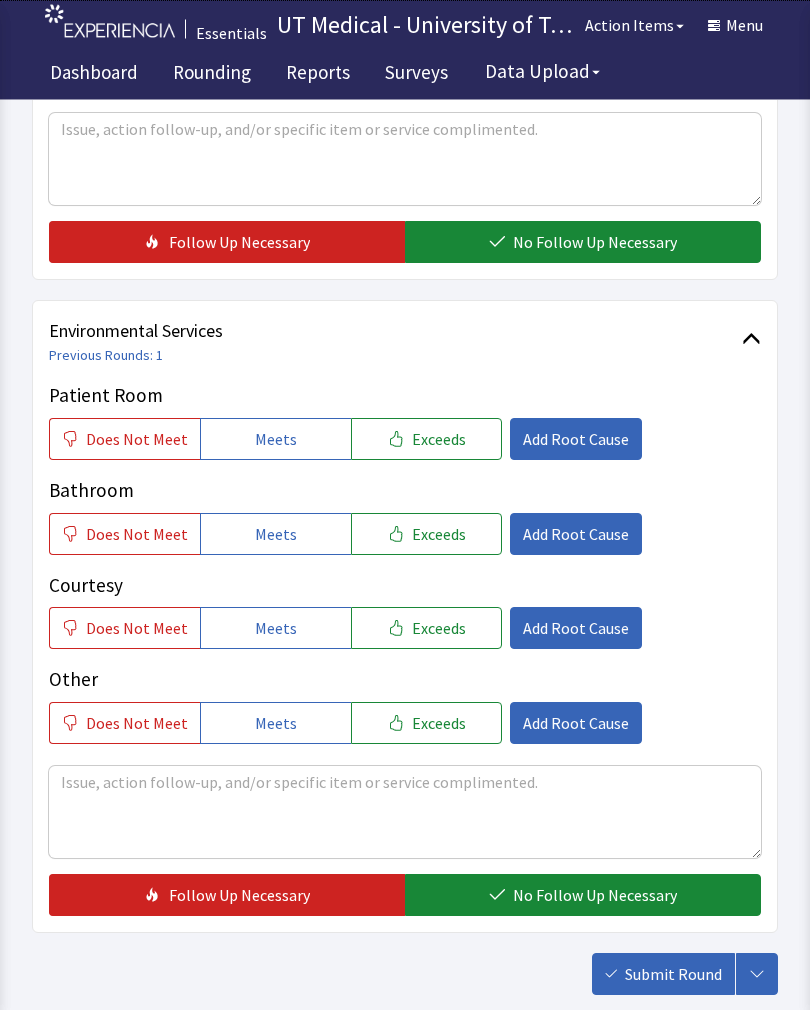 scroll, scrollTop: 808, scrollLeft: 0, axis: vertical 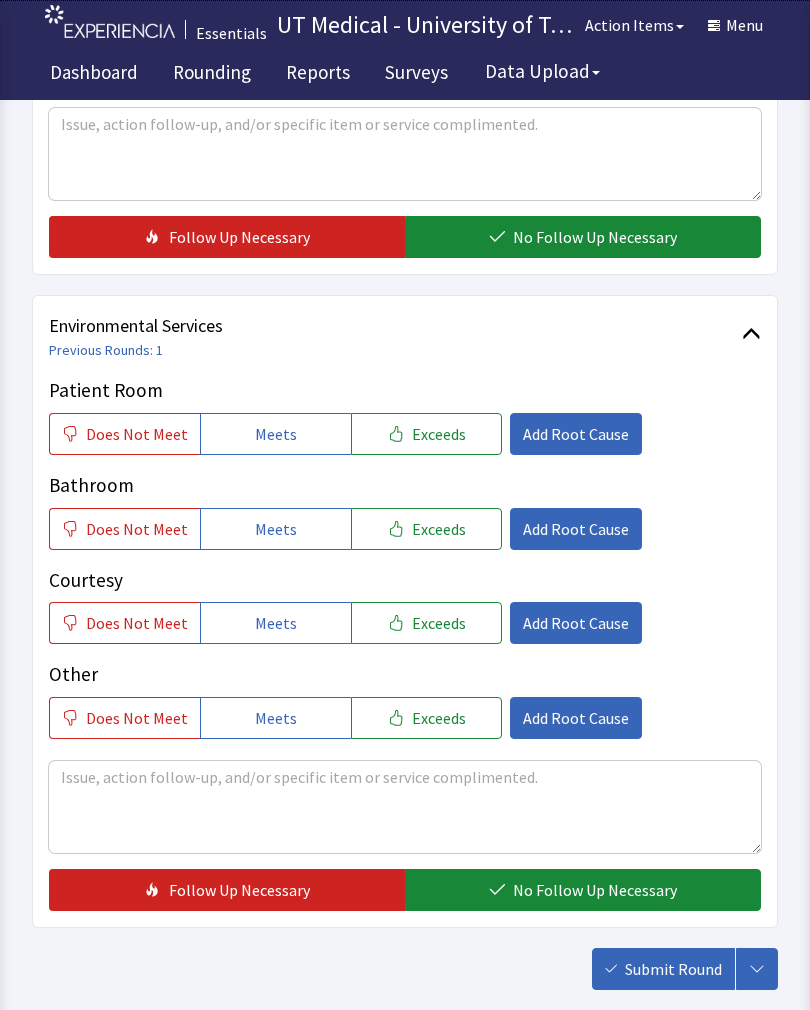 click on "Exceeds" 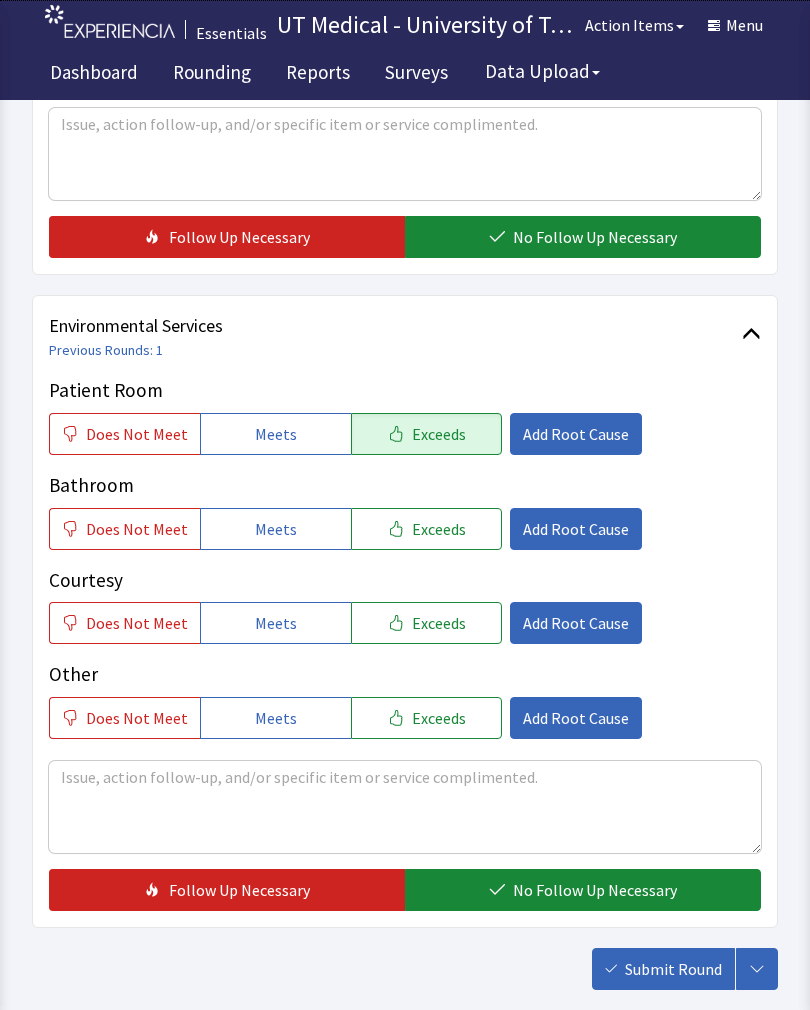 click on "Exceeds" 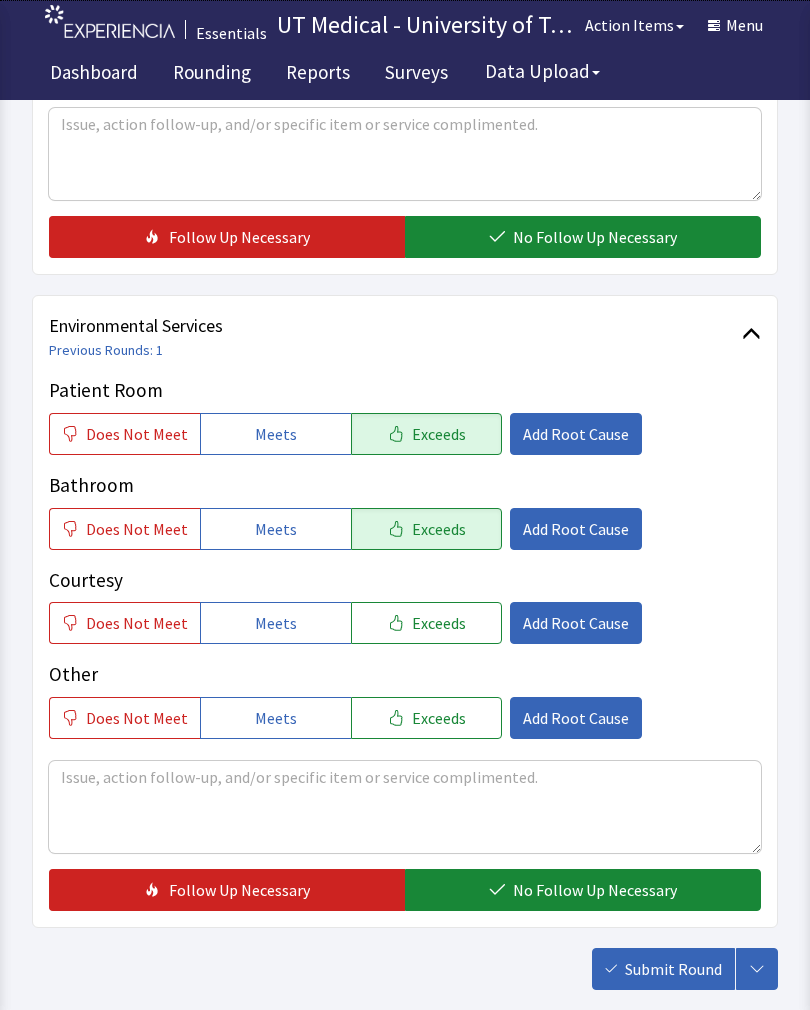 click on "Exceeds" 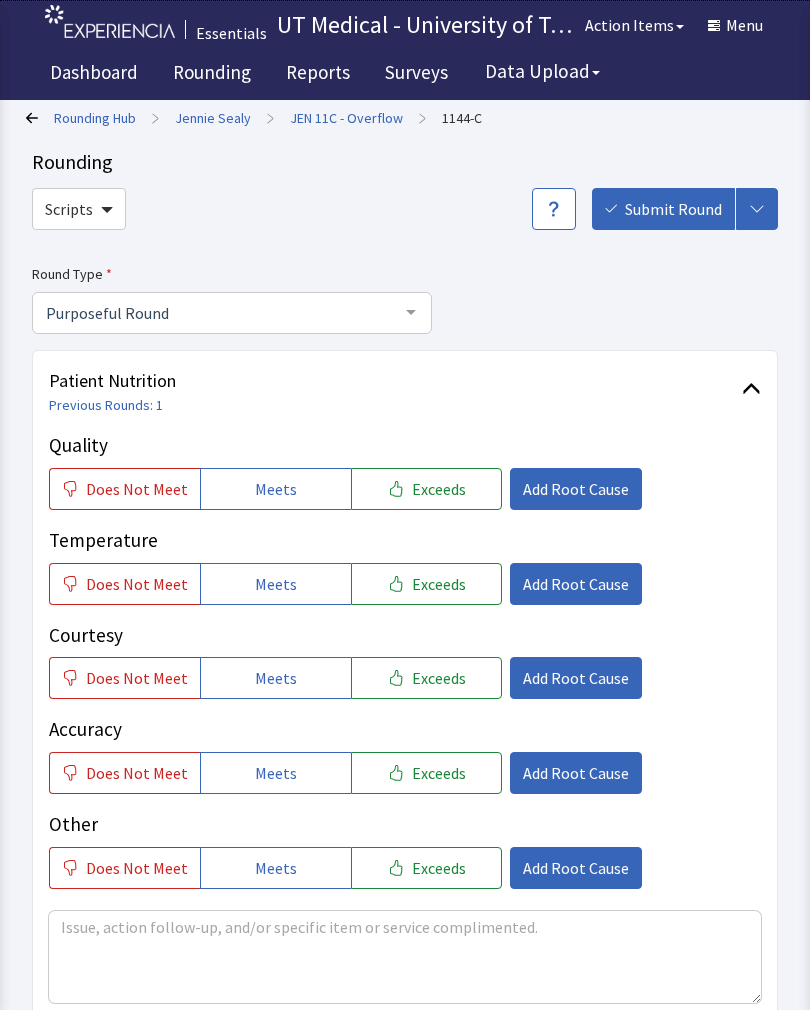 scroll, scrollTop: 0, scrollLeft: 0, axis: both 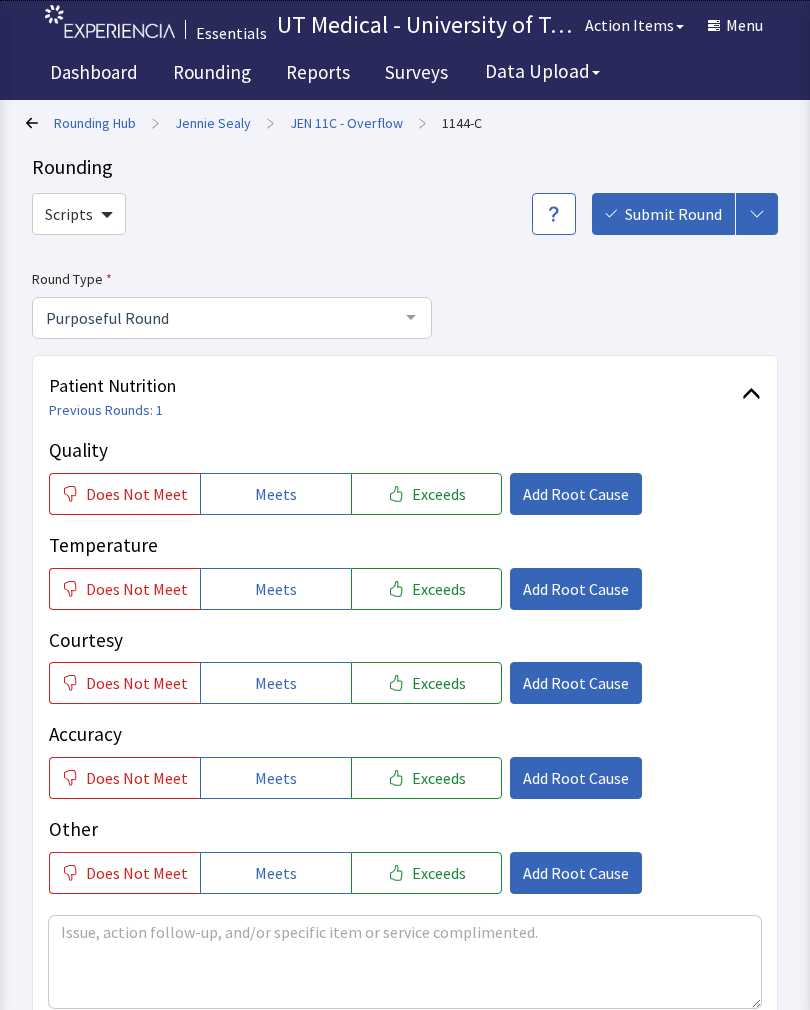 click on "Exceeds" 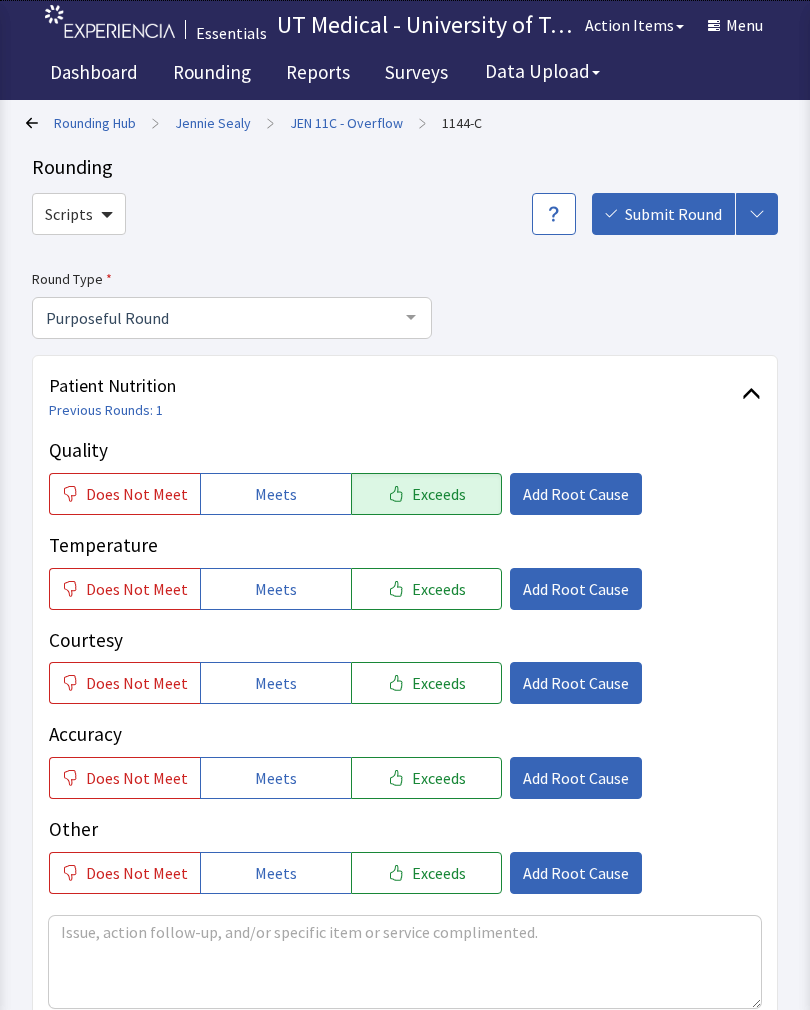 click on "Exceeds" at bounding box center (439, 589) 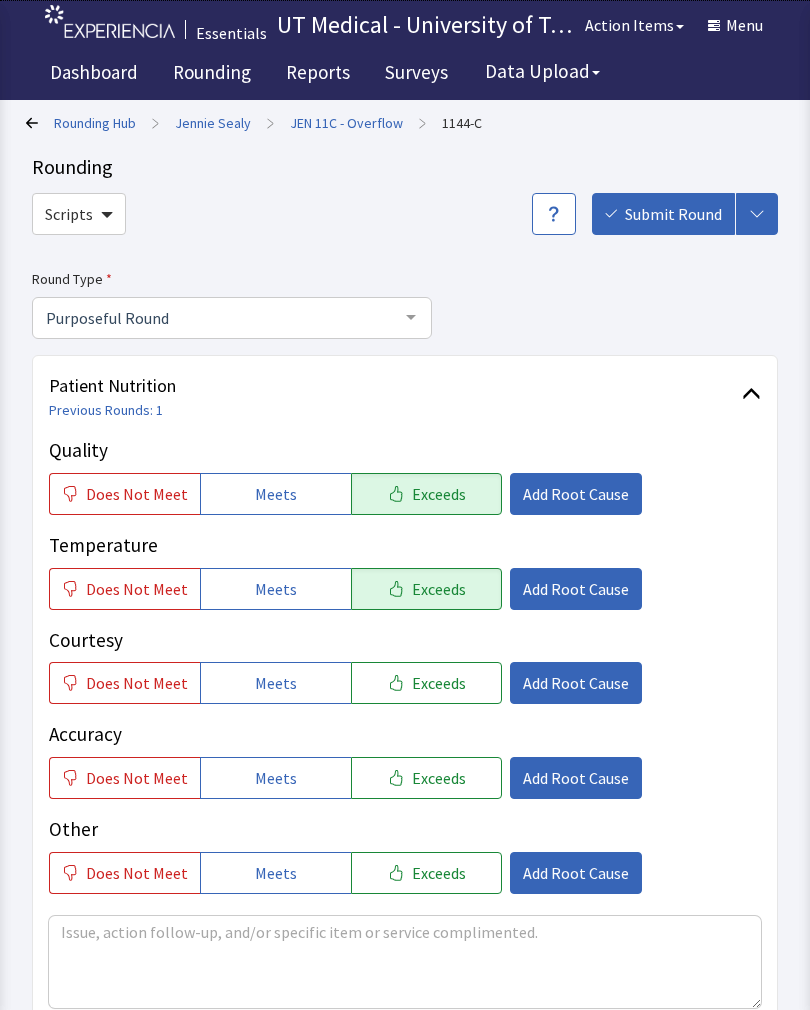 click on "Exceeds" 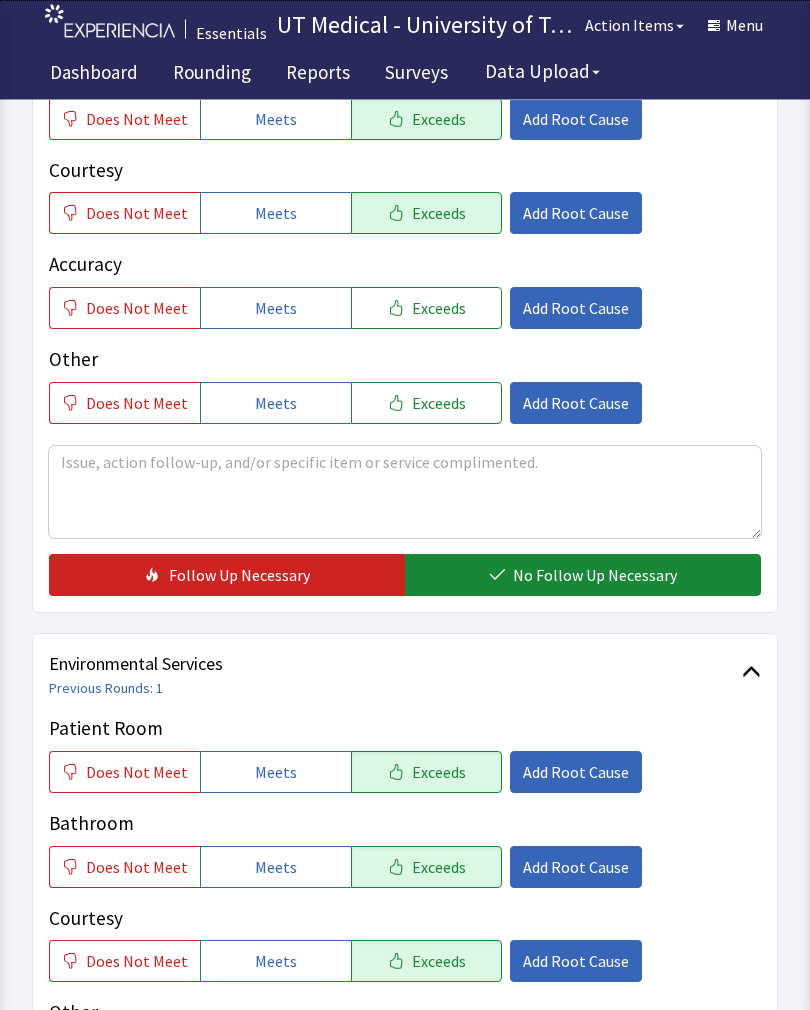 scroll, scrollTop: 470, scrollLeft: 0, axis: vertical 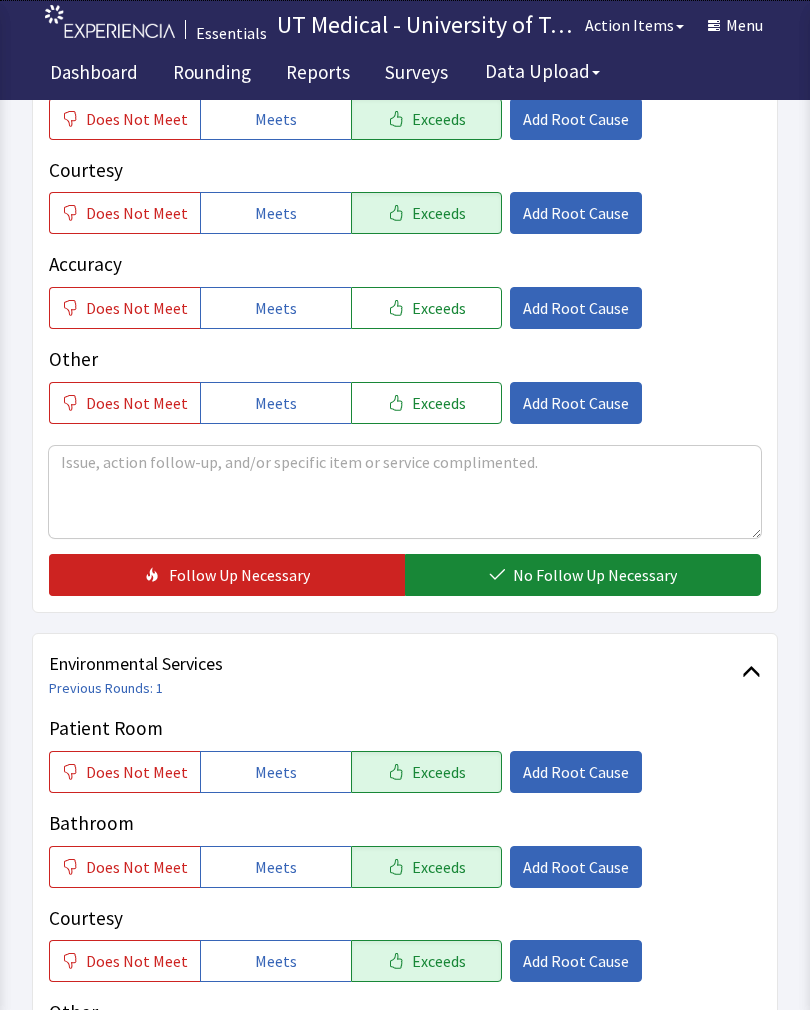 click on "No Follow Up Necessary" at bounding box center (595, 575) 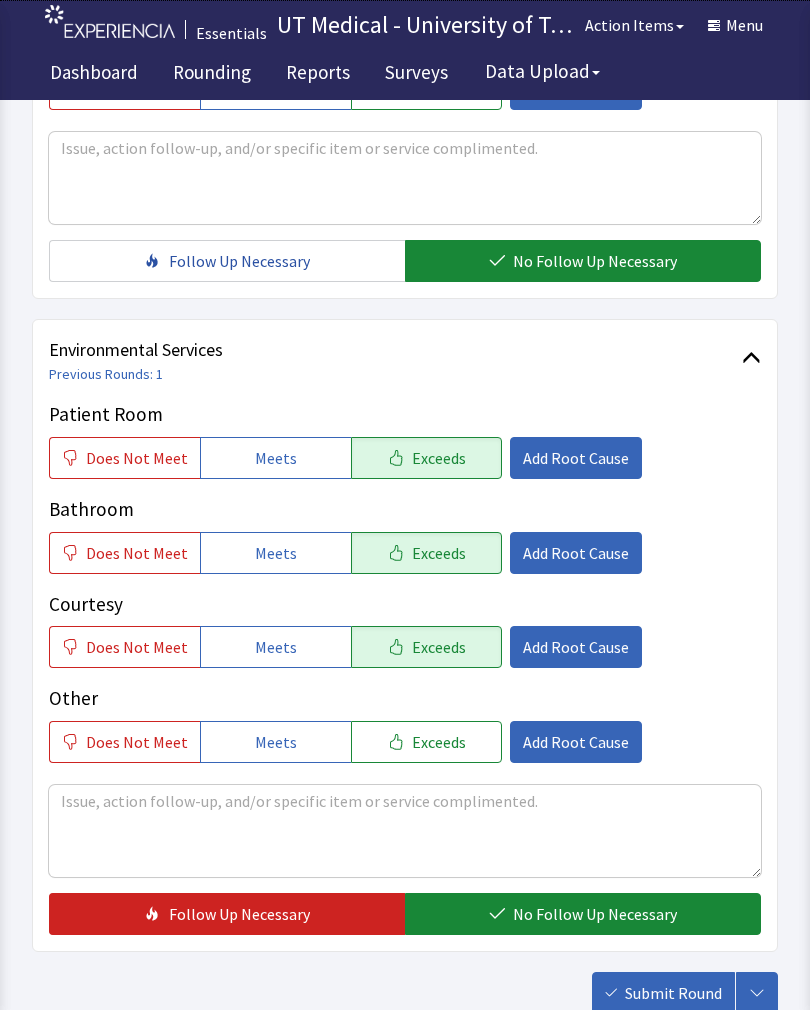 scroll, scrollTop: 785, scrollLeft: 0, axis: vertical 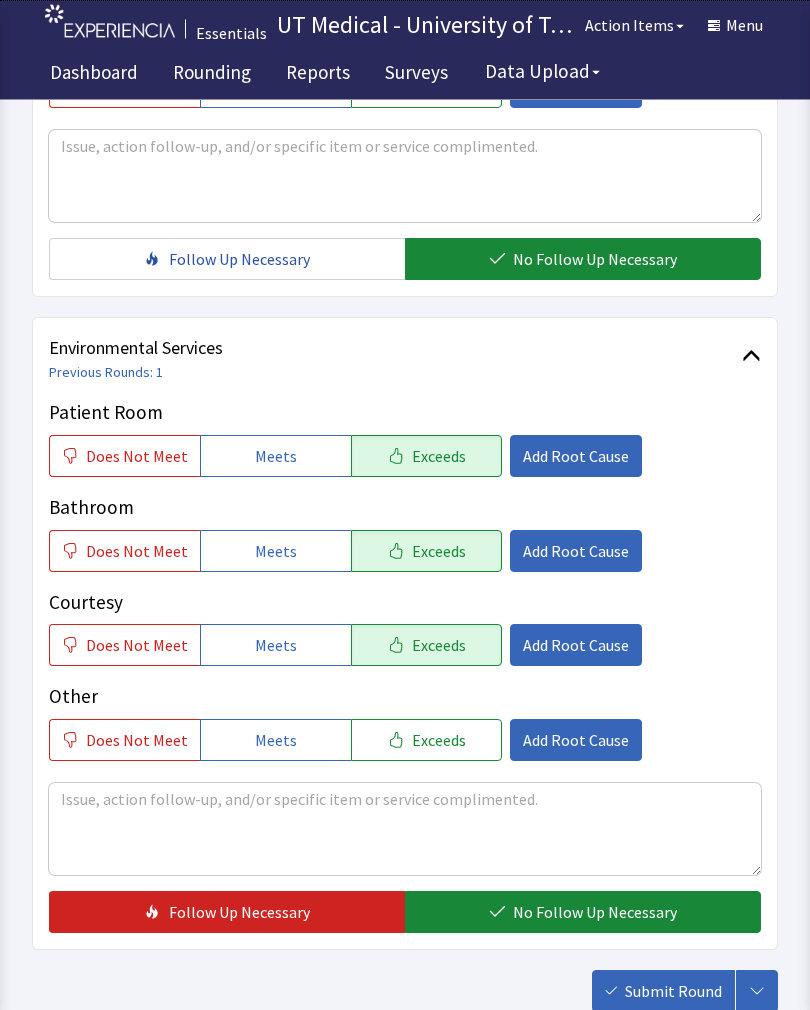 click on "No Follow Up Necessary" 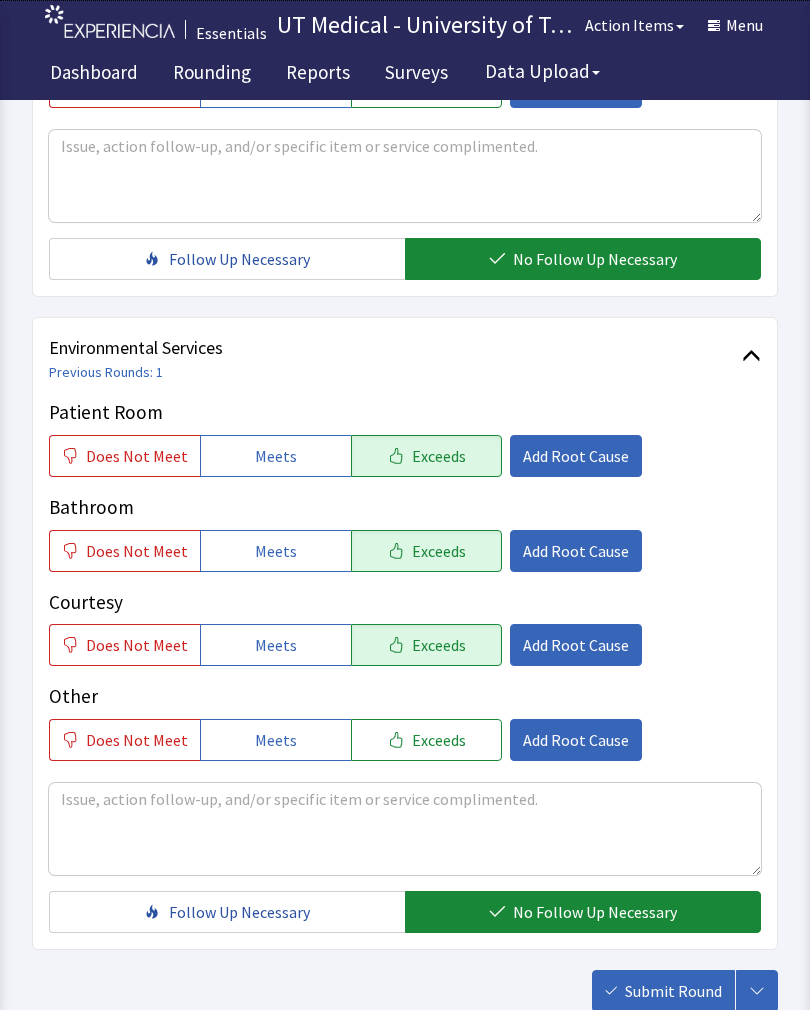 click on "Submit Round" at bounding box center [673, 991] 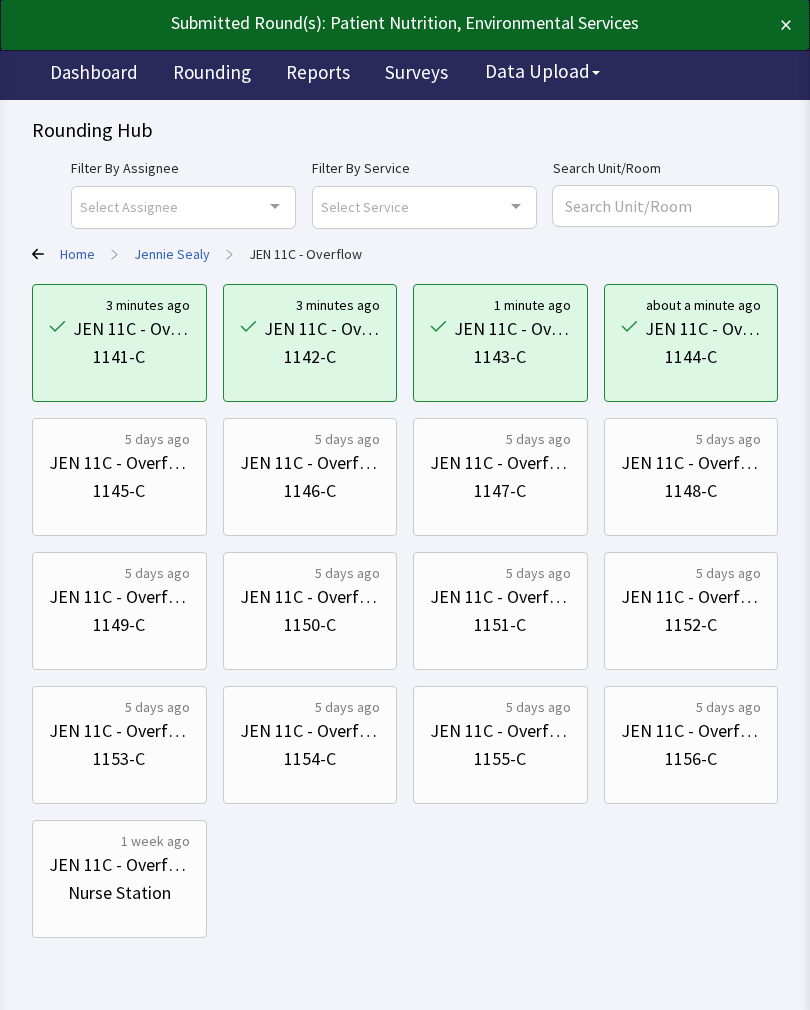 scroll, scrollTop: 0, scrollLeft: 0, axis: both 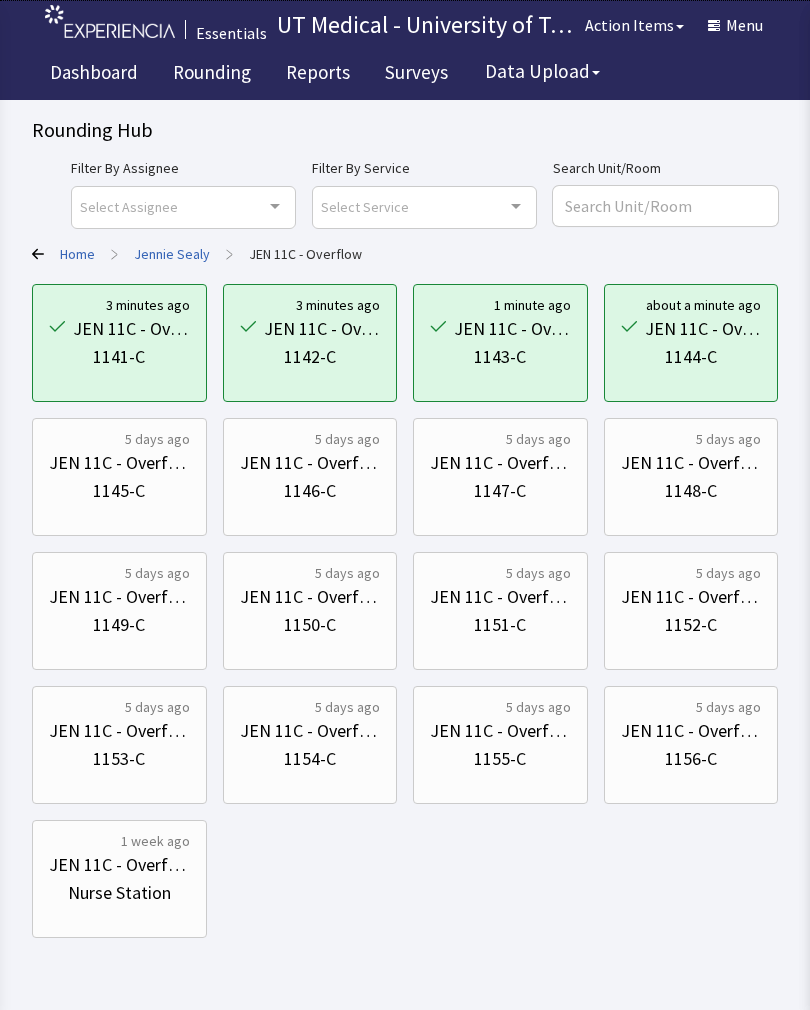 click on "1145-C" at bounding box center [119, 491] 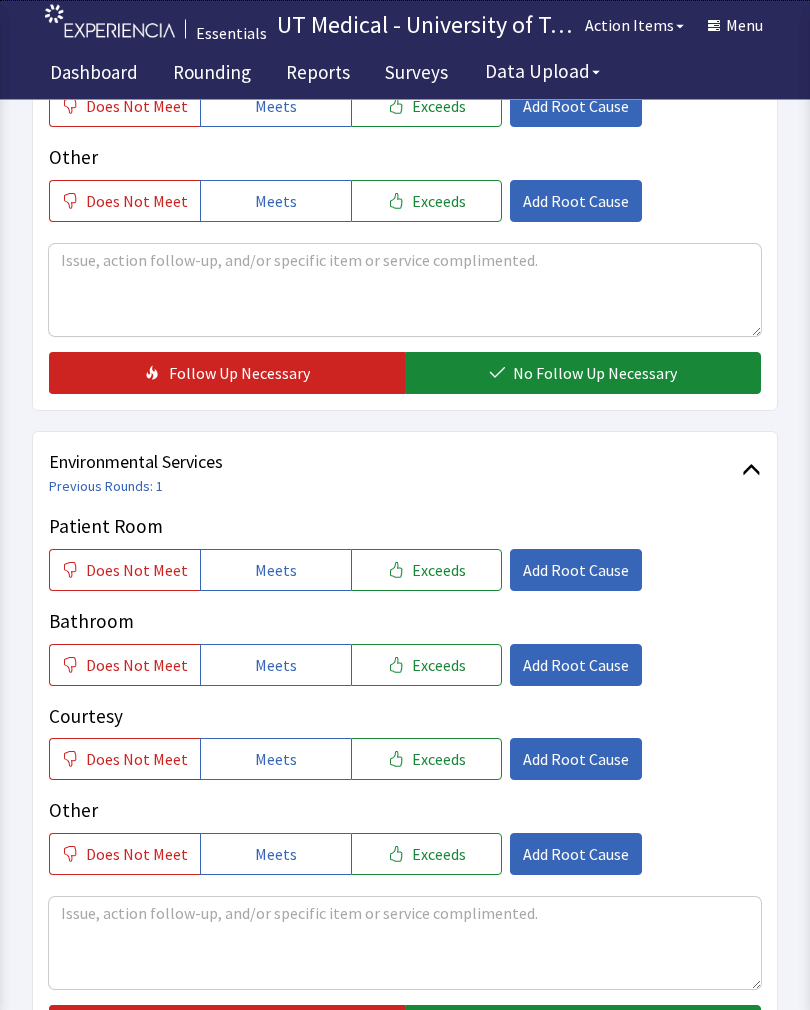 scroll, scrollTop: 674, scrollLeft: 0, axis: vertical 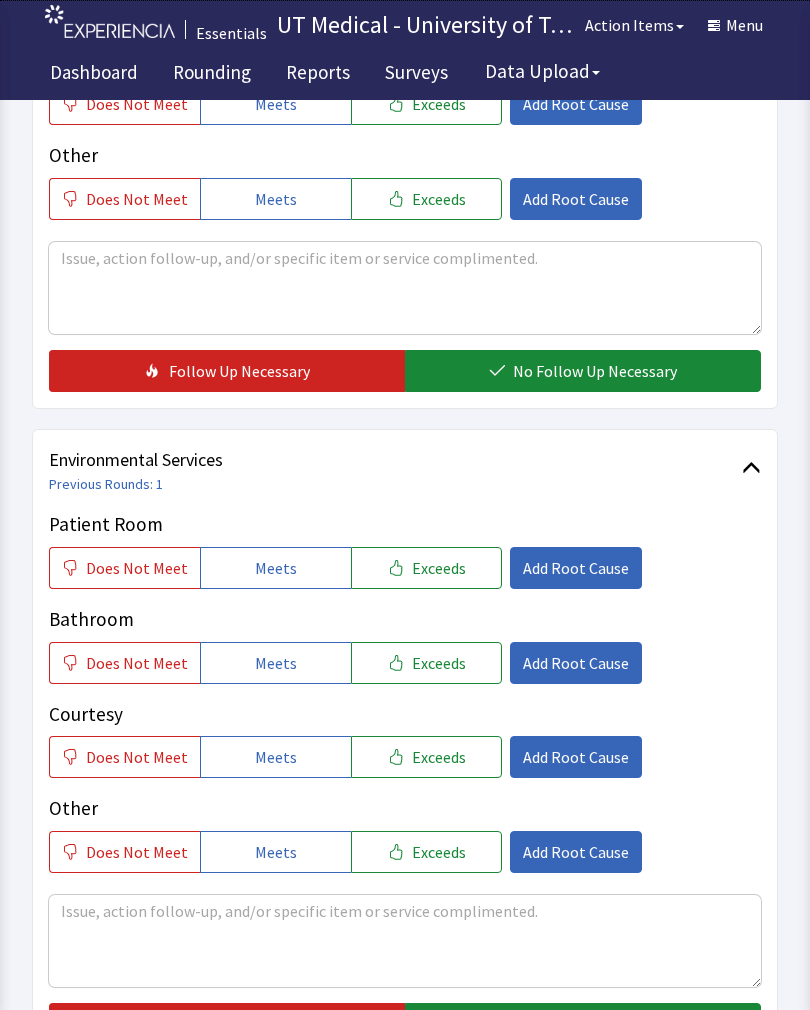 click on "Exceeds" 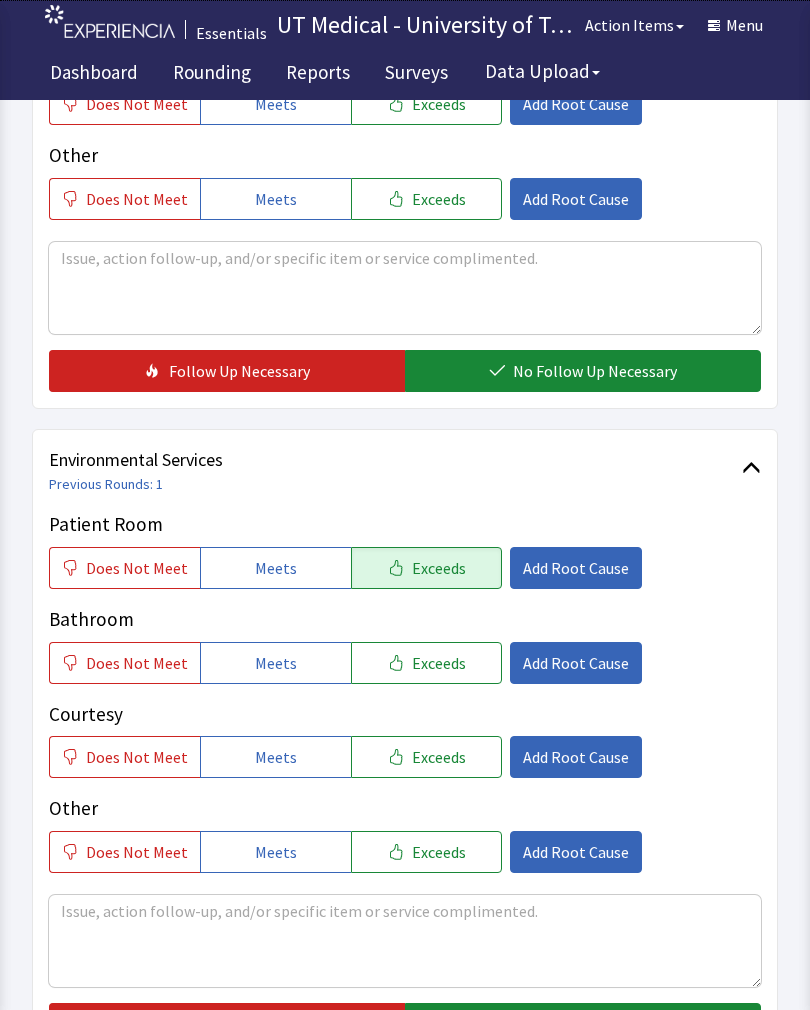 click on "Exceeds" at bounding box center (439, 663) 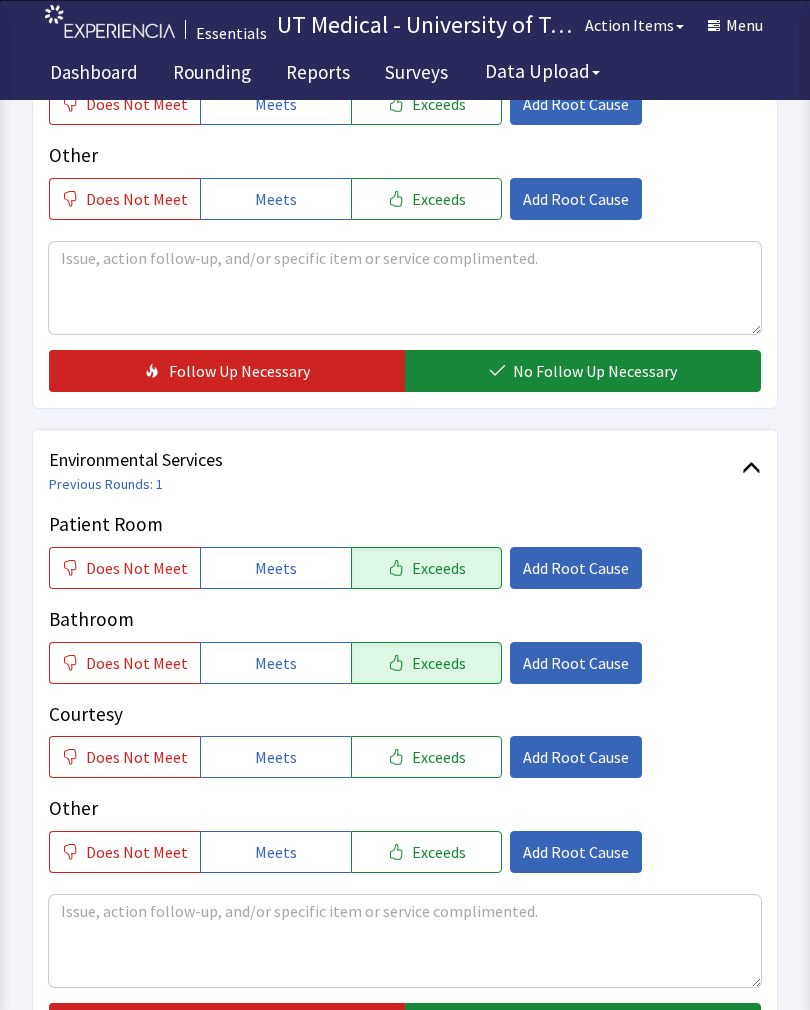 click on "Exceeds" 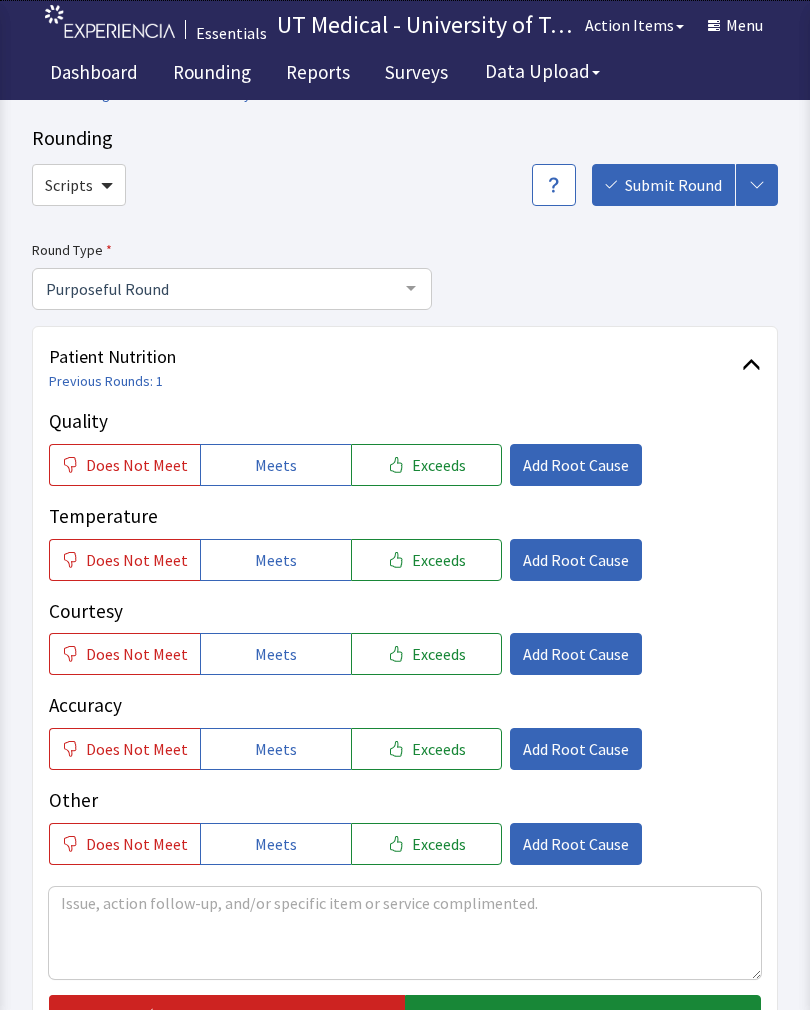 scroll, scrollTop: 28, scrollLeft: 0, axis: vertical 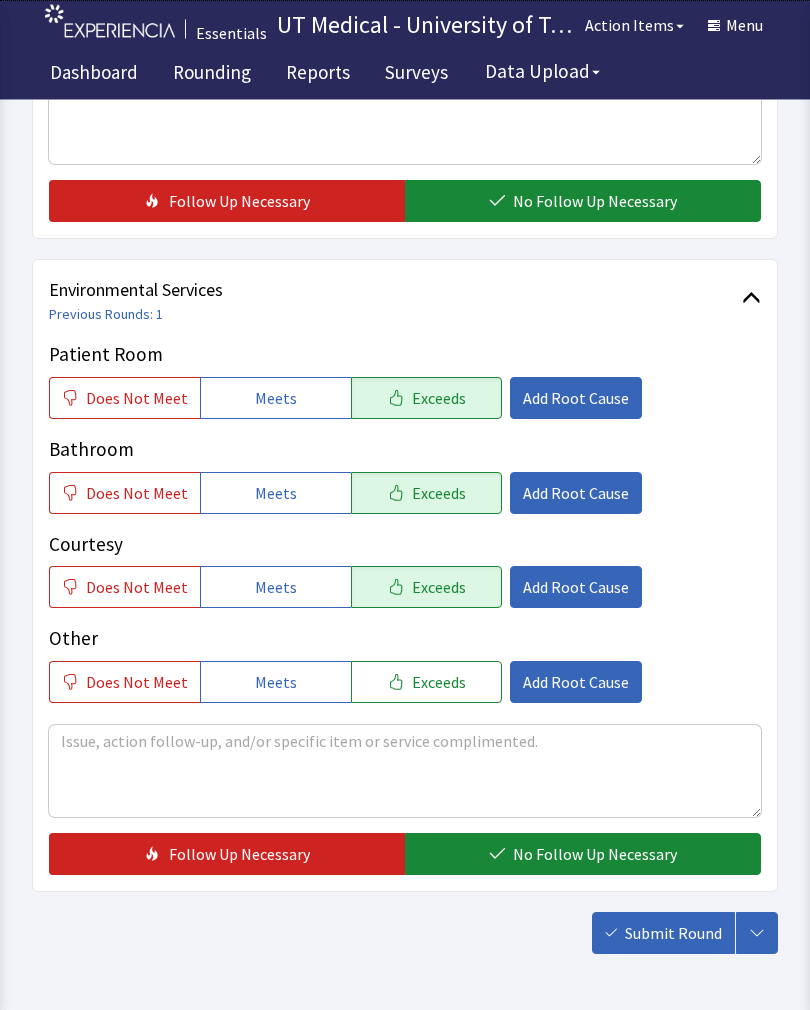 click on "No Follow Up Necessary" at bounding box center (595, 855) 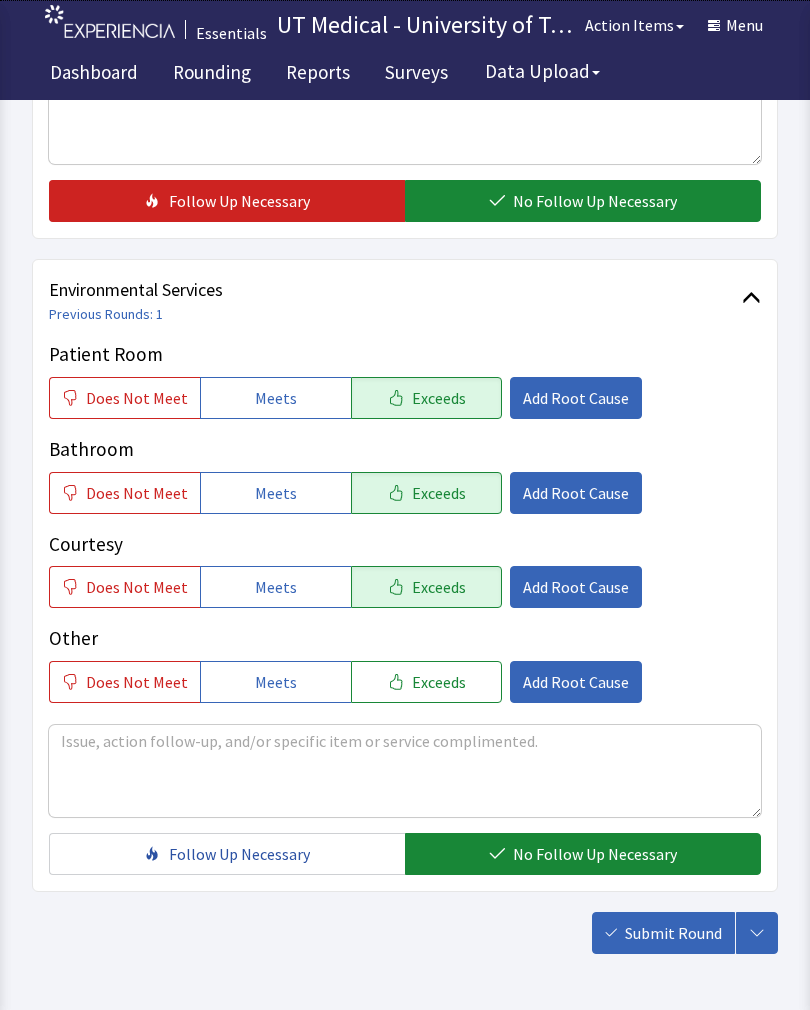 click on "Submit Round" at bounding box center [663, 933] 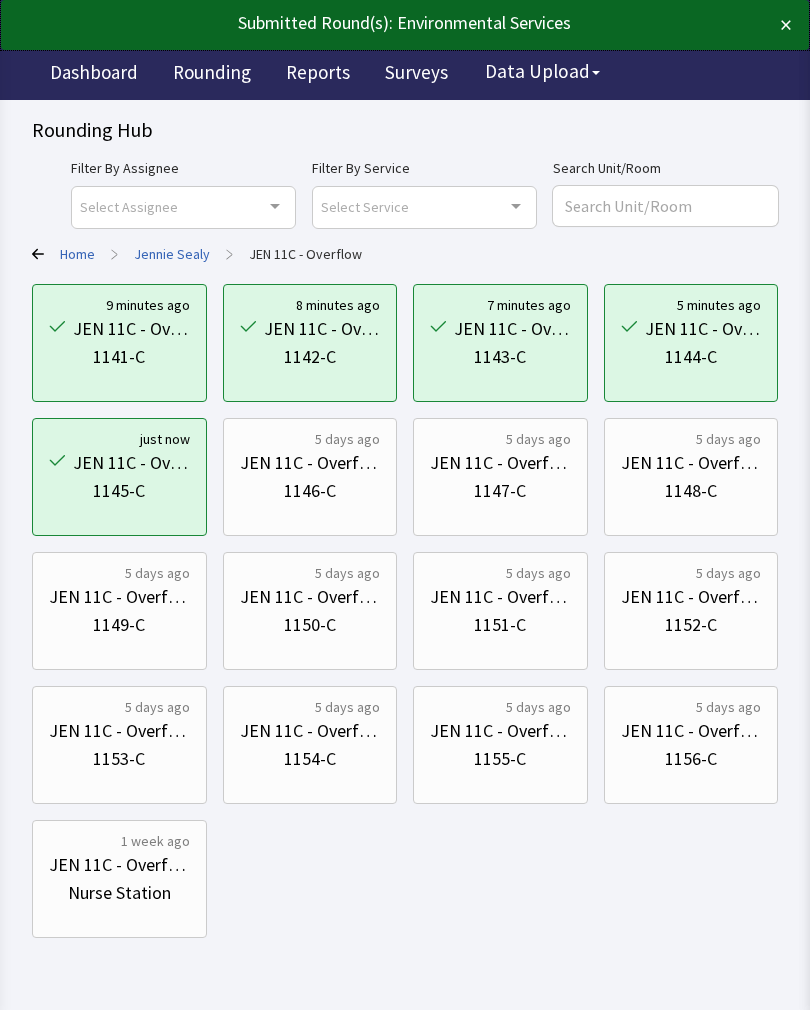 scroll, scrollTop: 0, scrollLeft: 0, axis: both 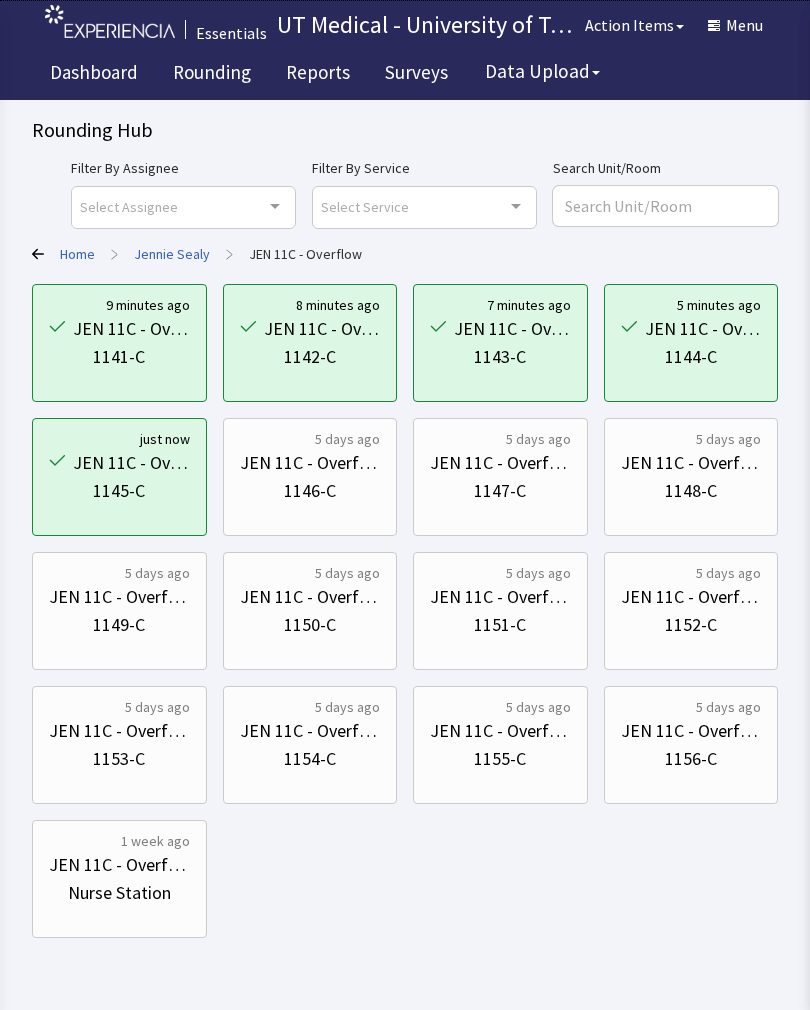click on "1146-C" at bounding box center (310, 491) 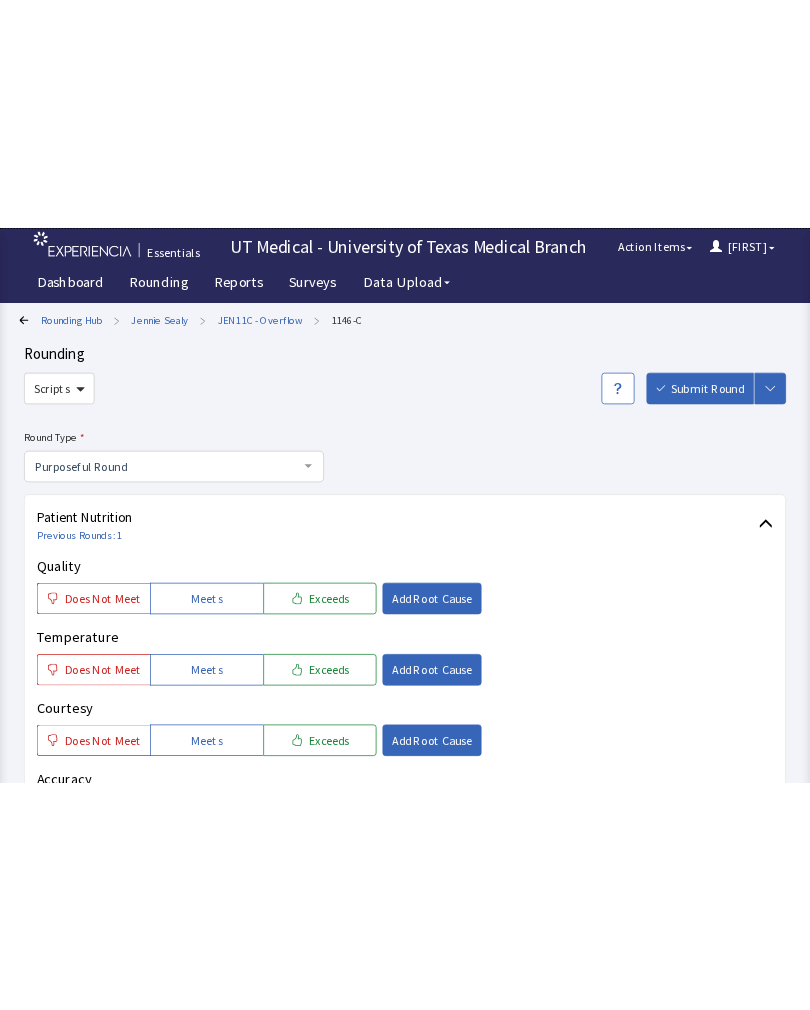 scroll, scrollTop: 0, scrollLeft: 0, axis: both 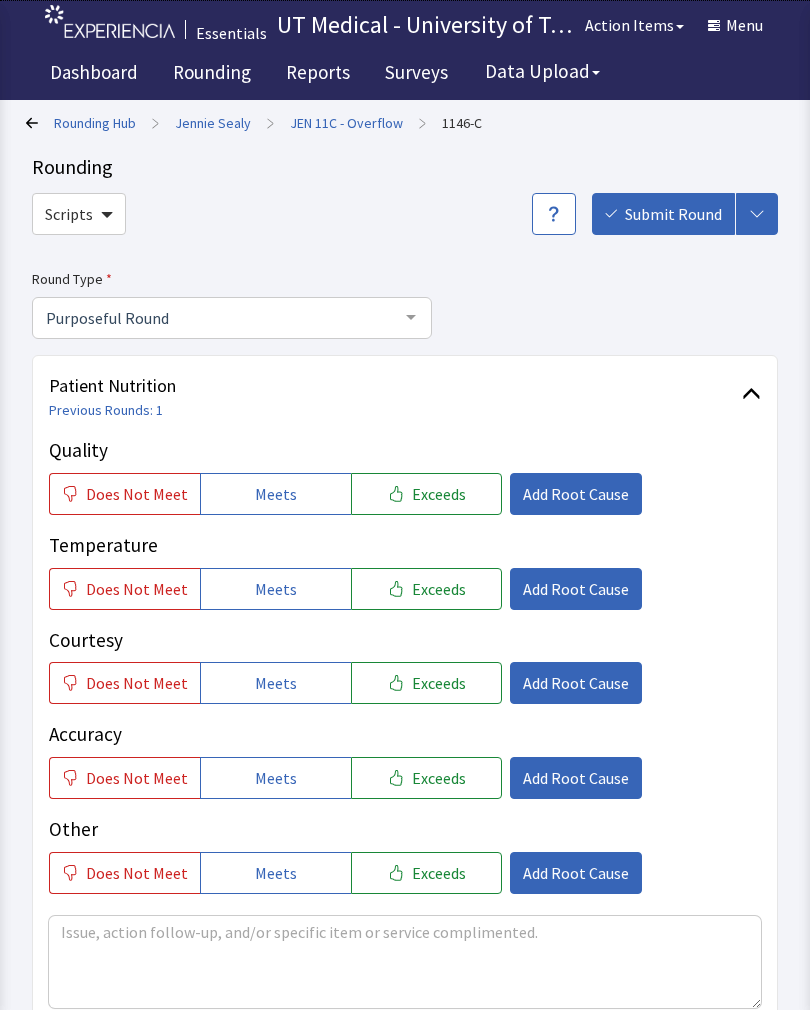 click on "Exceeds" at bounding box center (439, 494) 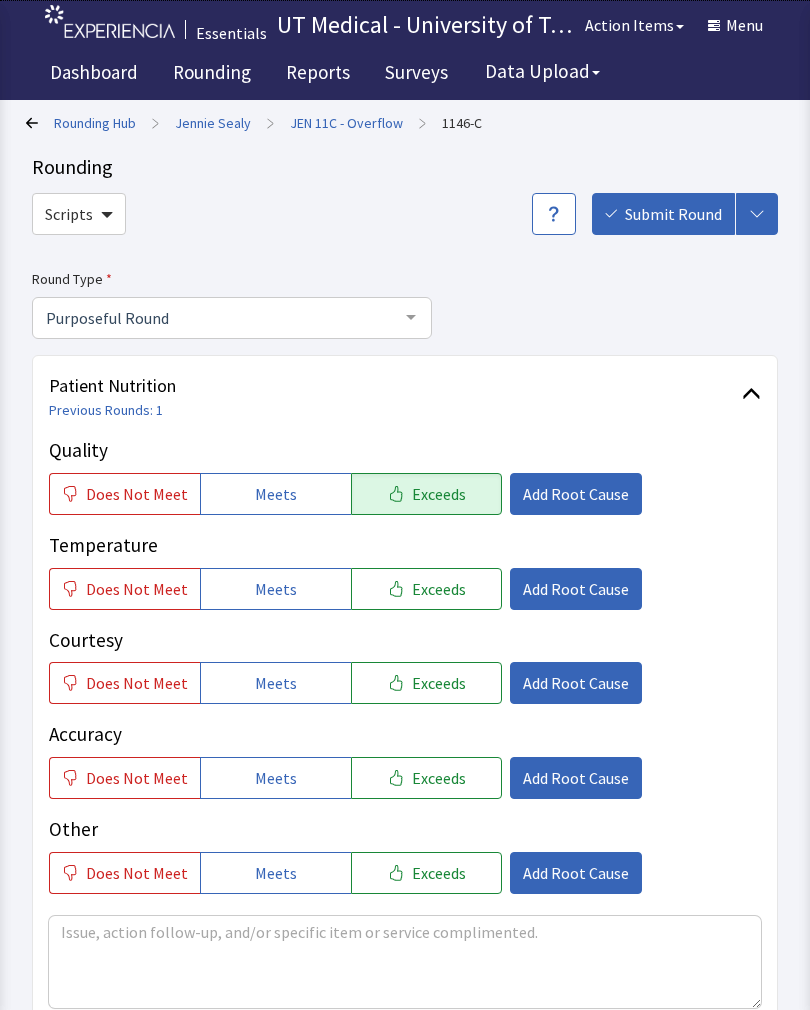 click on "Exceeds" at bounding box center [439, 589] 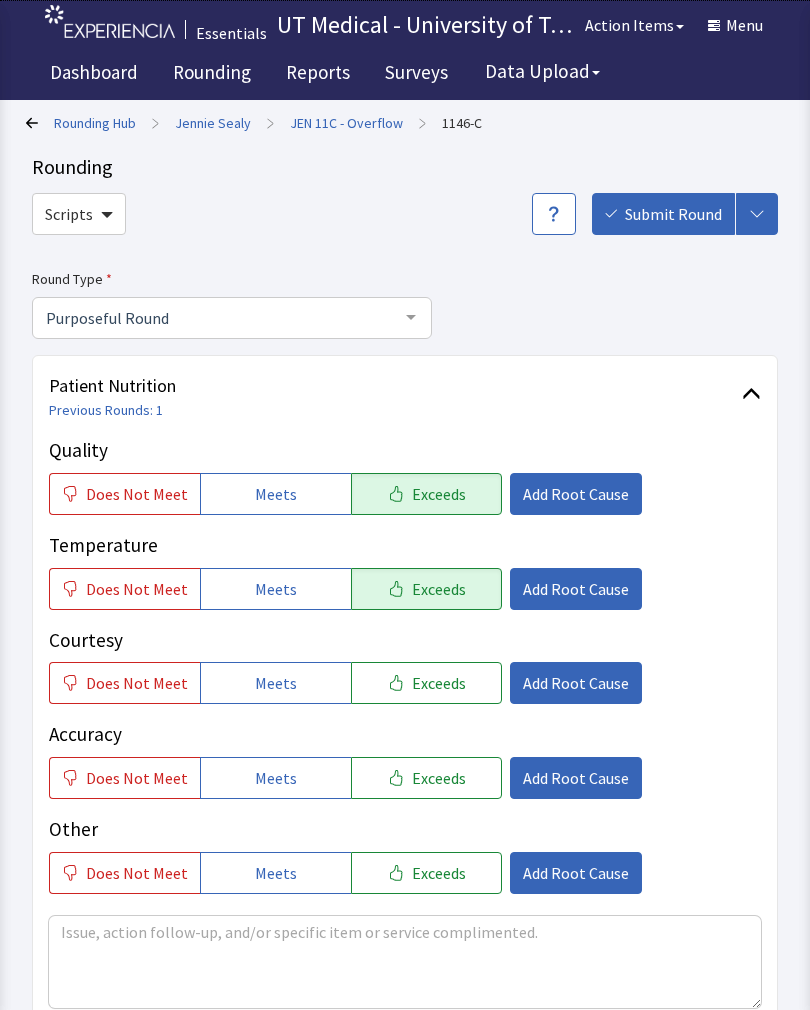 click on "Exceeds" 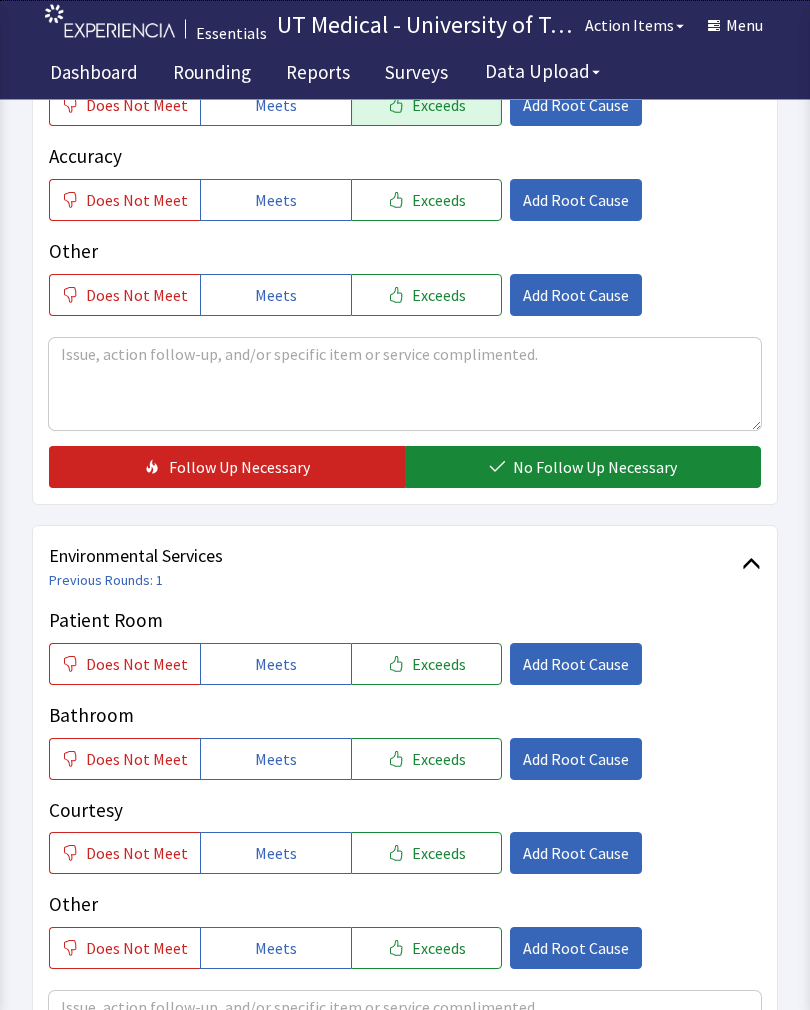 click on "No Follow Up Necessary" 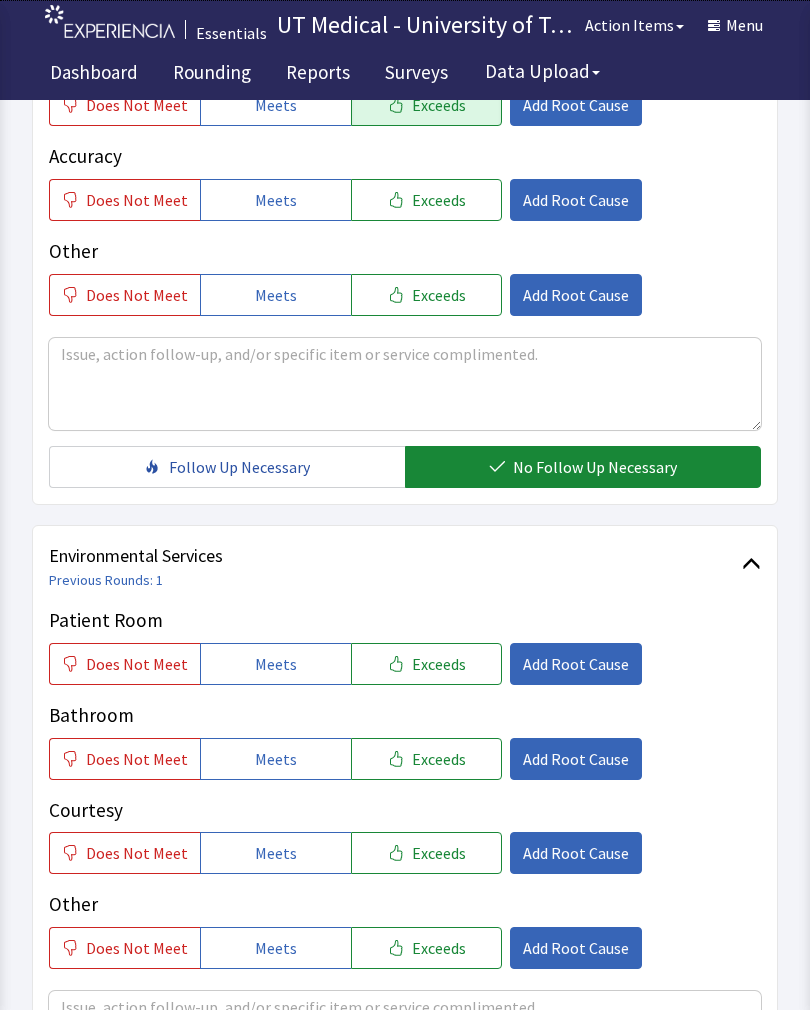 click on "Exceeds" at bounding box center (439, 664) 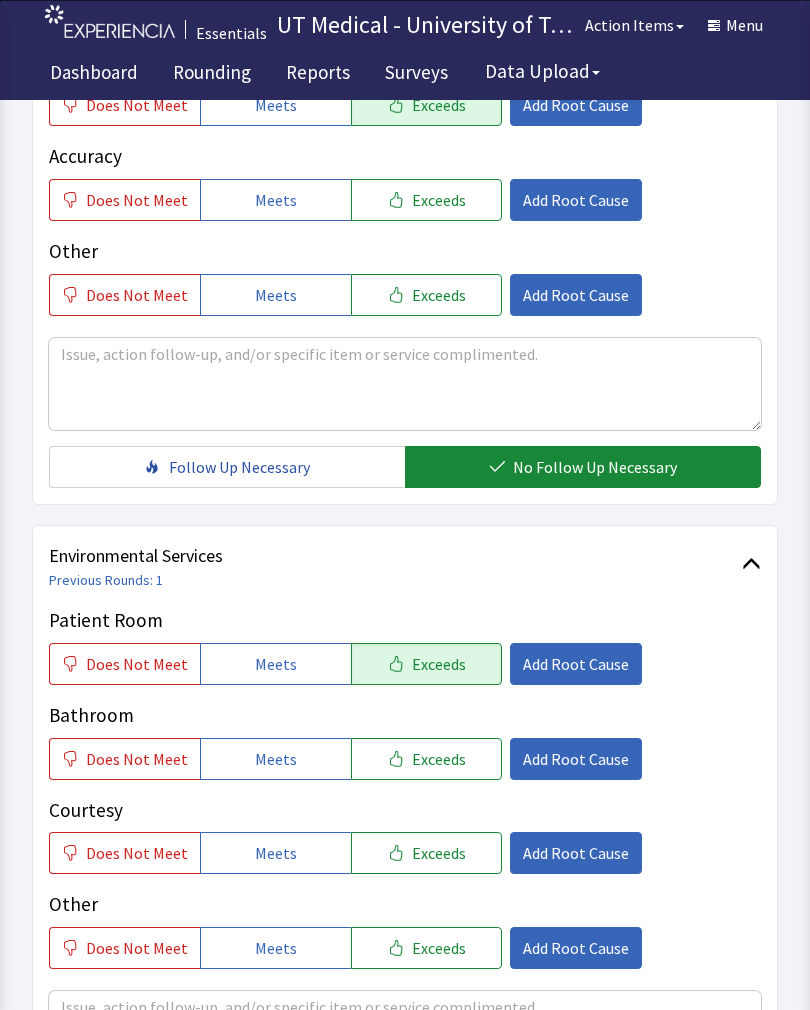 click on "Exceeds" at bounding box center (439, 759) 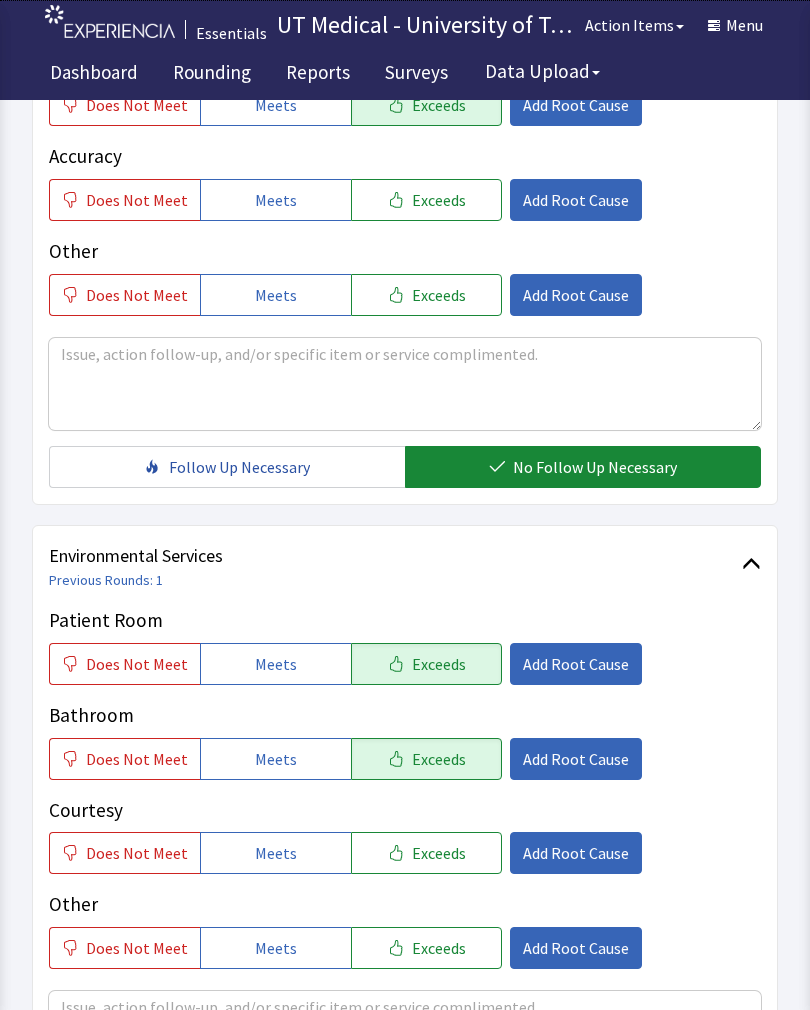 click on "Exceeds" at bounding box center [439, 853] 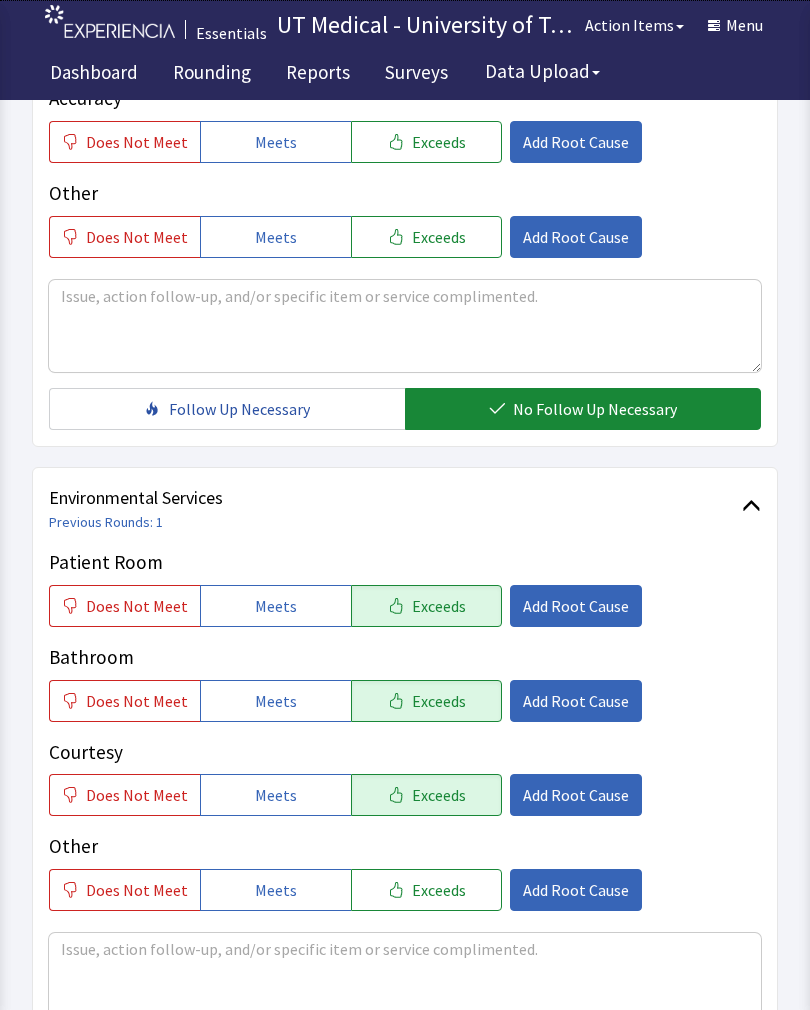 scroll, scrollTop: 890, scrollLeft: 0, axis: vertical 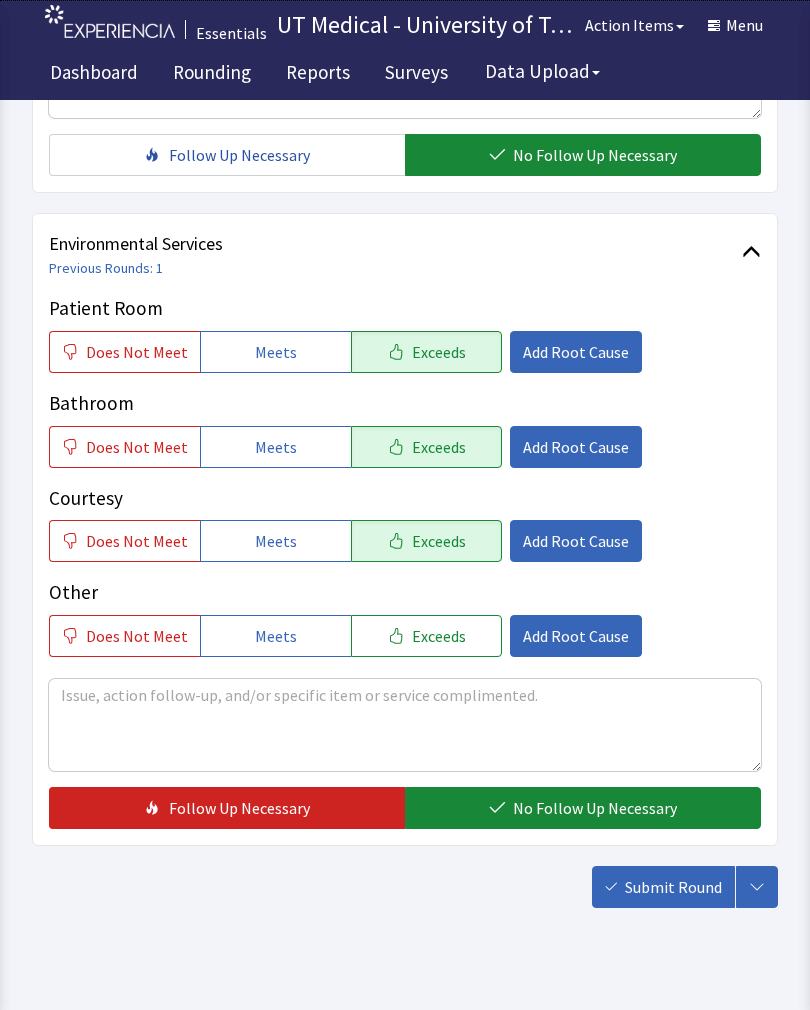 click on "No Follow Up Necessary" at bounding box center (595, 808) 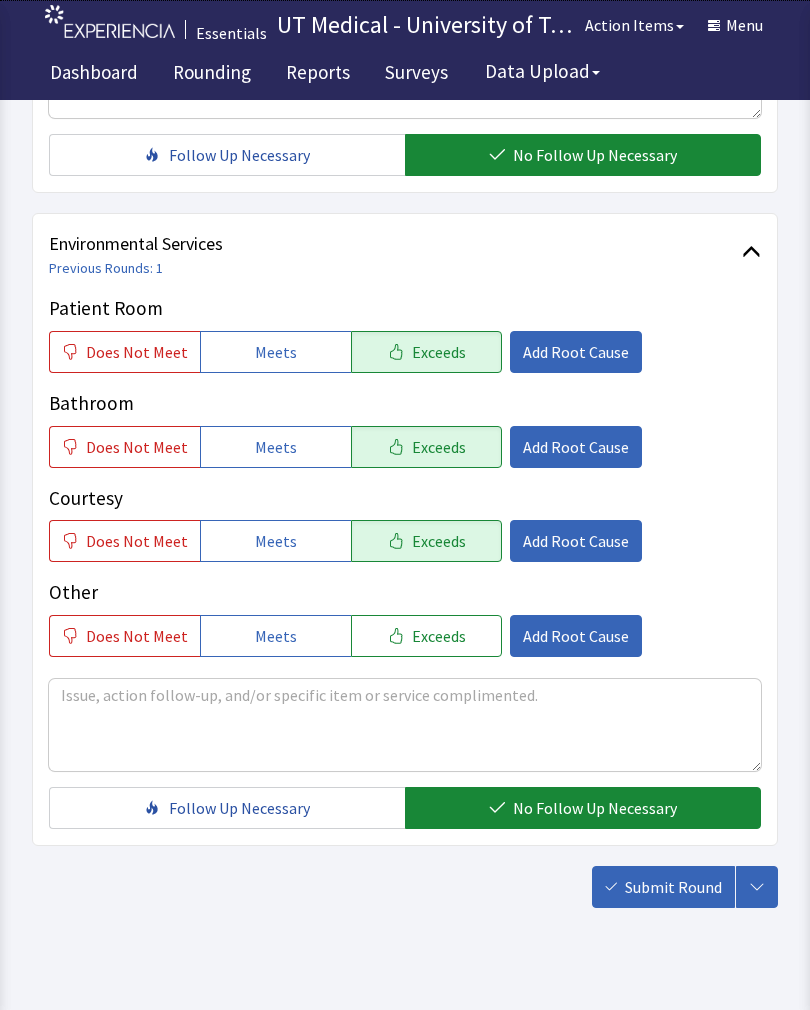 click on "Submit Round" at bounding box center (673, 887) 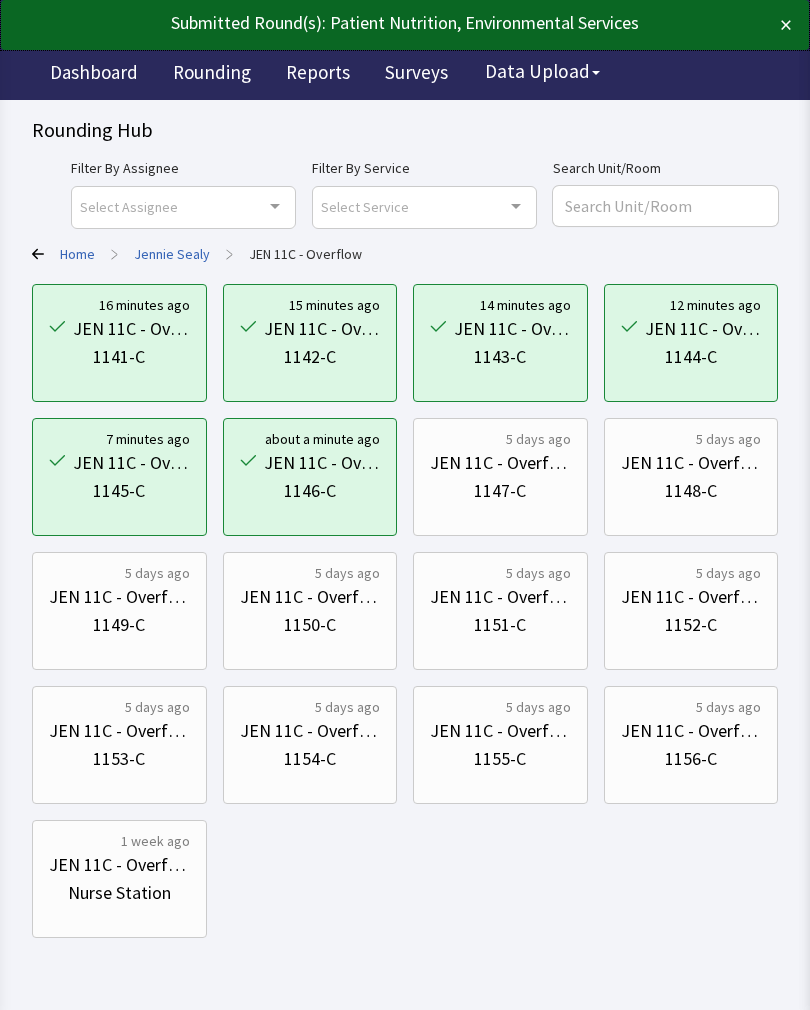 scroll, scrollTop: 0, scrollLeft: 0, axis: both 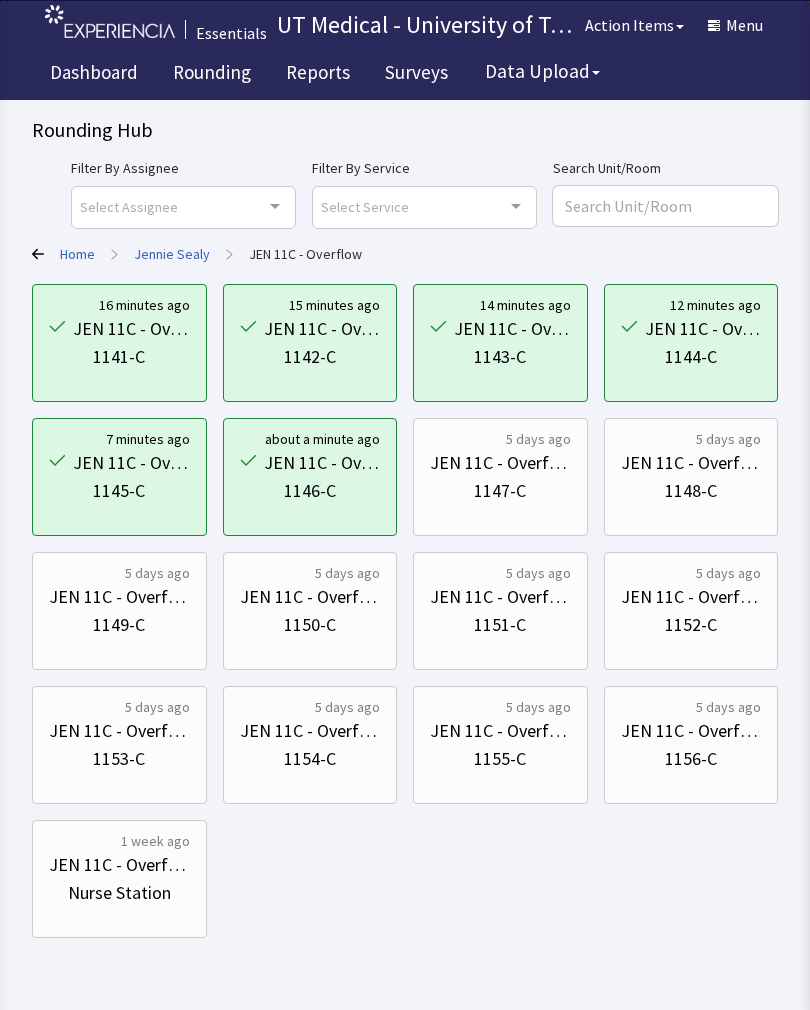 click on "1147-C" at bounding box center (500, 491) 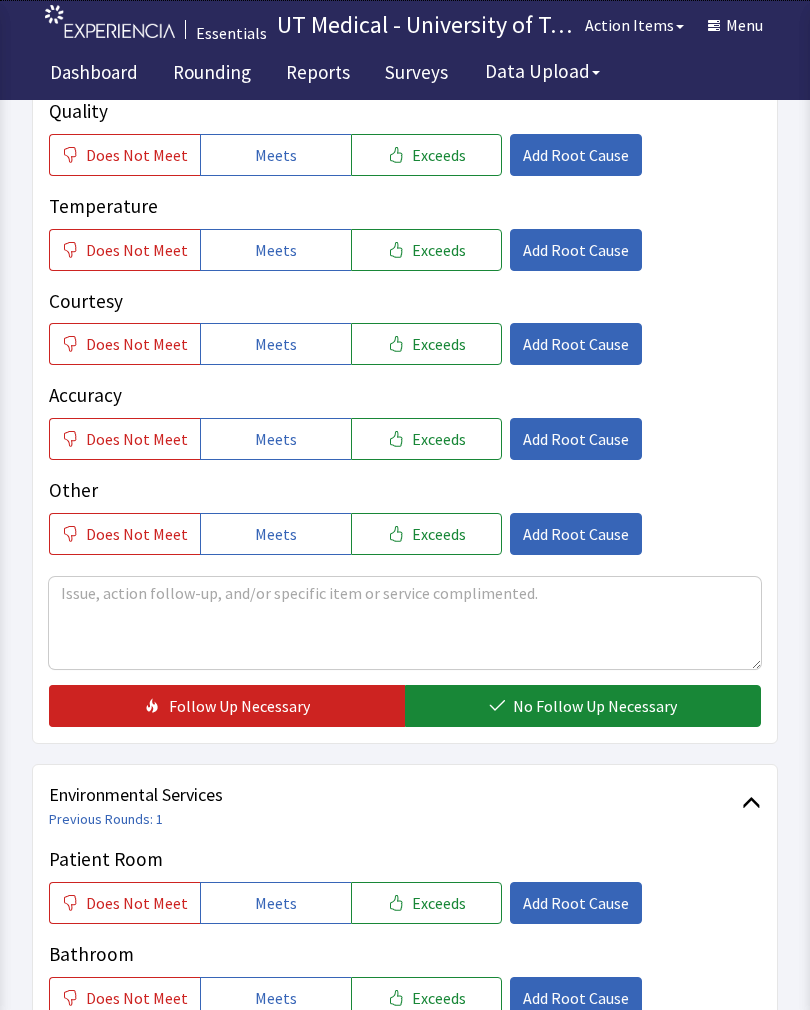 scroll, scrollTop: 340, scrollLeft: 0, axis: vertical 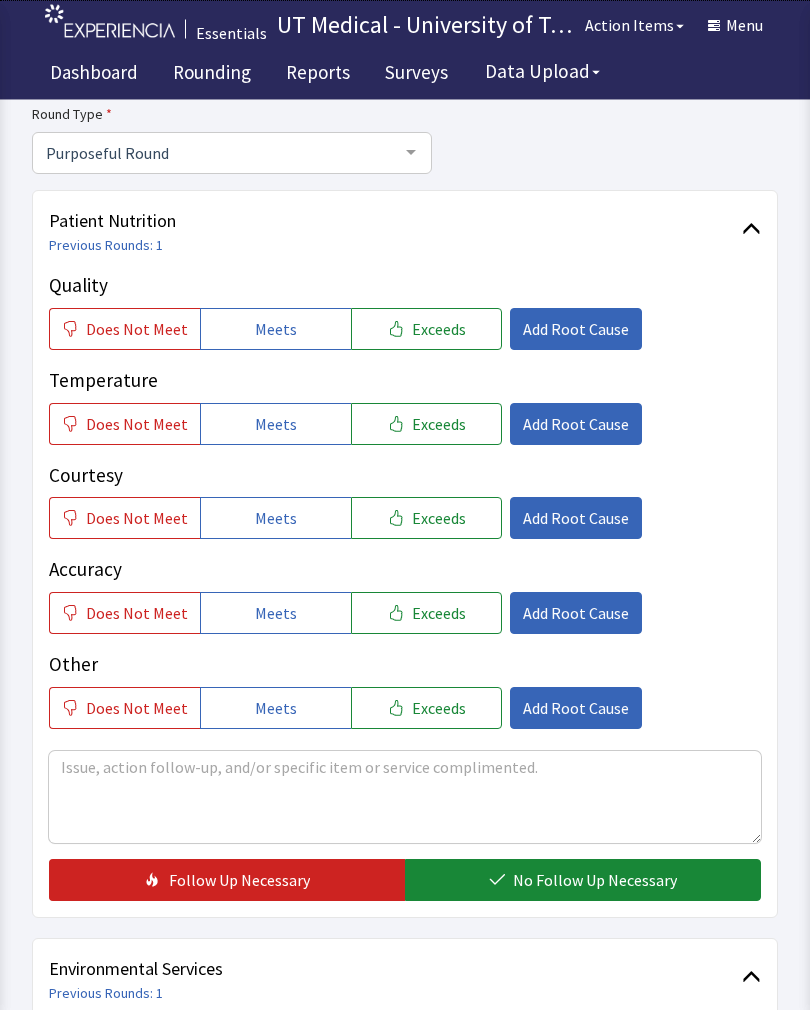 click on "Exceeds" at bounding box center [439, 330] 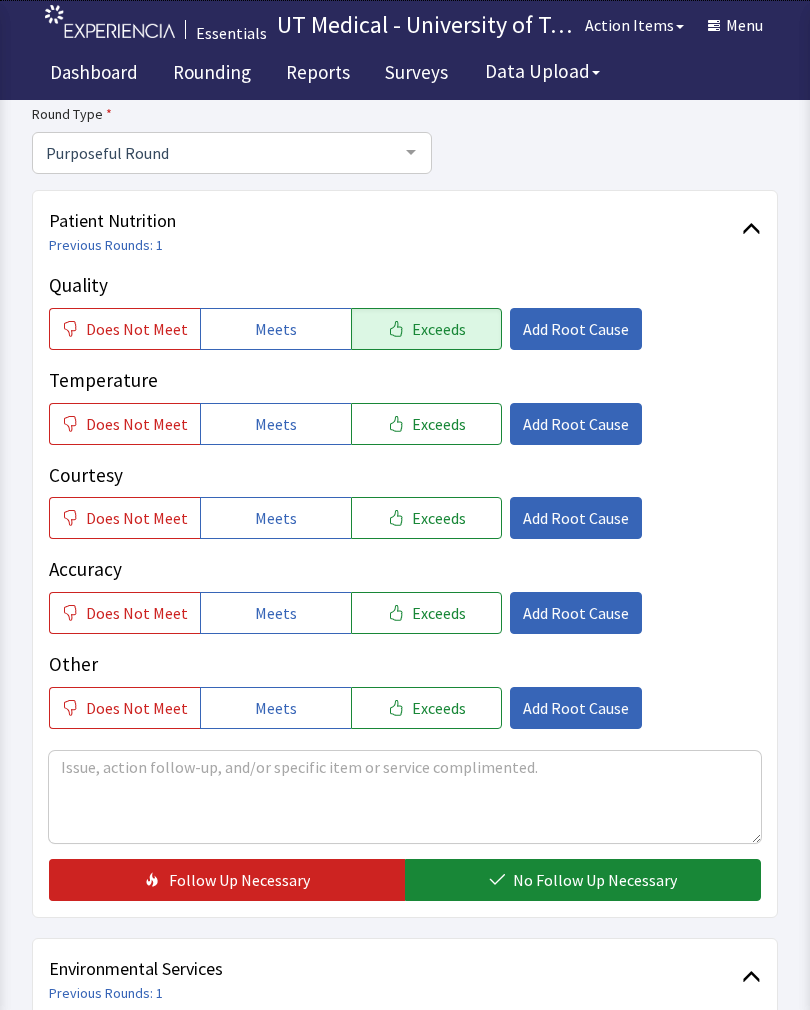 click on "Exceeds" 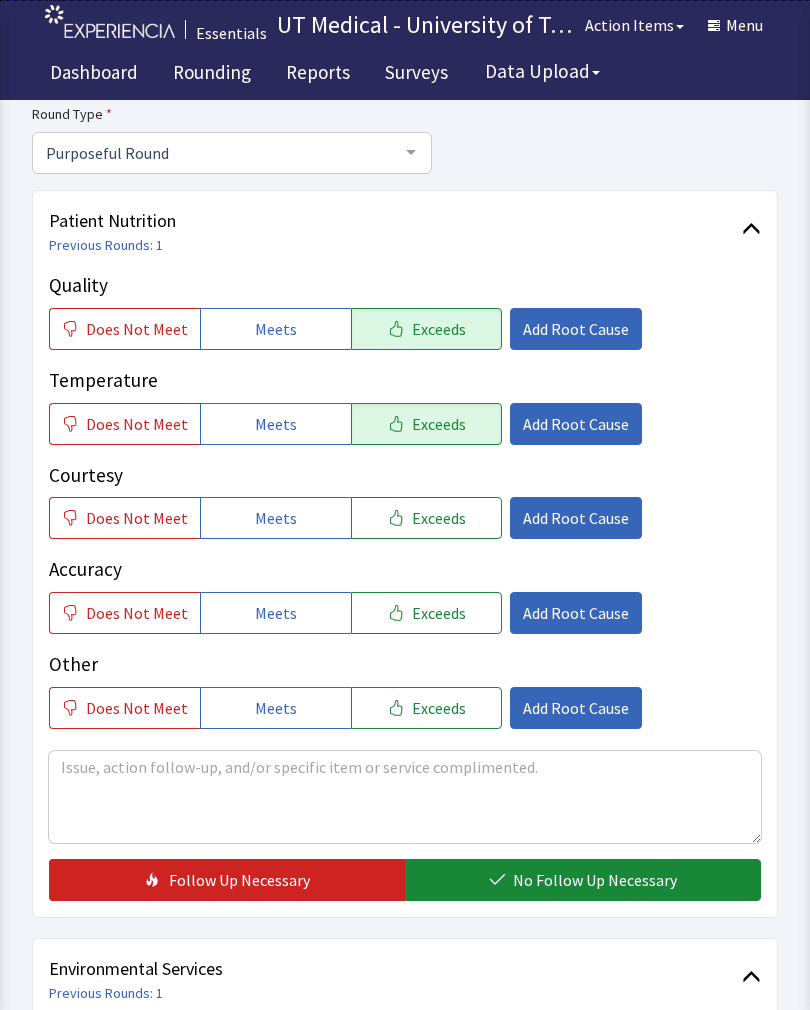 click on "Exceeds" 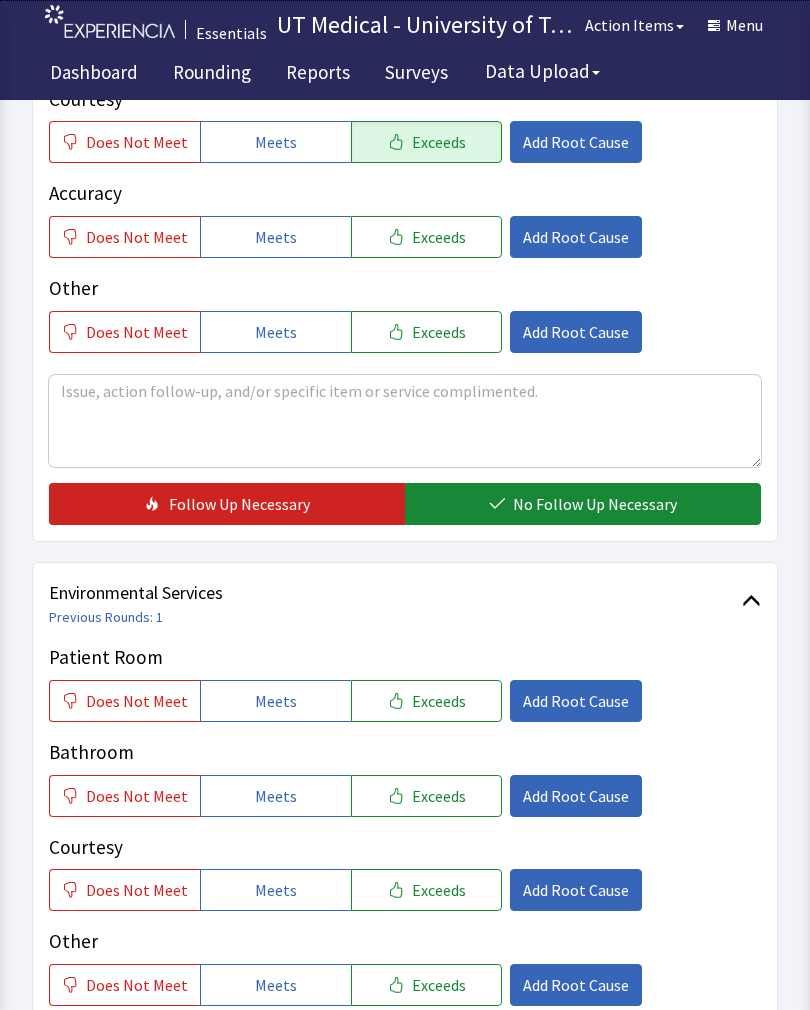 click on "No Follow Up Necessary" at bounding box center [595, 504] 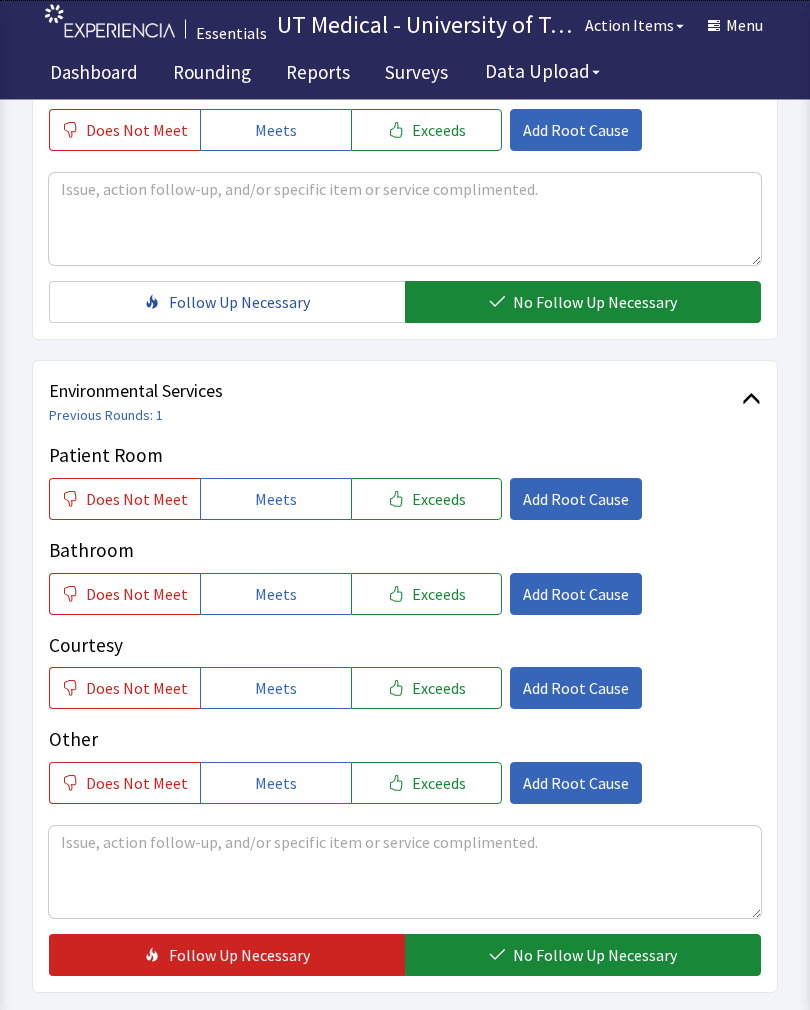 scroll, scrollTop: 743, scrollLeft: 0, axis: vertical 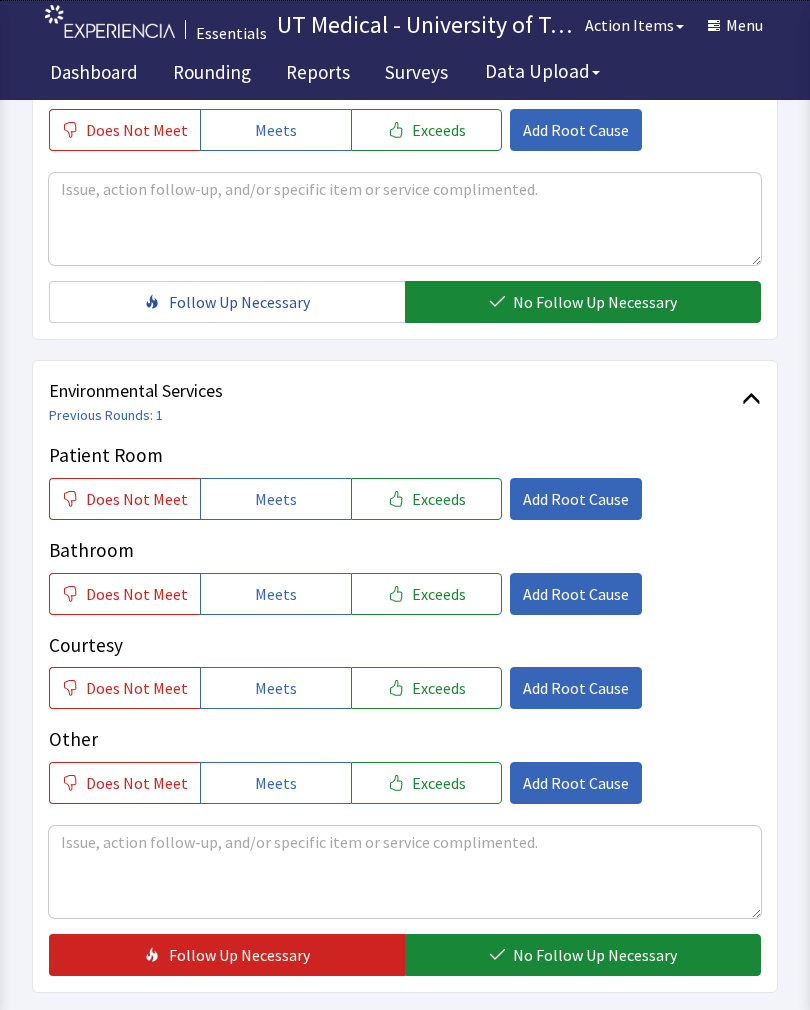 click on "Exceeds" at bounding box center (439, 499) 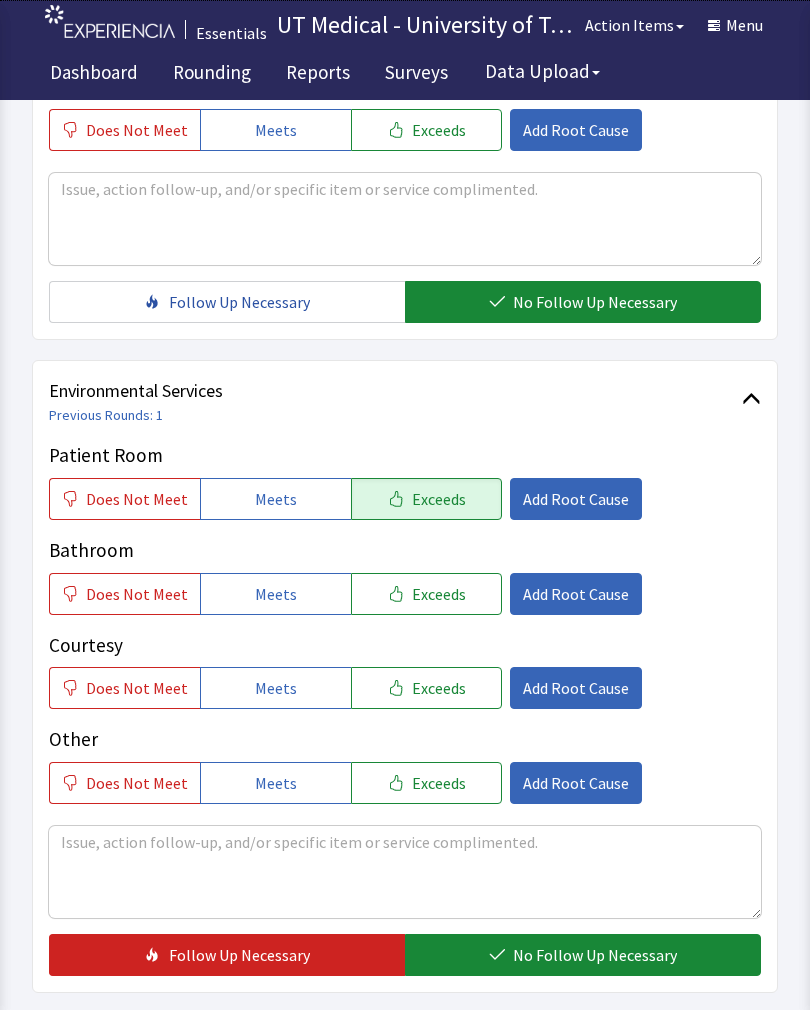 click on "Exceeds" 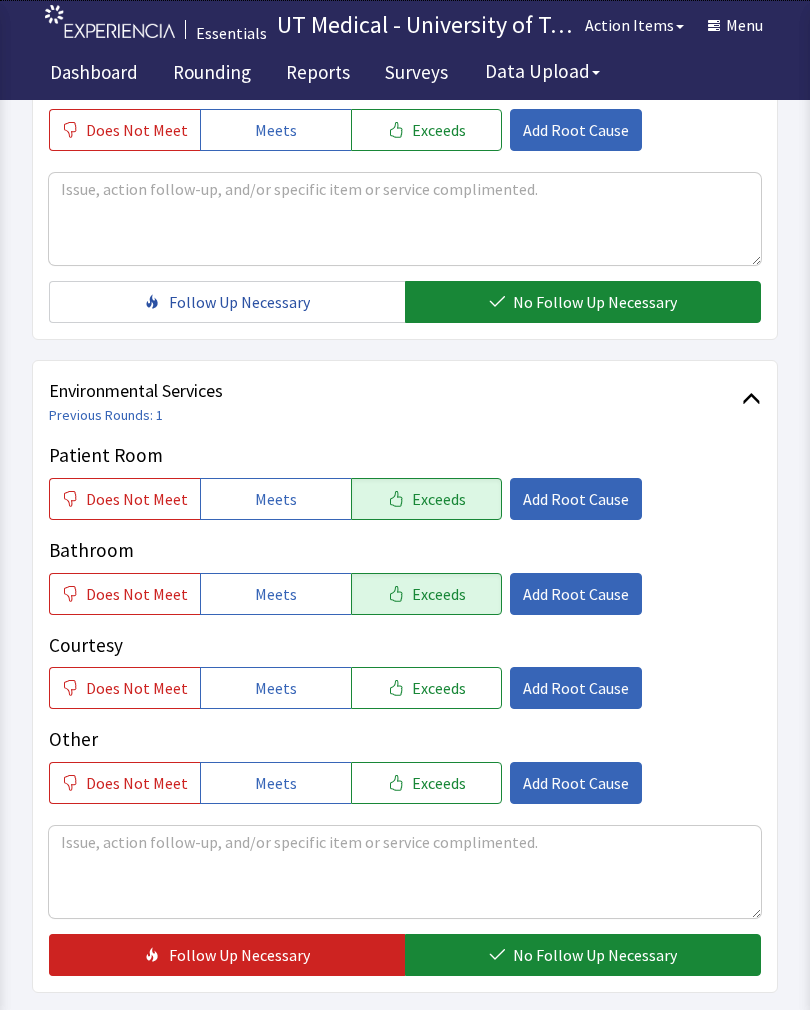 click on "Exceeds" 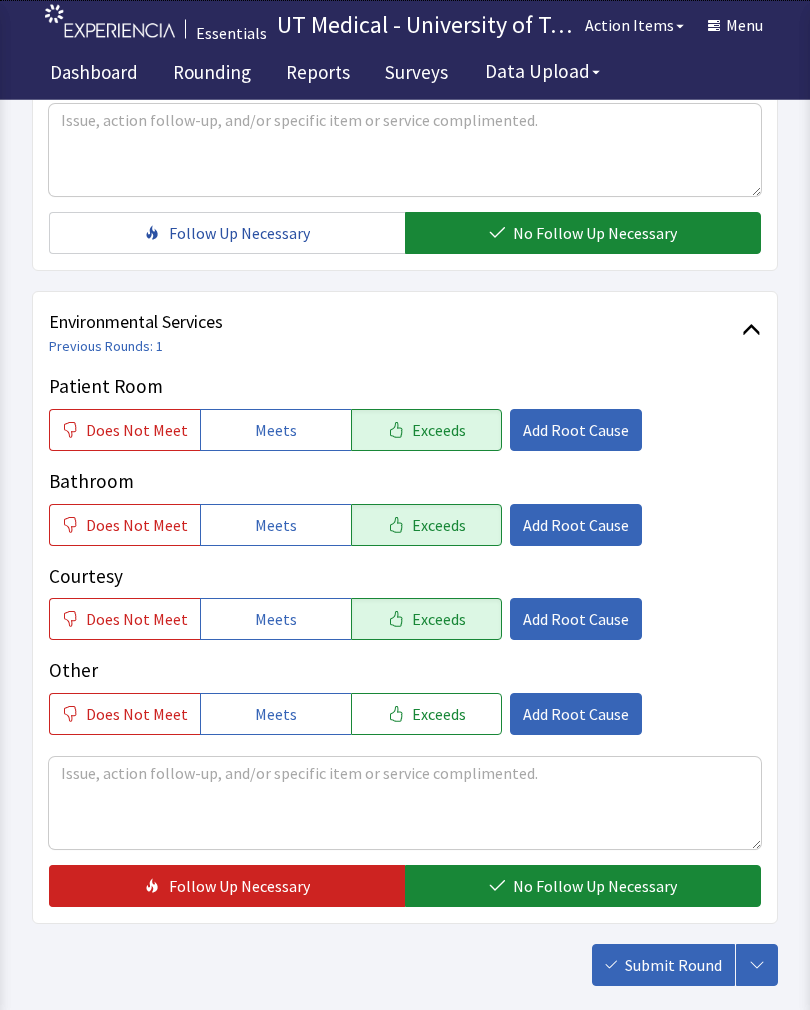 scroll, scrollTop: 890, scrollLeft: 0, axis: vertical 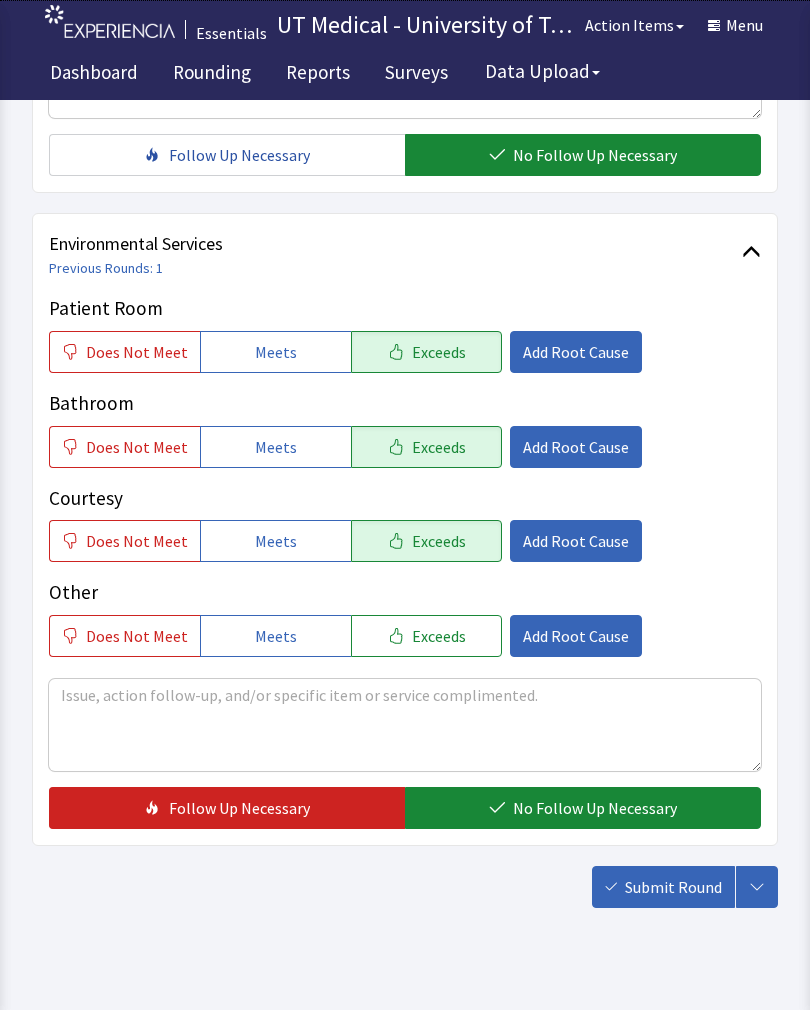 click on "No Follow Up Necessary" at bounding box center [595, 808] 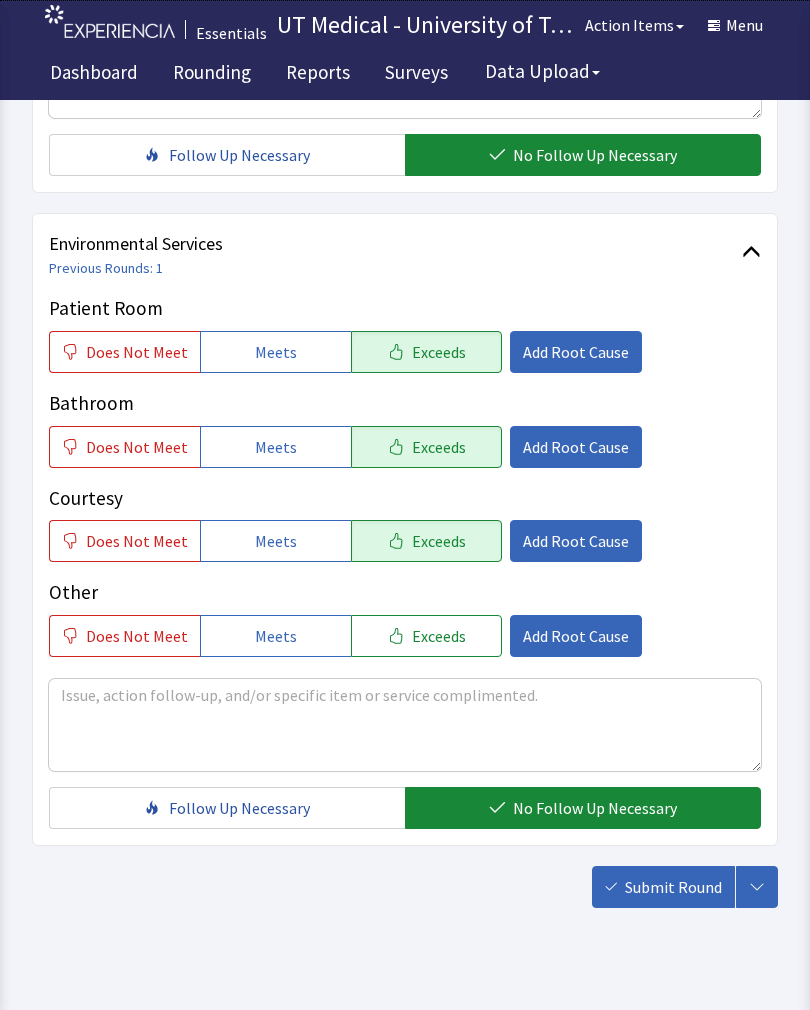 click on "Submit Round" at bounding box center [673, 887] 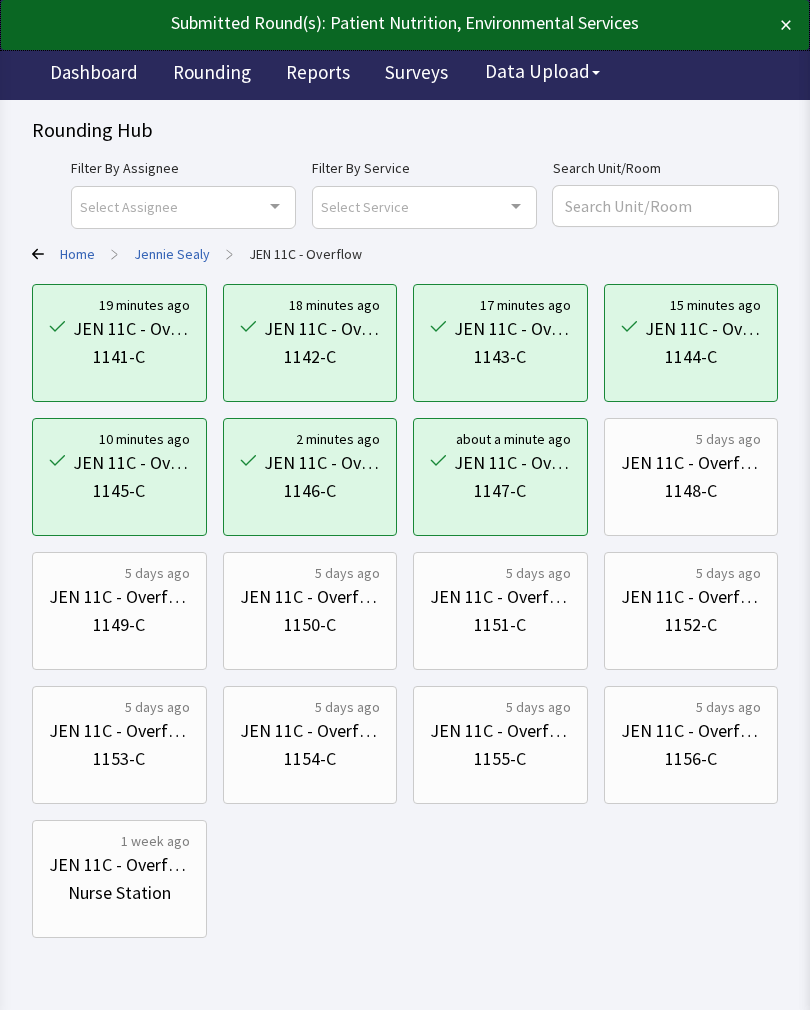 scroll, scrollTop: 0, scrollLeft: 0, axis: both 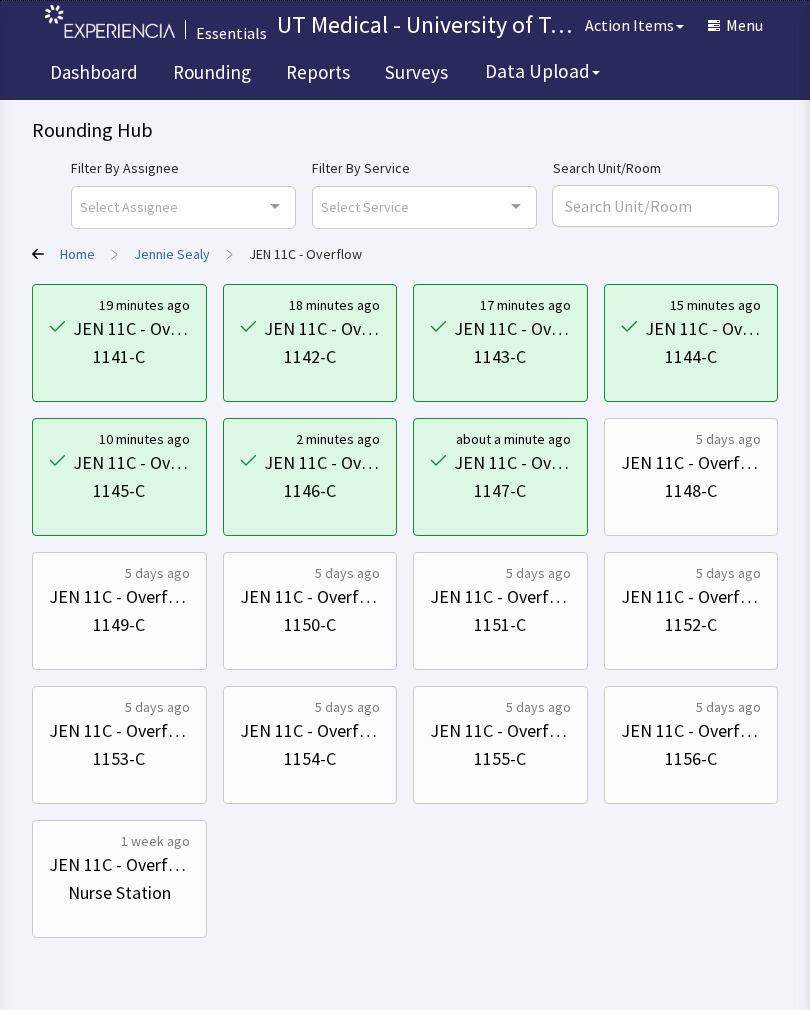 click on "1148-C" at bounding box center [691, 491] 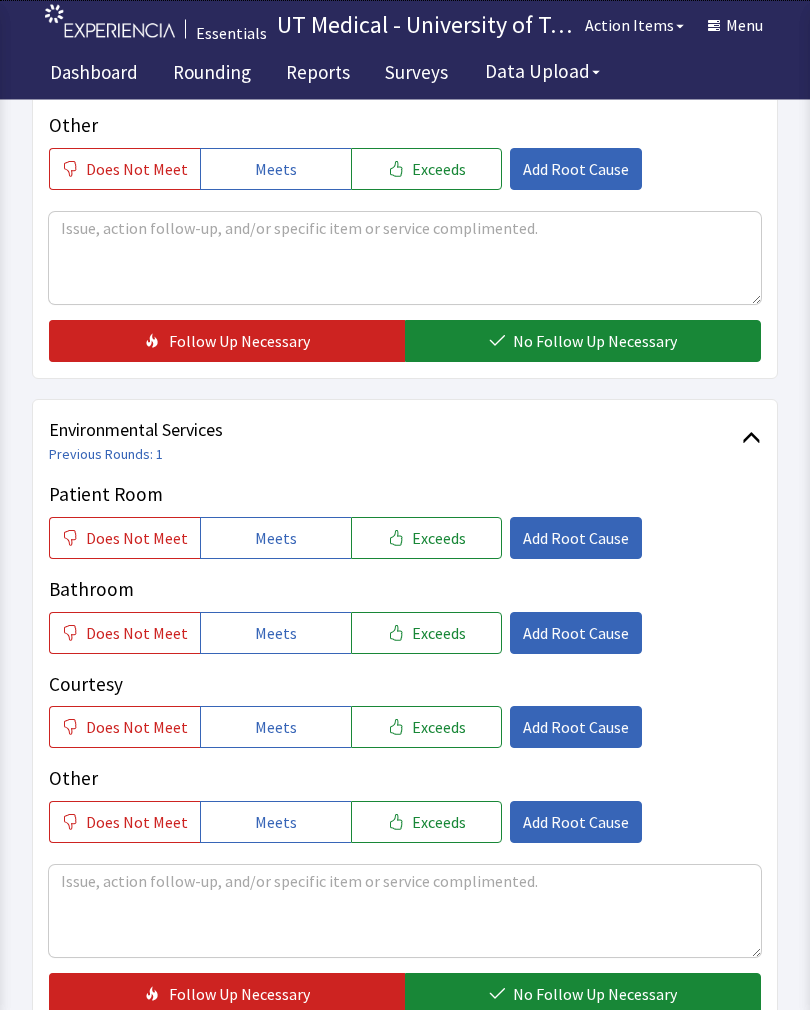 scroll, scrollTop: 706, scrollLeft: 0, axis: vertical 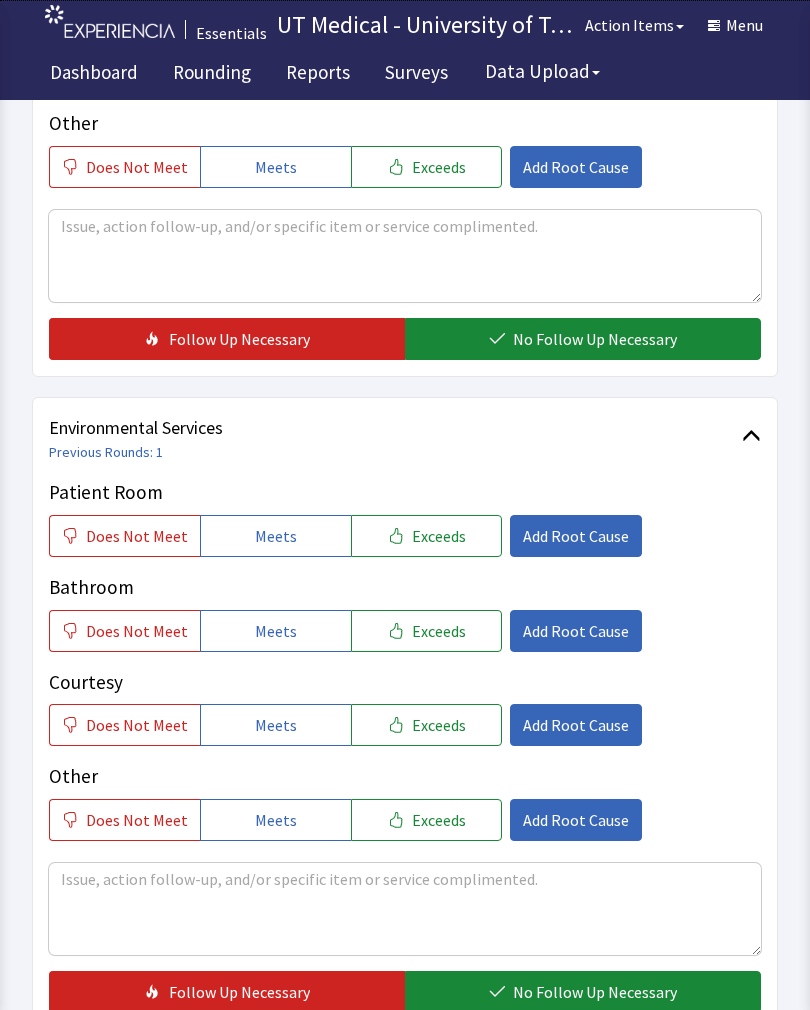click on "Exceeds" at bounding box center (439, 536) 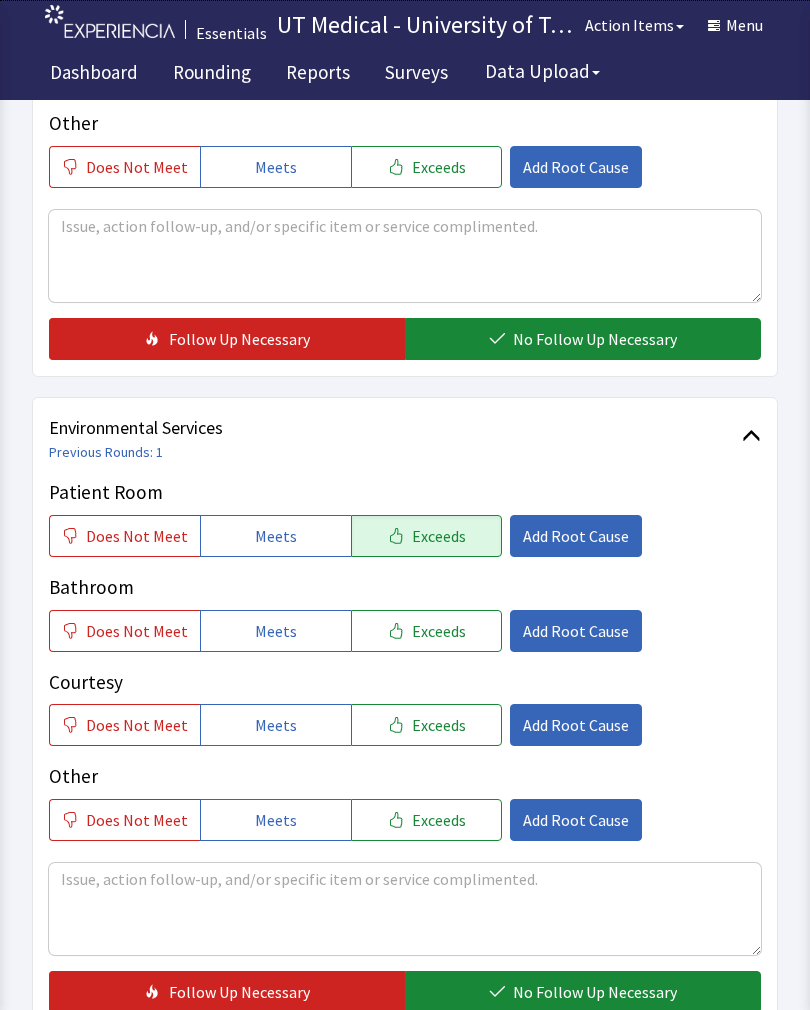 click on "Exceeds" at bounding box center [439, 631] 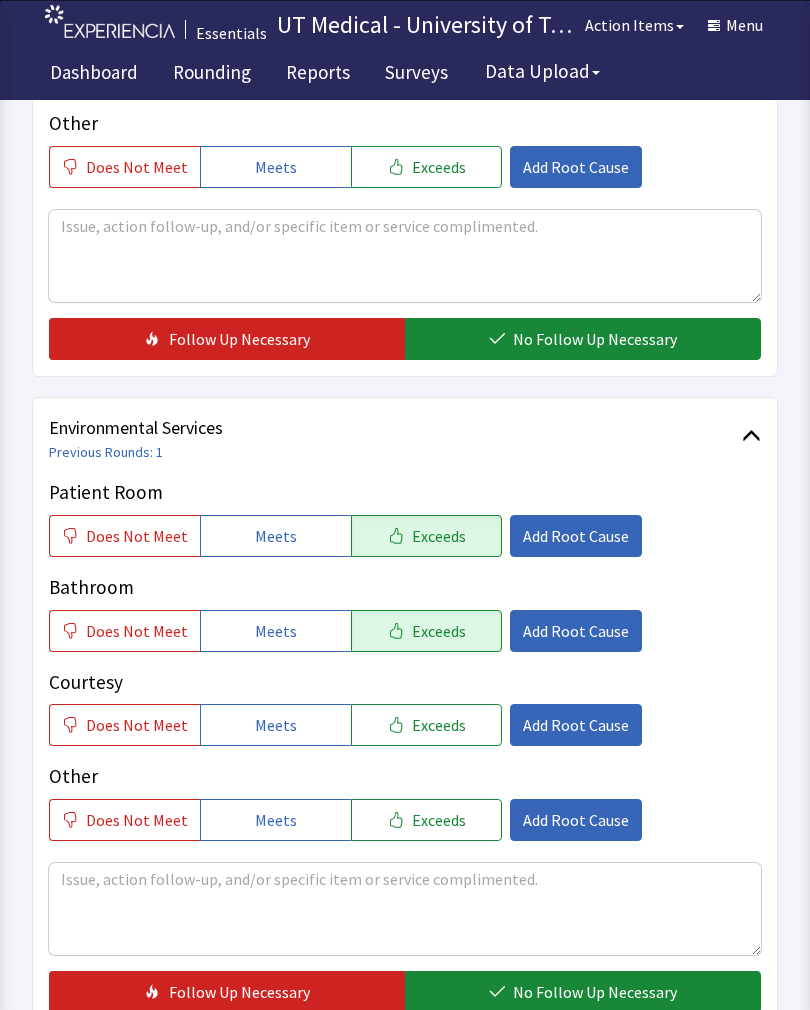 click on "Exceeds" at bounding box center [439, 725] 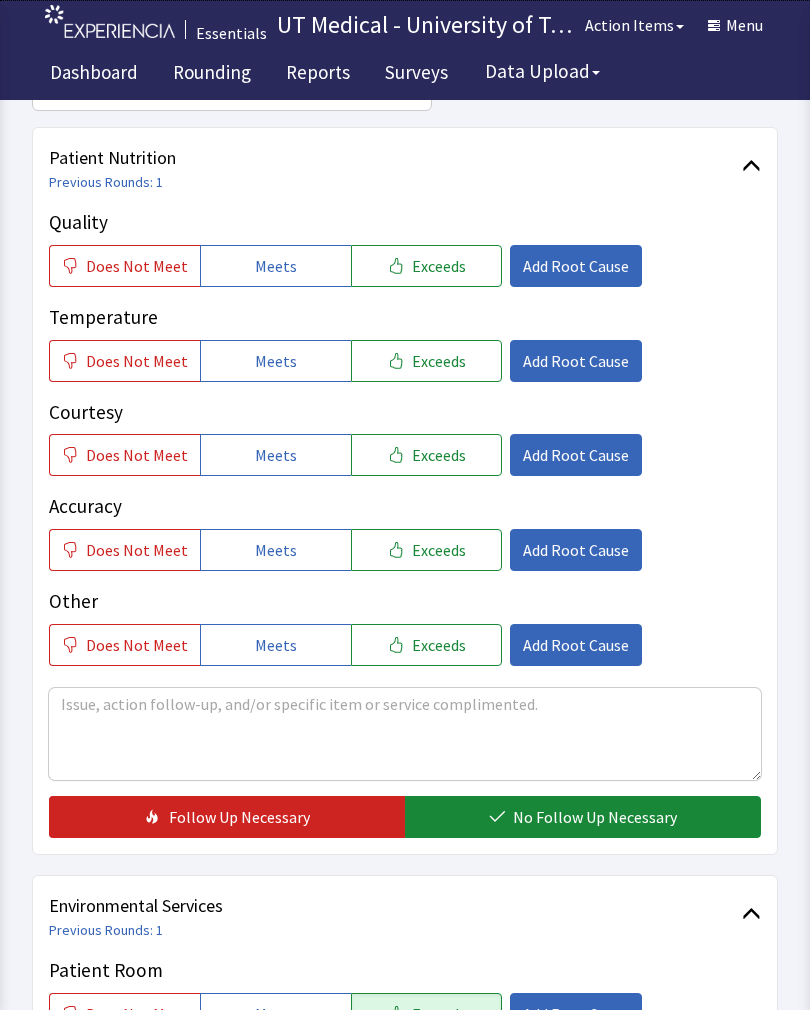 scroll, scrollTop: 232, scrollLeft: 0, axis: vertical 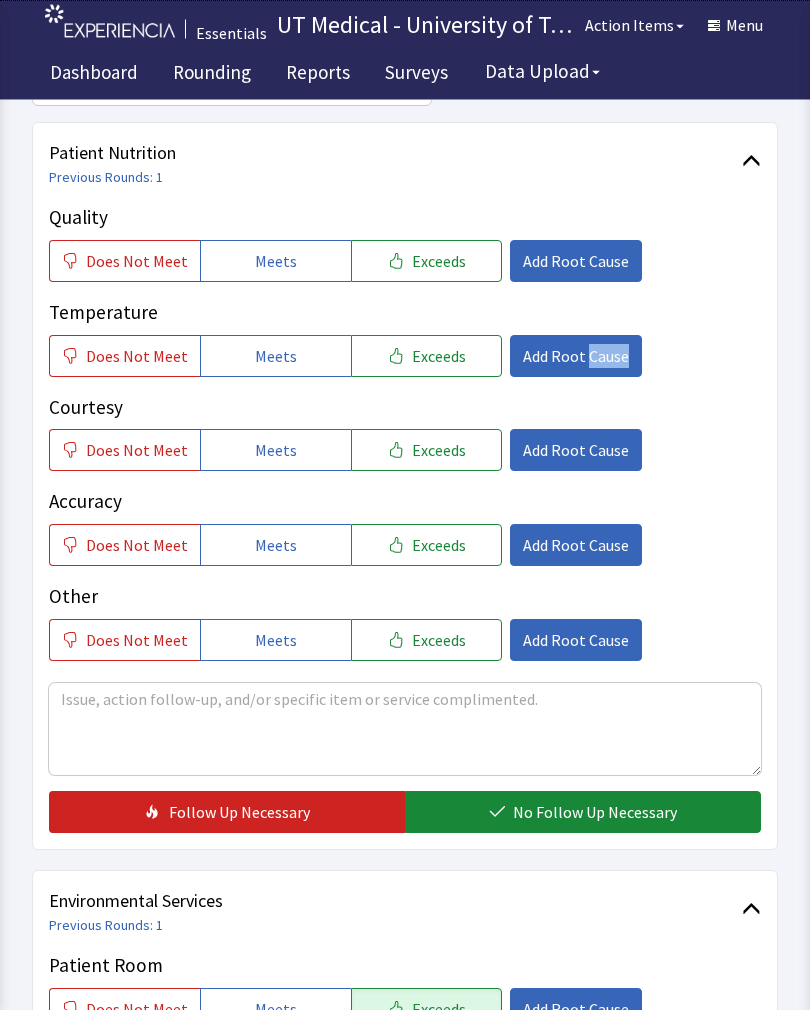 click on "Patient Nutrition Previous Rounds: 1 Quality Does Not Meet Meets Exceeds Add Root Cause Temperature Does Not Meet Meets Exceeds Add Root Cause Courtesy Does Not Meet Meets Exceeds Add Root Cause Accuracy Does Not Meet Meets Exceeds Add Root Cause Other Does Not Meet Meets Exceeds Add Root Cause Follow Up Necessary No Follow Up Necessary" 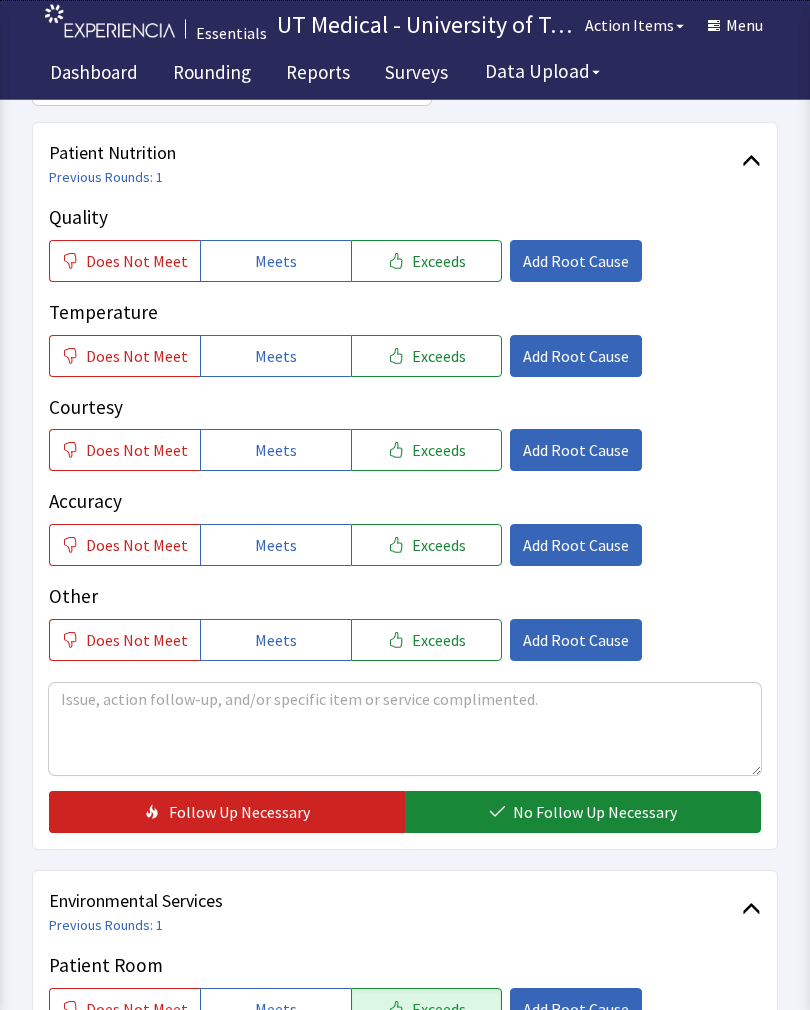 click on "Exceeds" 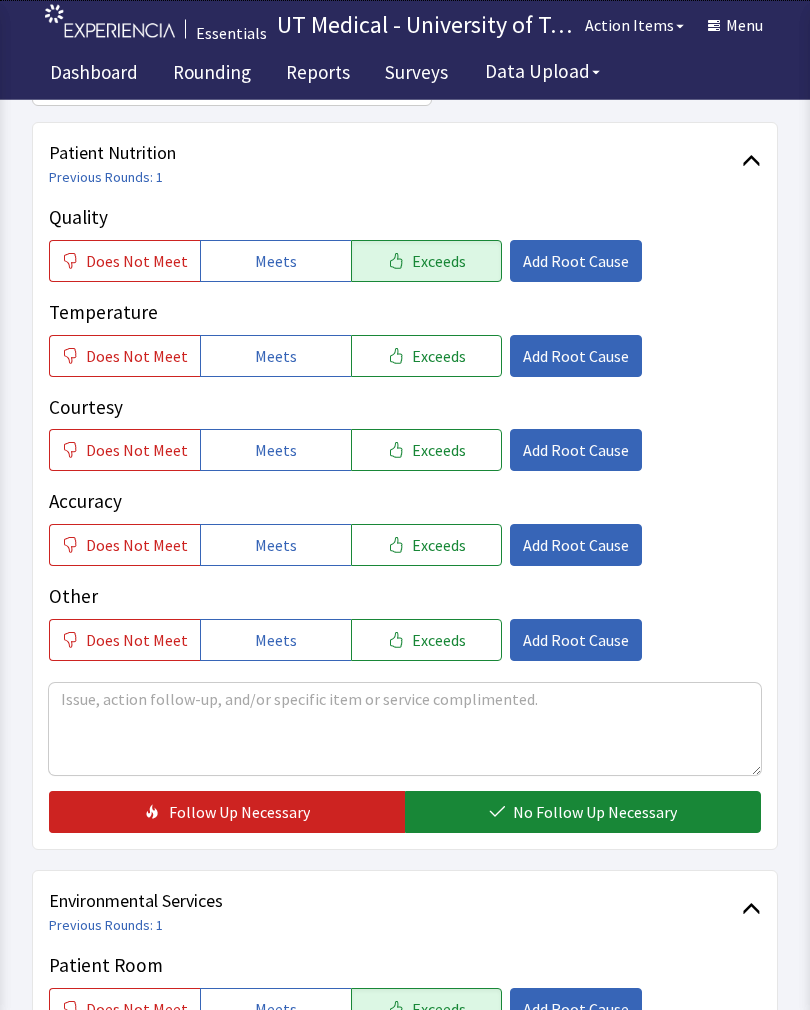 scroll, scrollTop: 233, scrollLeft: 0, axis: vertical 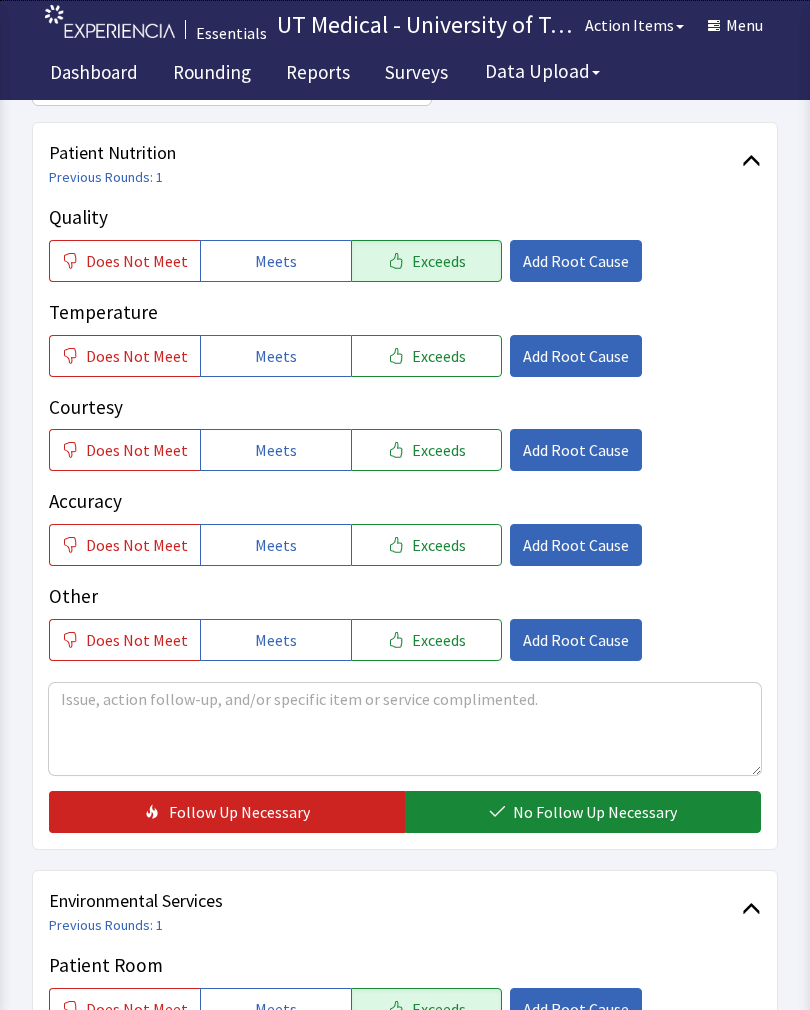 click on "Exceeds" at bounding box center [439, 356] 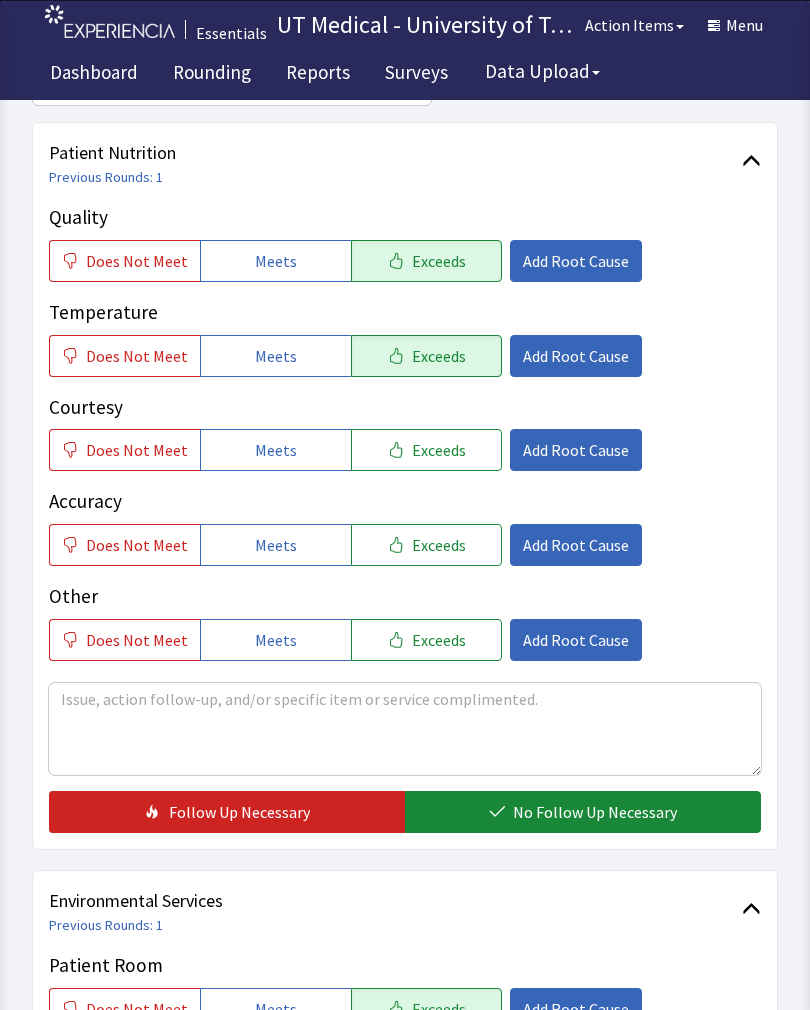 click on "Exceeds" 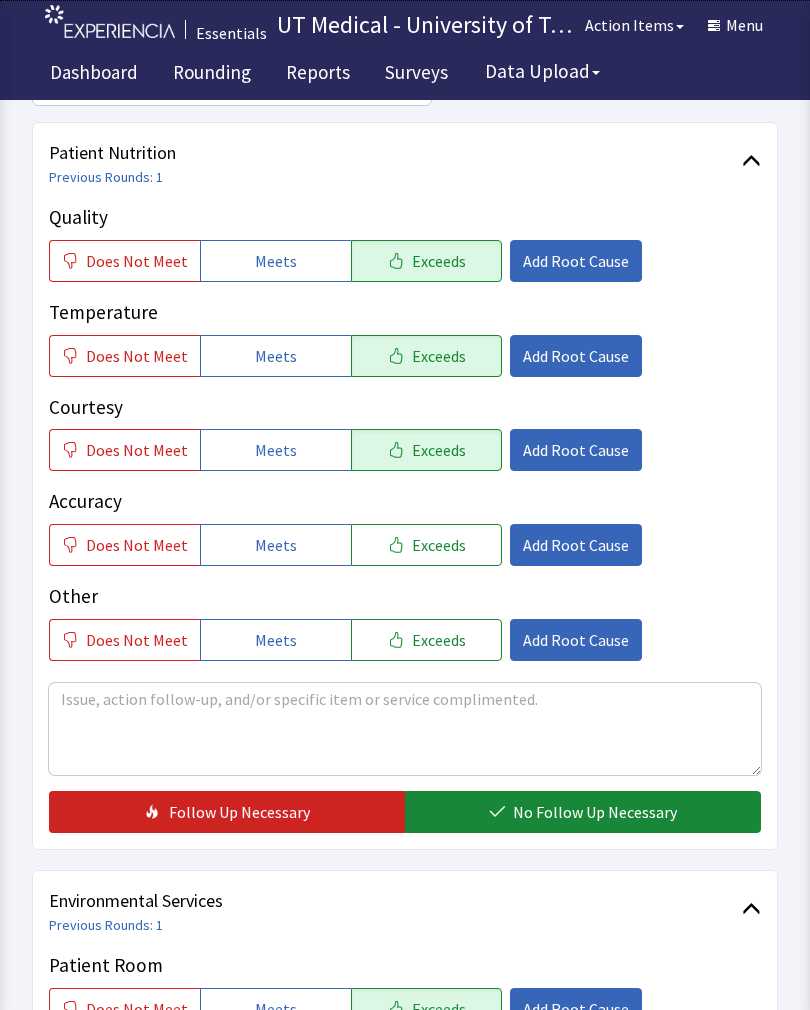 click on "No Follow Up Necessary" at bounding box center (595, 812) 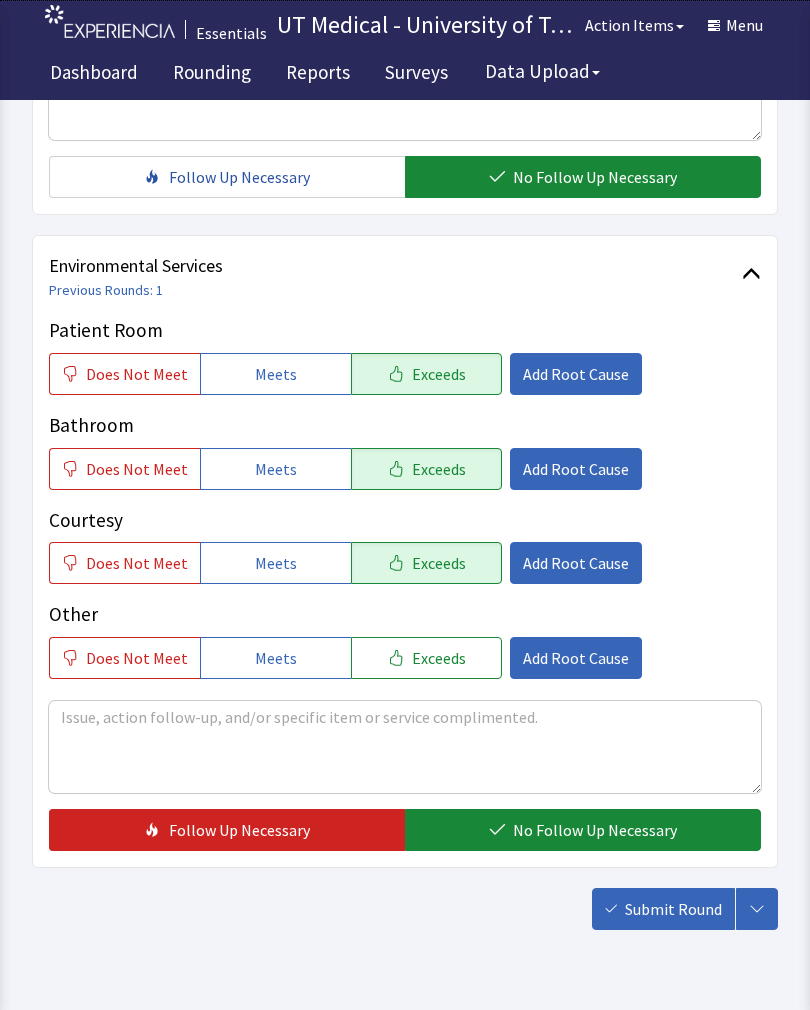 scroll, scrollTop: 890, scrollLeft: 0, axis: vertical 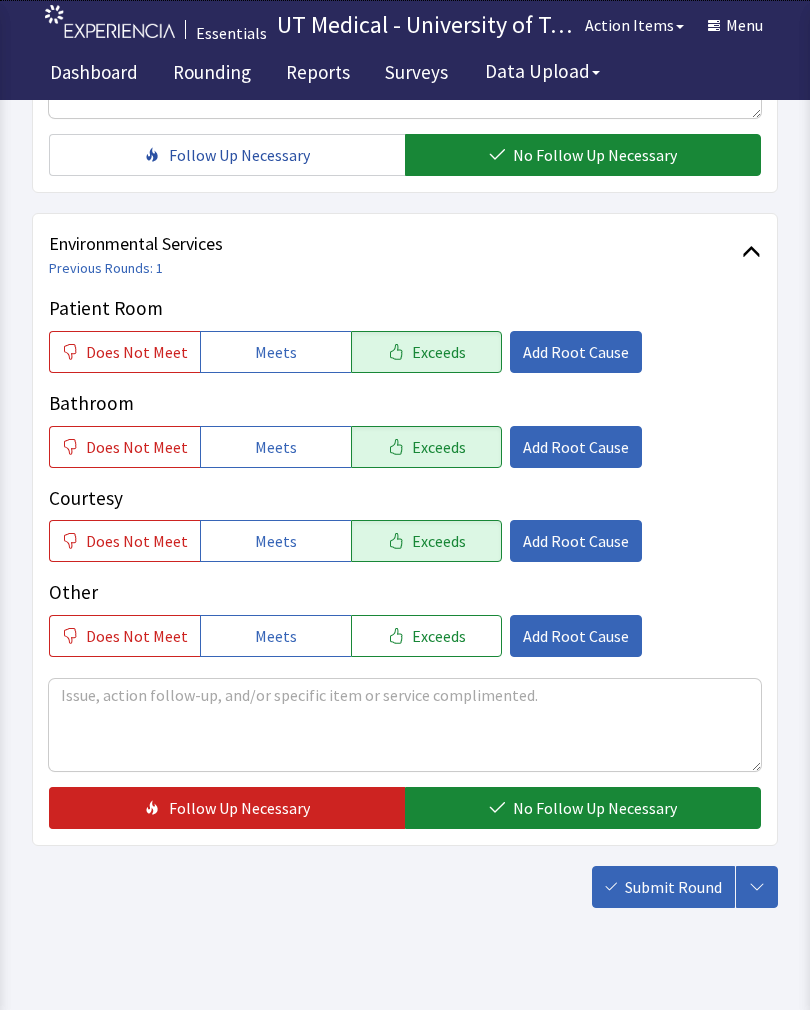 click on "No Follow Up Necessary" 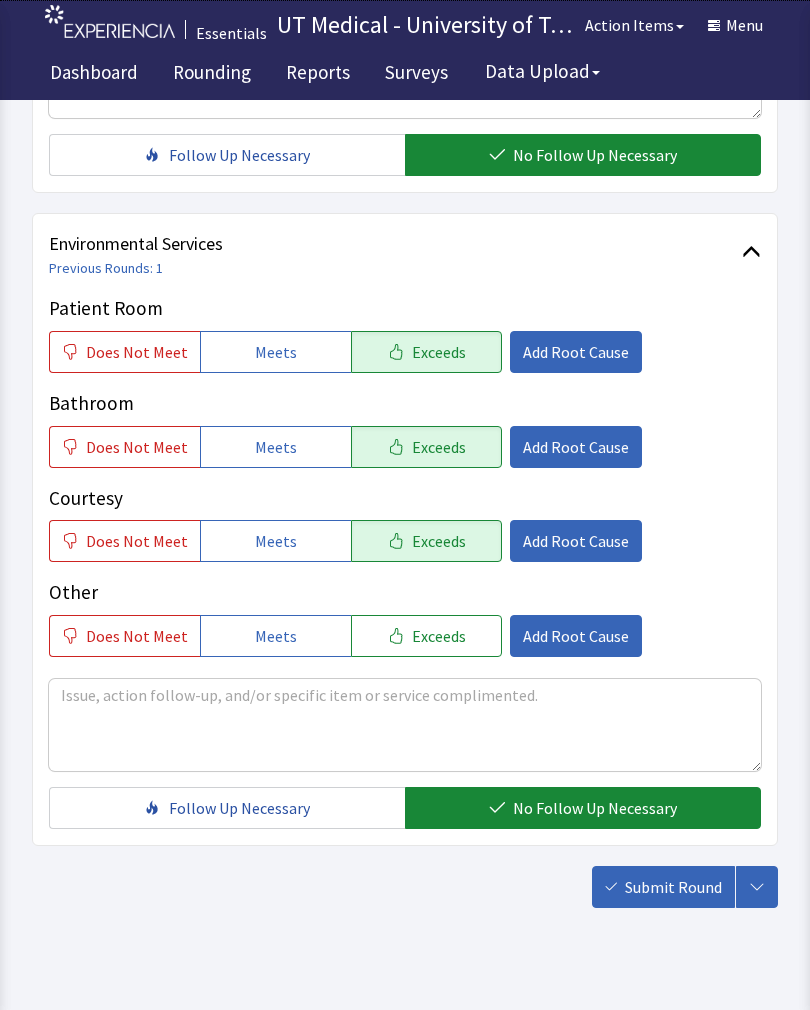 click on "Submit Round" at bounding box center [673, 887] 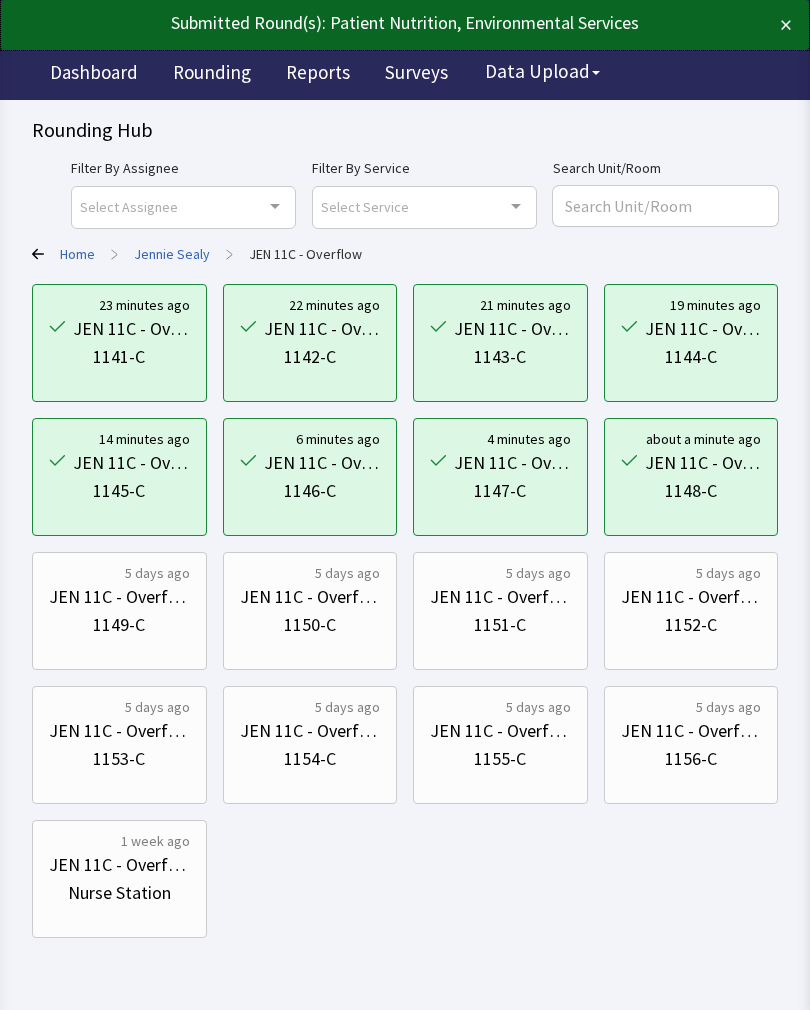 scroll, scrollTop: 0, scrollLeft: 0, axis: both 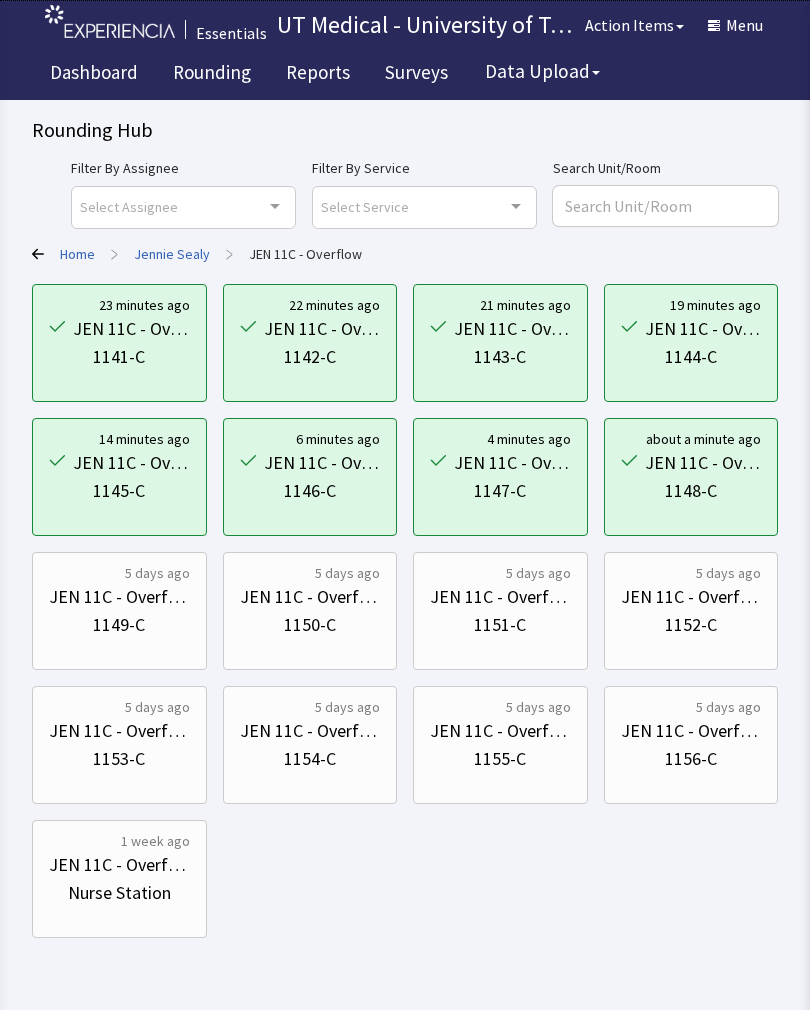 click on "1149-C" at bounding box center (119, 625) 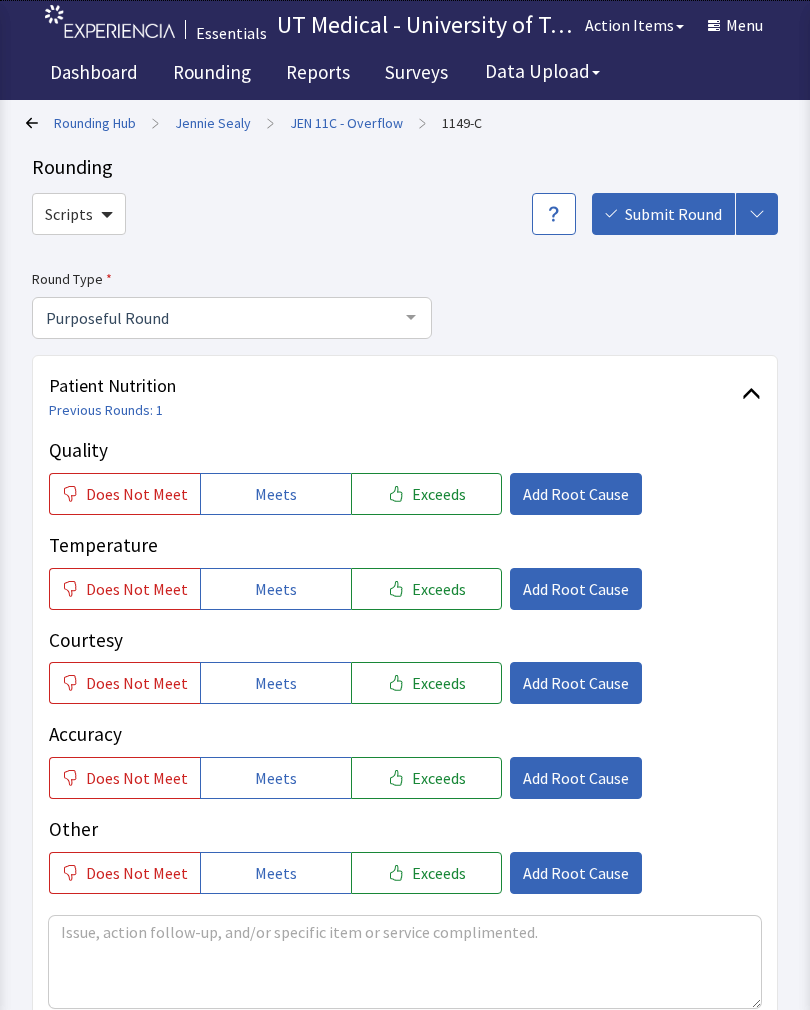 scroll, scrollTop: 0, scrollLeft: 0, axis: both 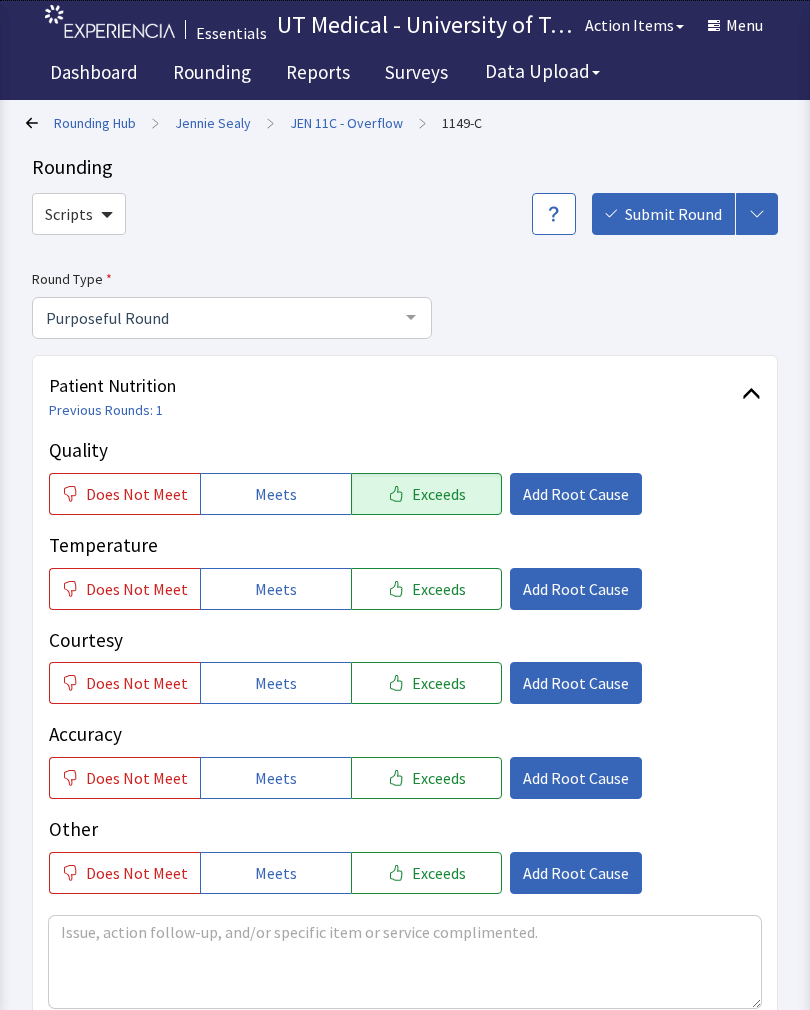 click on "Exceeds" at bounding box center (439, 589) 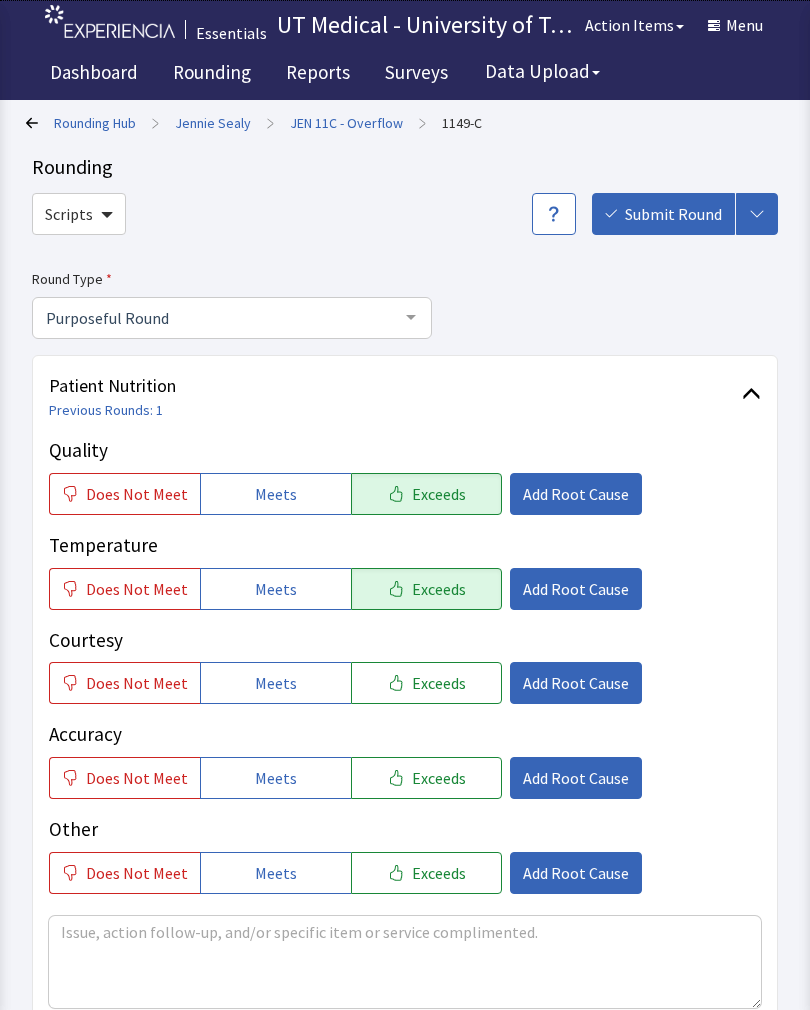 click on "Exceeds" at bounding box center [439, 683] 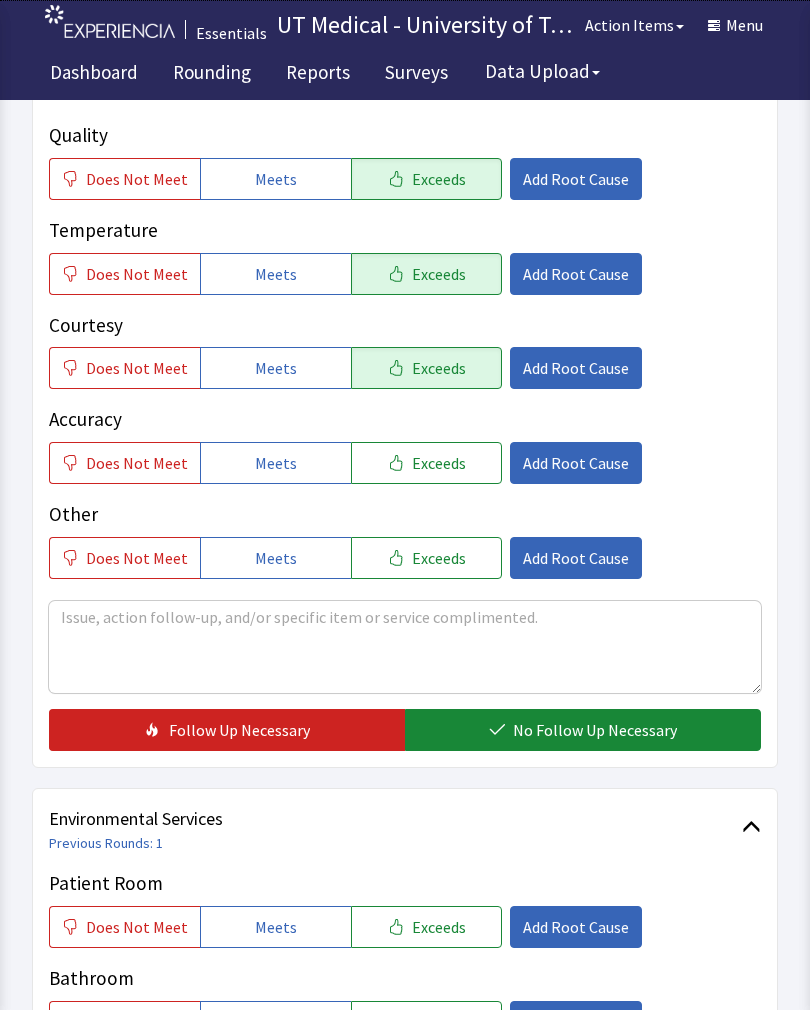 scroll, scrollTop: 505, scrollLeft: 0, axis: vertical 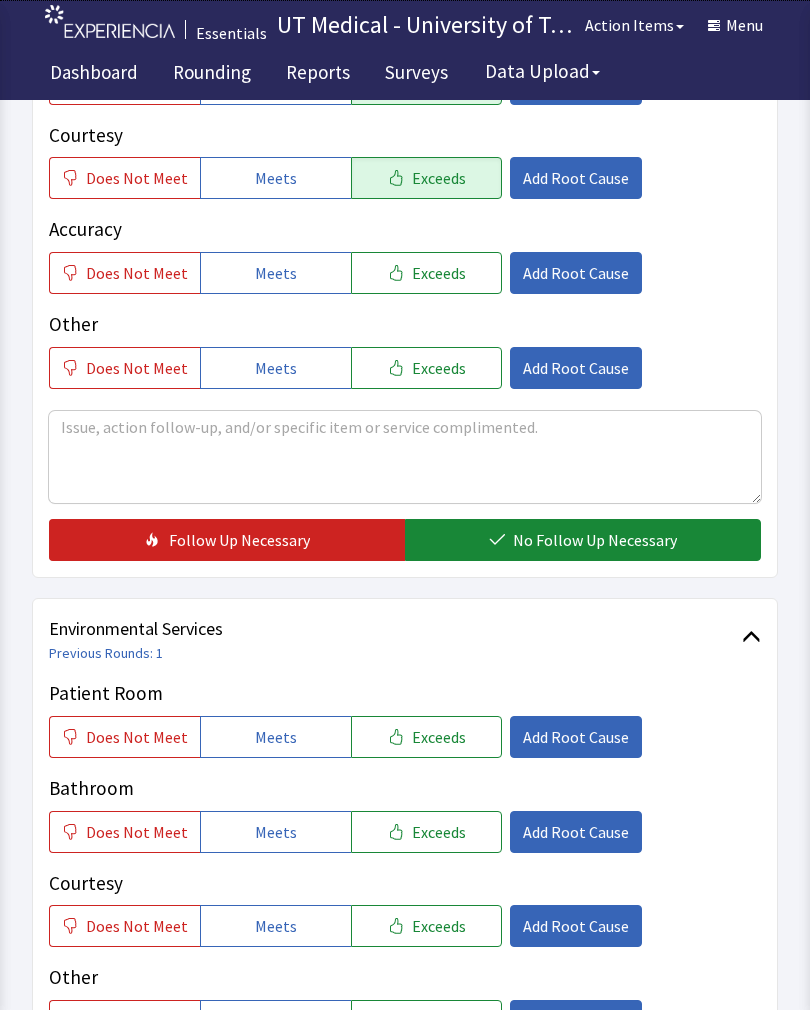 click on "No Follow Up Necessary" at bounding box center (595, 540) 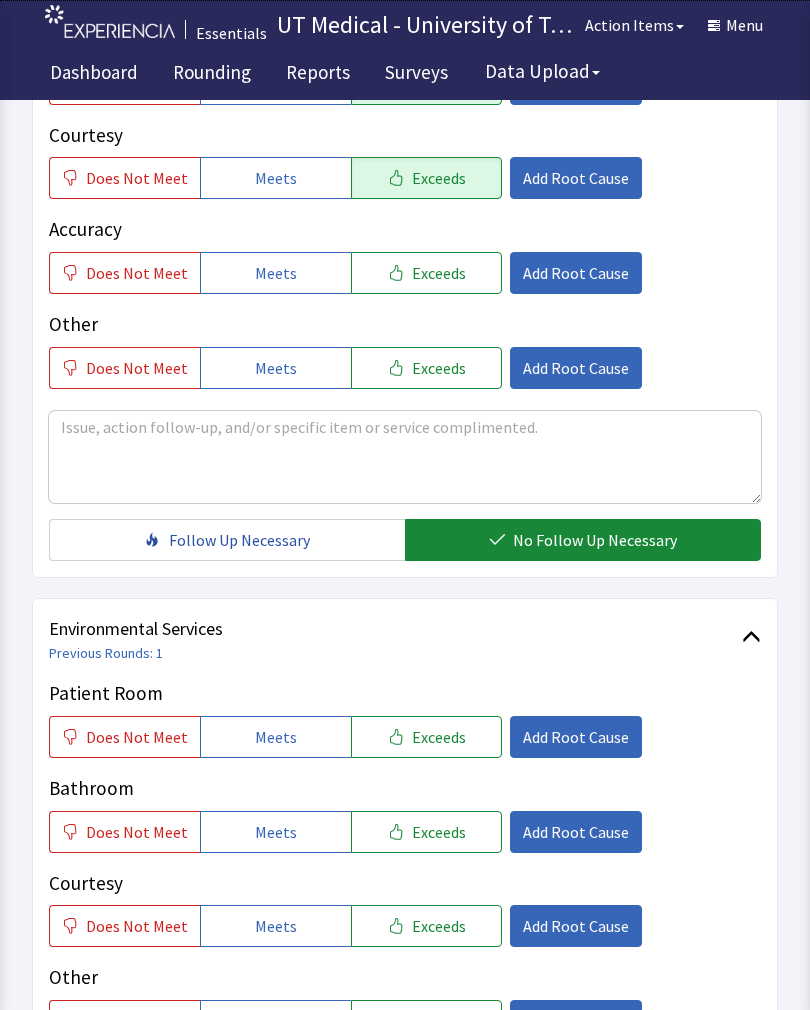 click on "Exceeds" 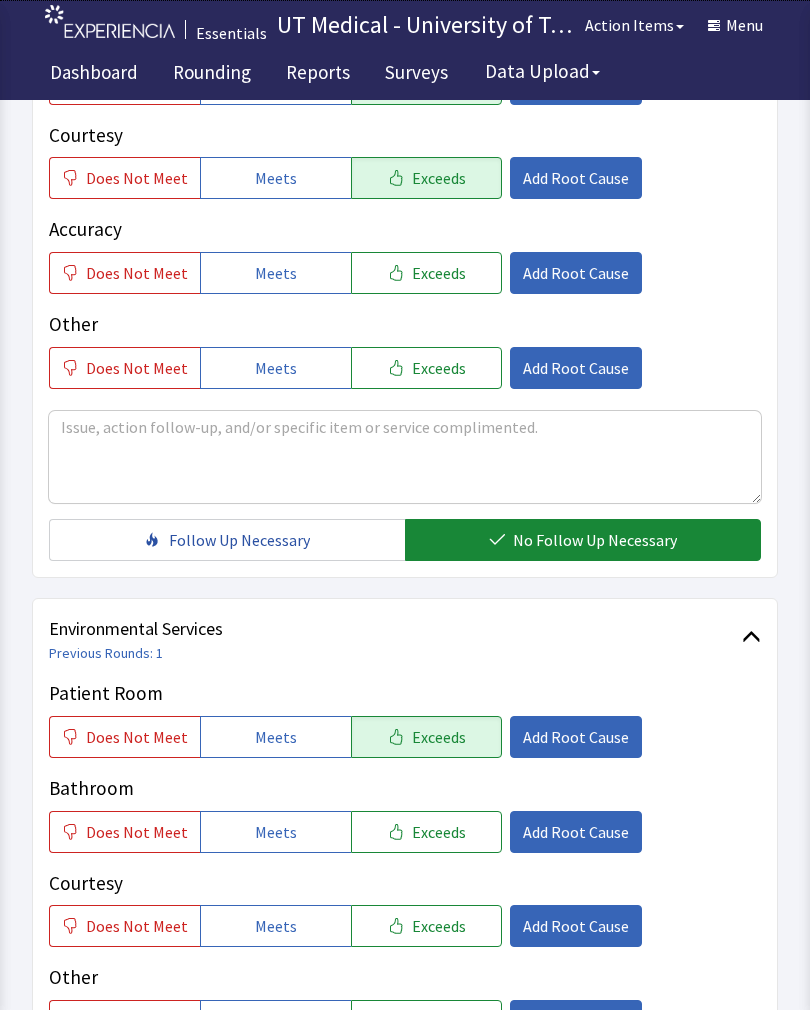 click on "Exceeds" at bounding box center [439, 832] 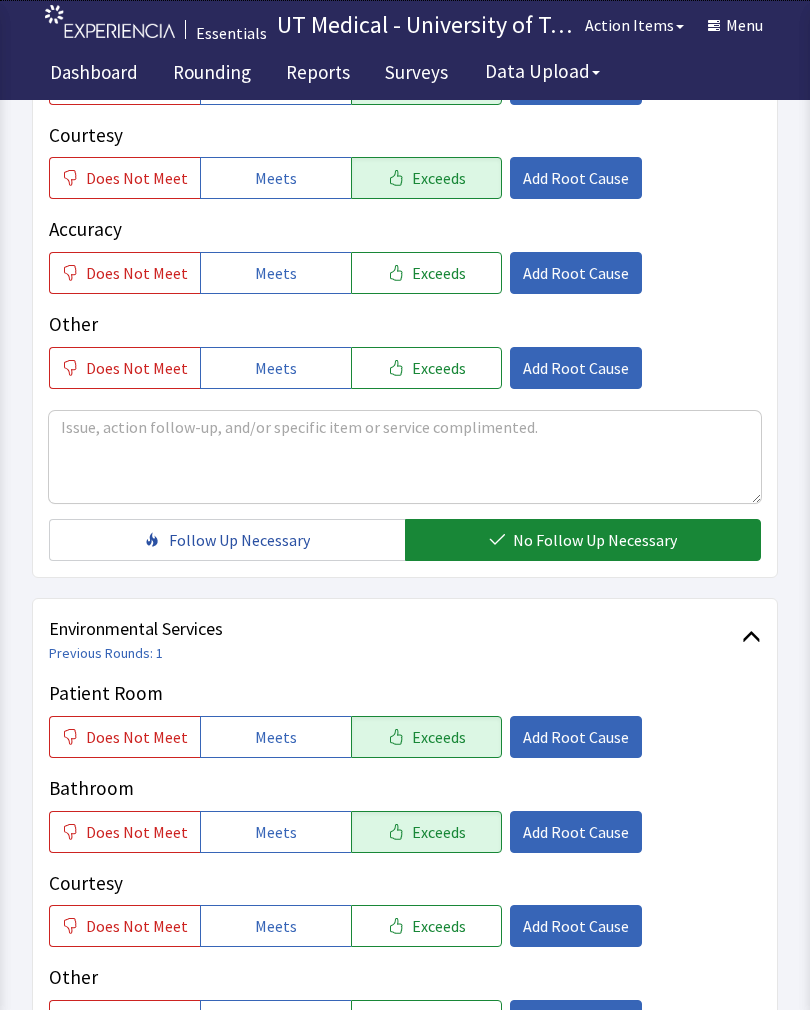 click on "Exceeds" at bounding box center (439, 926) 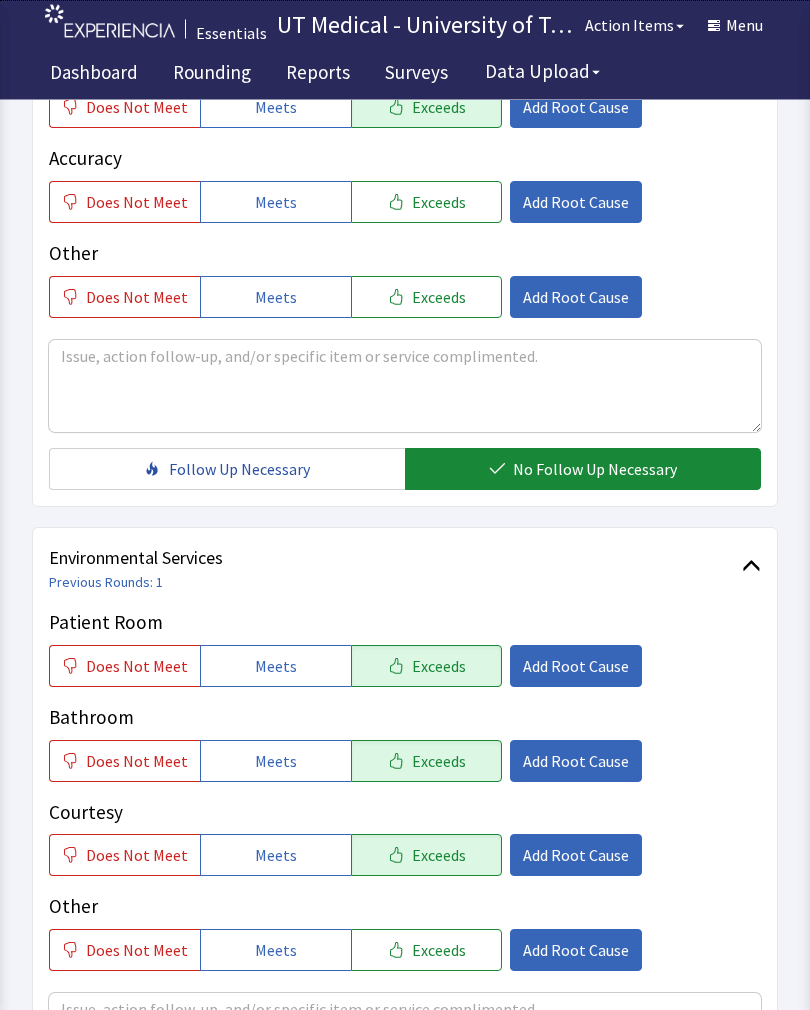 scroll, scrollTop: 890, scrollLeft: 0, axis: vertical 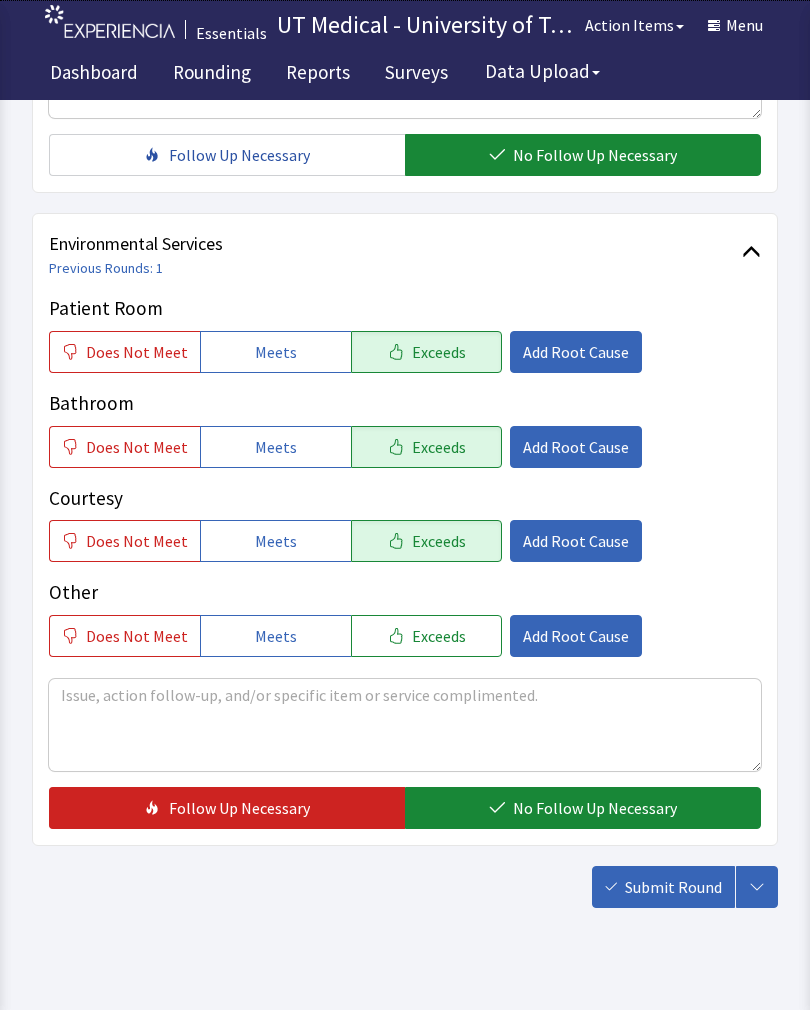 click on "Submit Round" at bounding box center [663, 887] 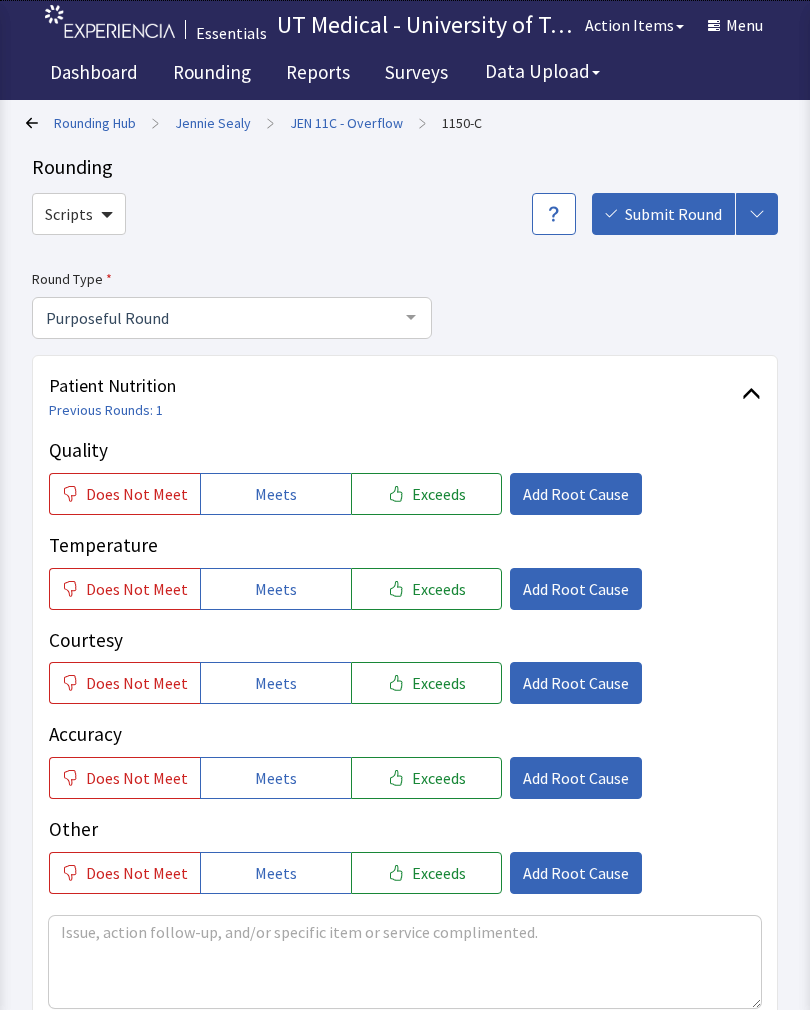 scroll, scrollTop: 1210, scrollLeft: 0, axis: vertical 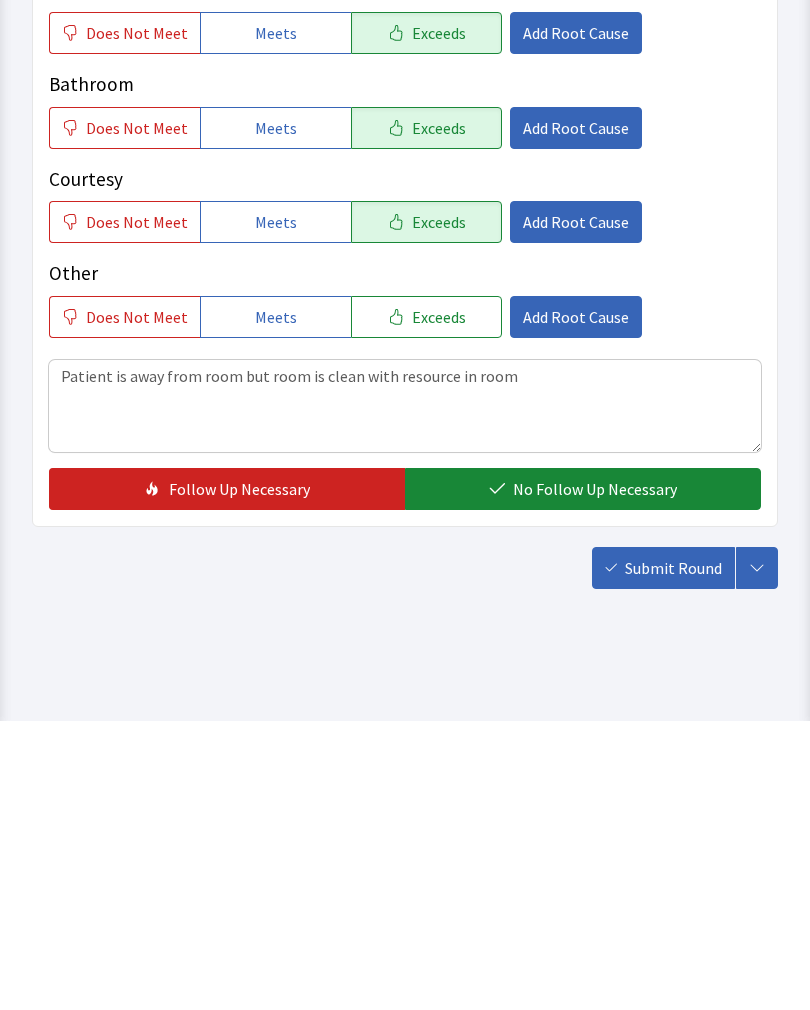 type on "Patient is away from room but room is clean with resource in room" 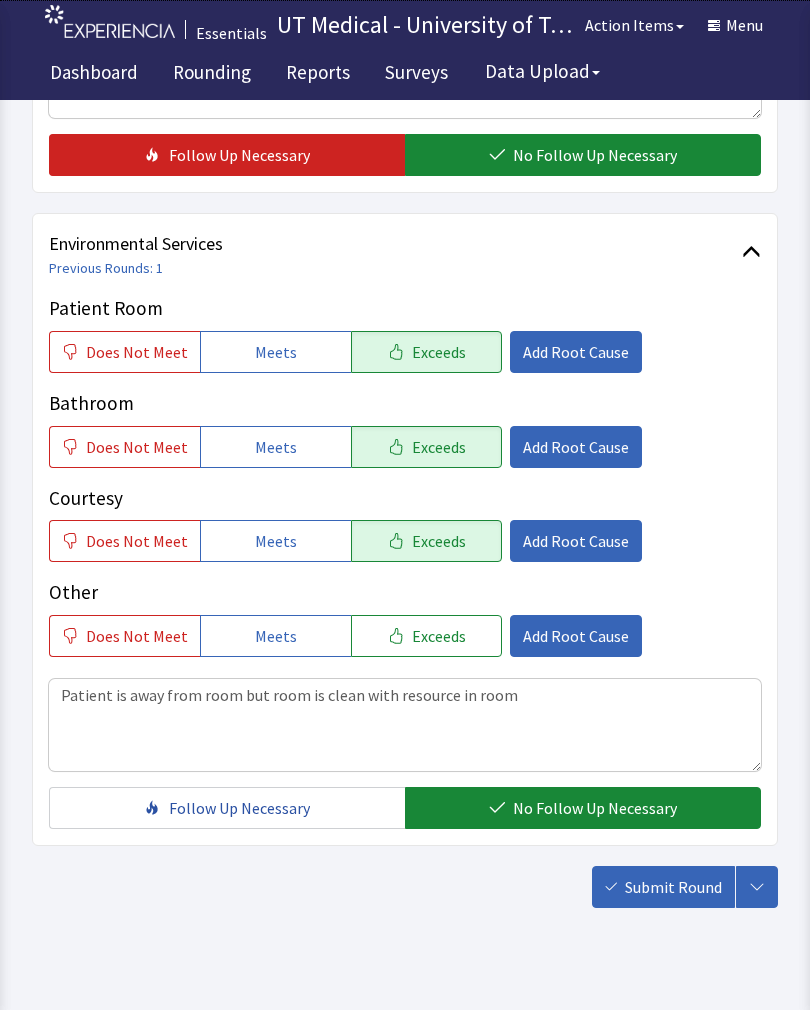 click on "Submit Round" at bounding box center (673, 887) 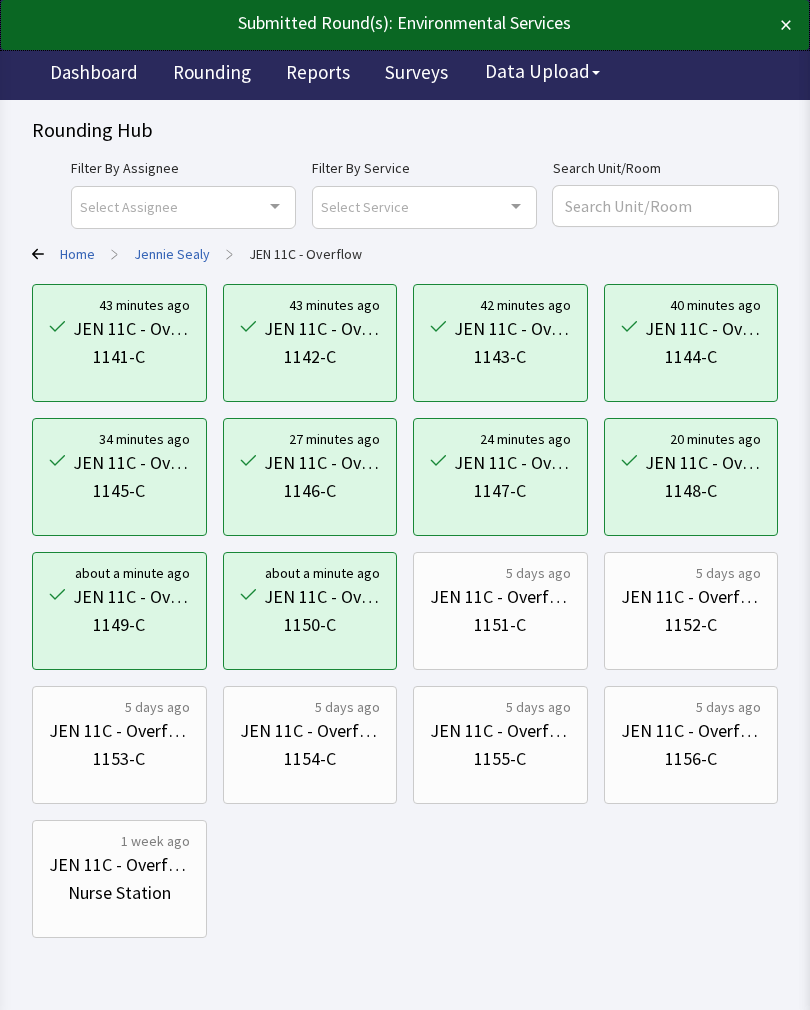 scroll, scrollTop: 0, scrollLeft: 0, axis: both 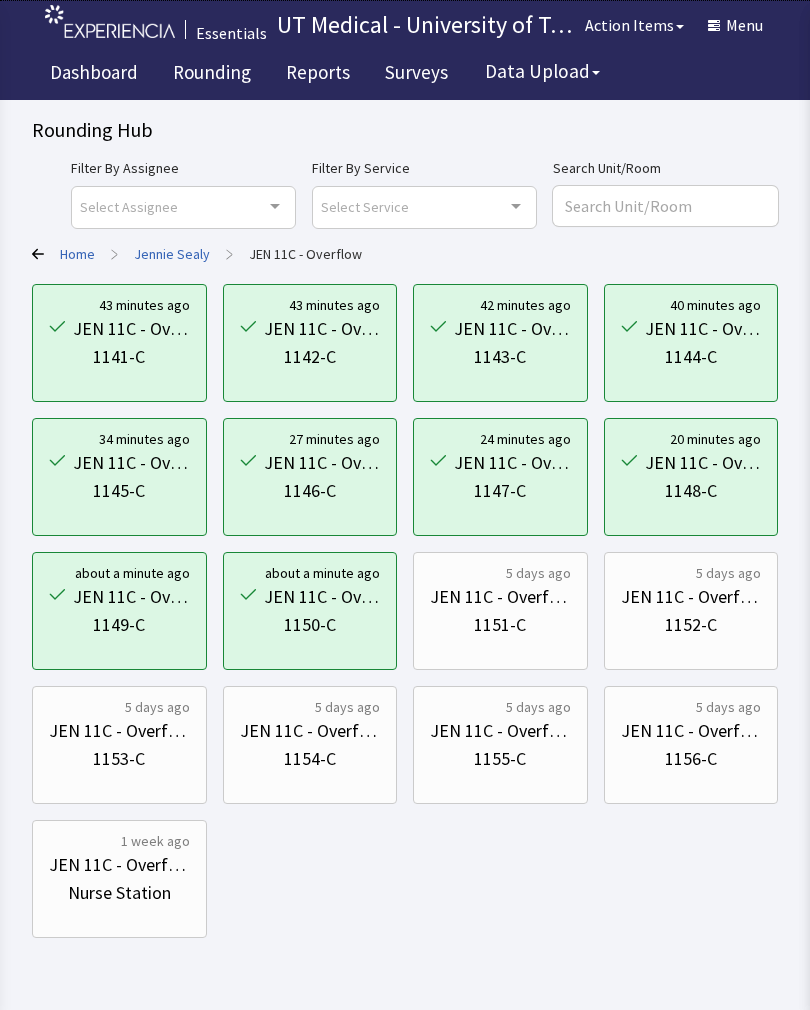 click on "1151-C" at bounding box center (500, 625) 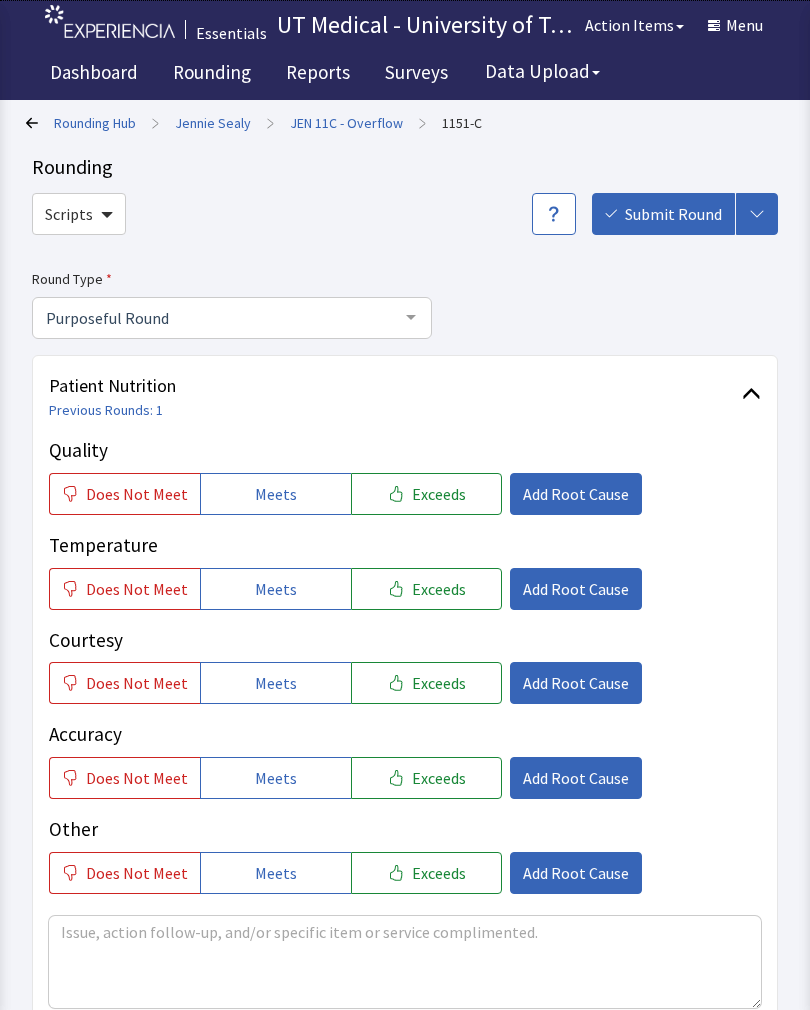 scroll, scrollTop: 0, scrollLeft: 0, axis: both 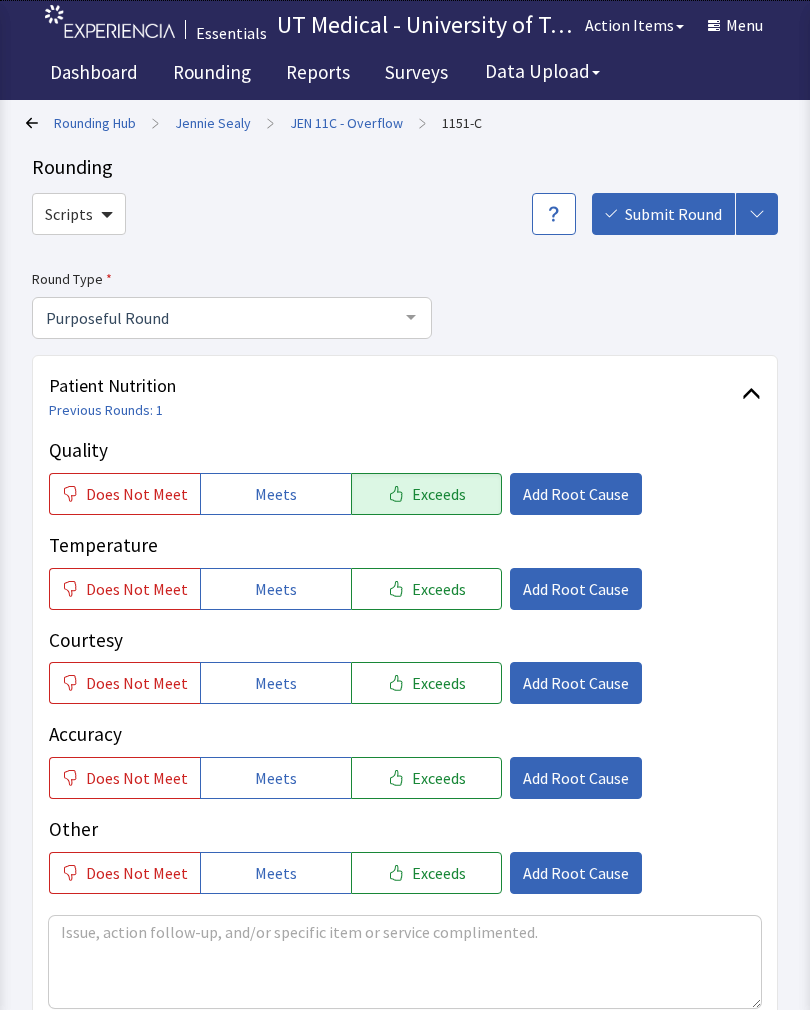 click on "Exceeds" 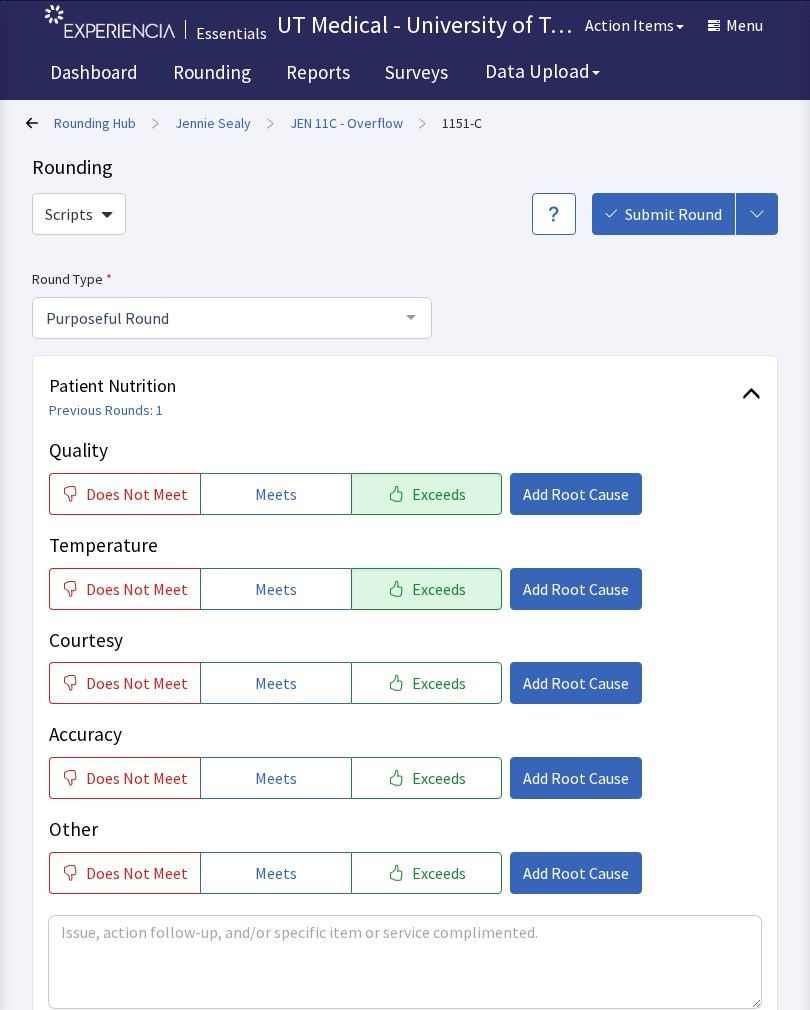 click on "Exceeds" 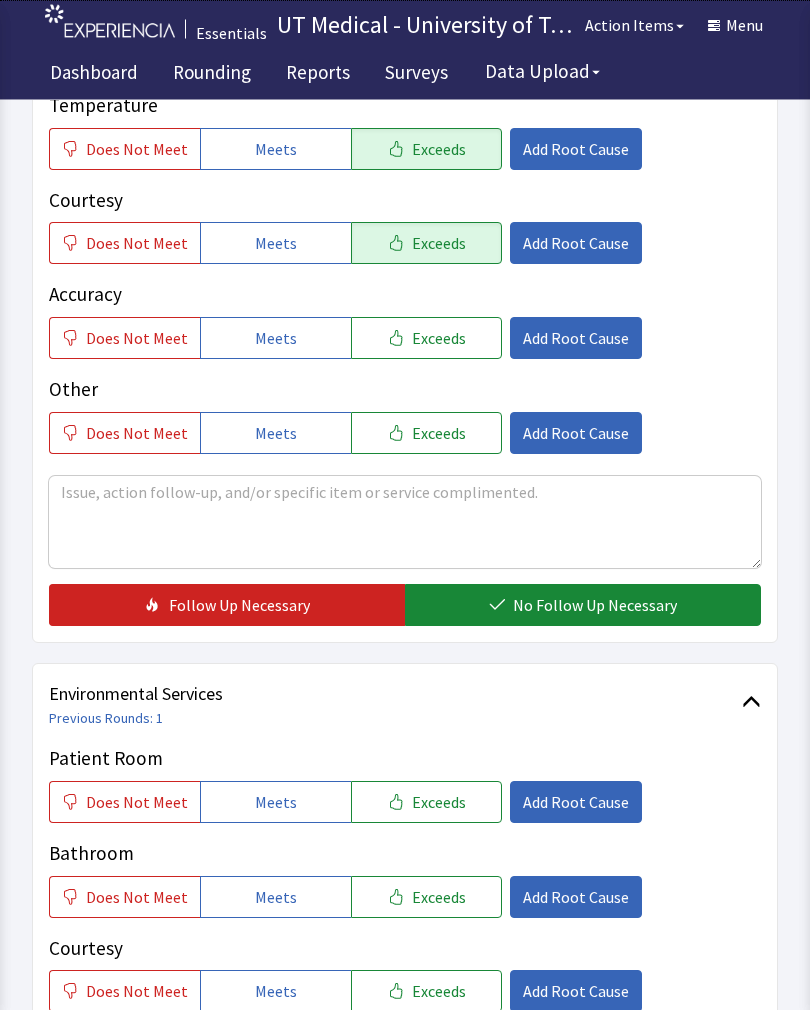 scroll, scrollTop: 439, scrollLeft: 0, axis: vertical 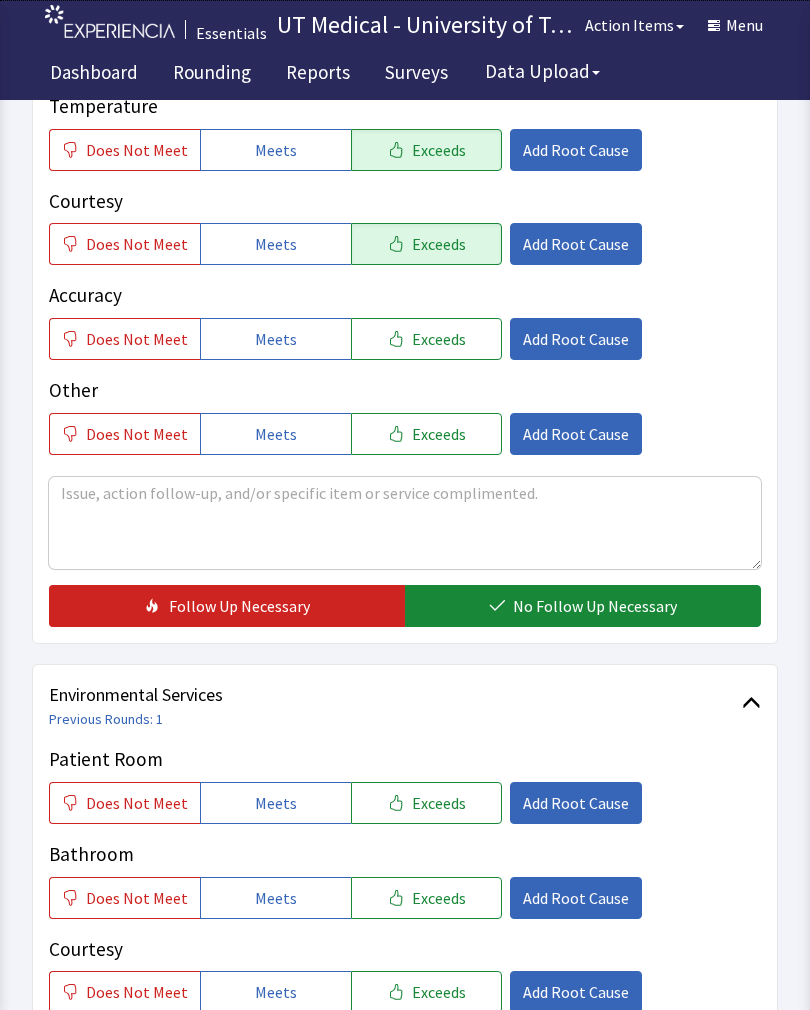 click on "No Follow Up Necessary" at bounding box center [595, 606] 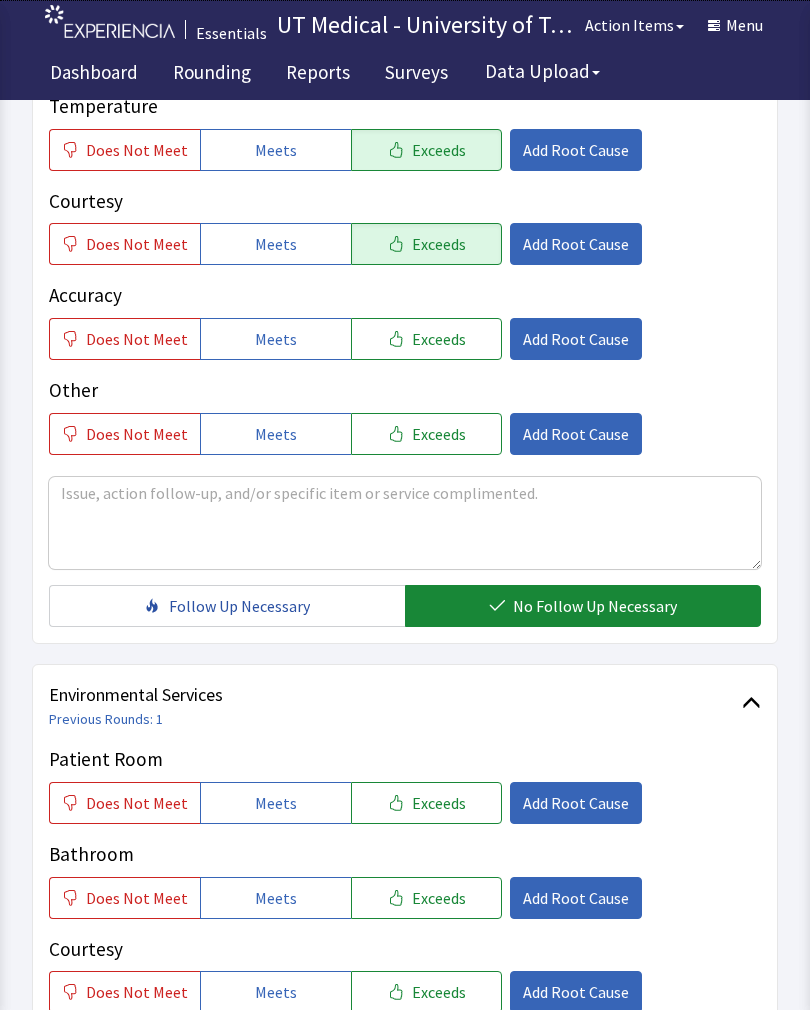 click on "Exceeds" 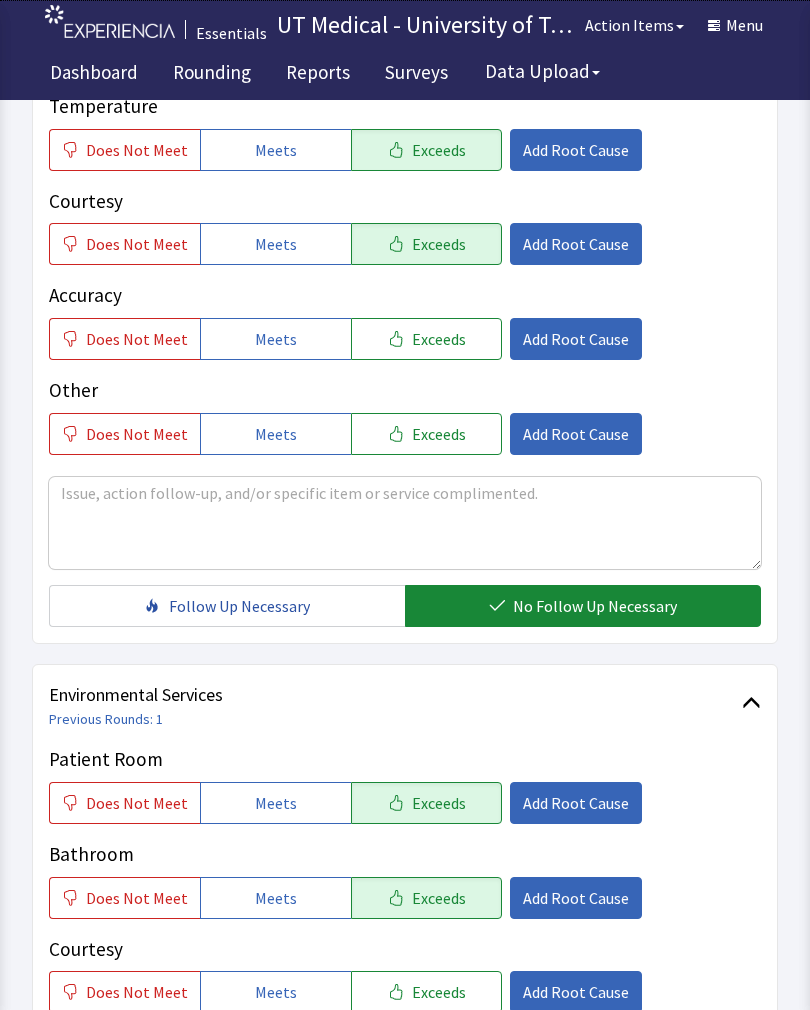 click on "Exceeds" 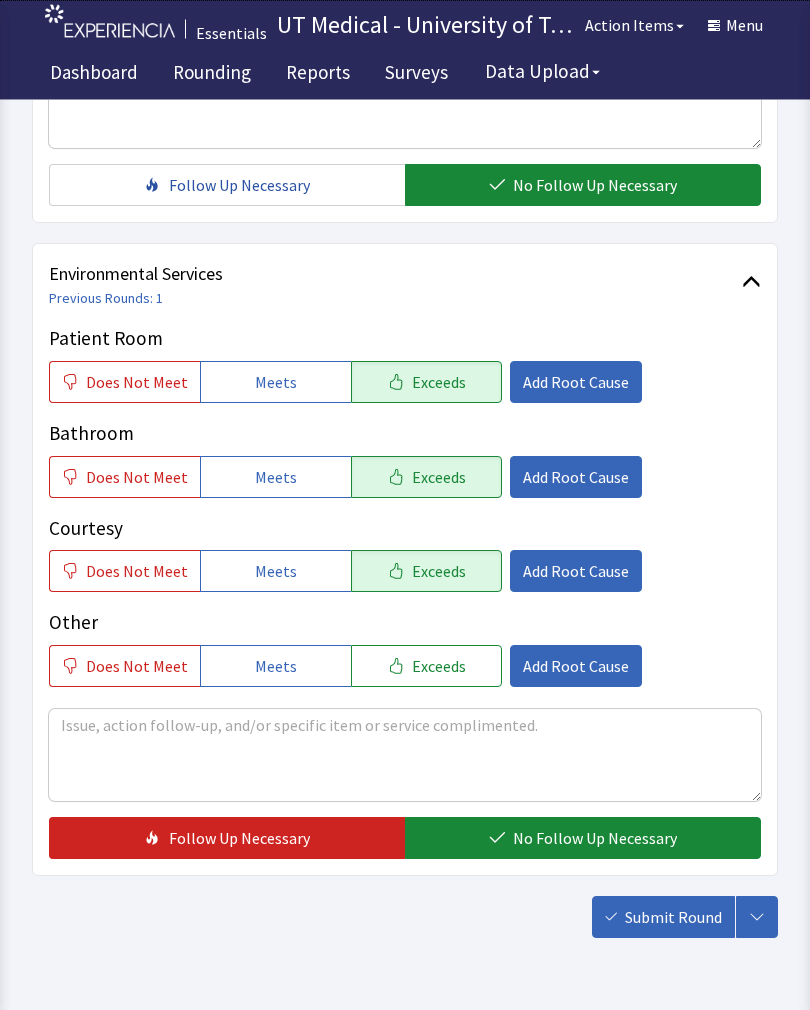 scroll, scrollTop: 857, scrollLeft: 0, axis: vertical 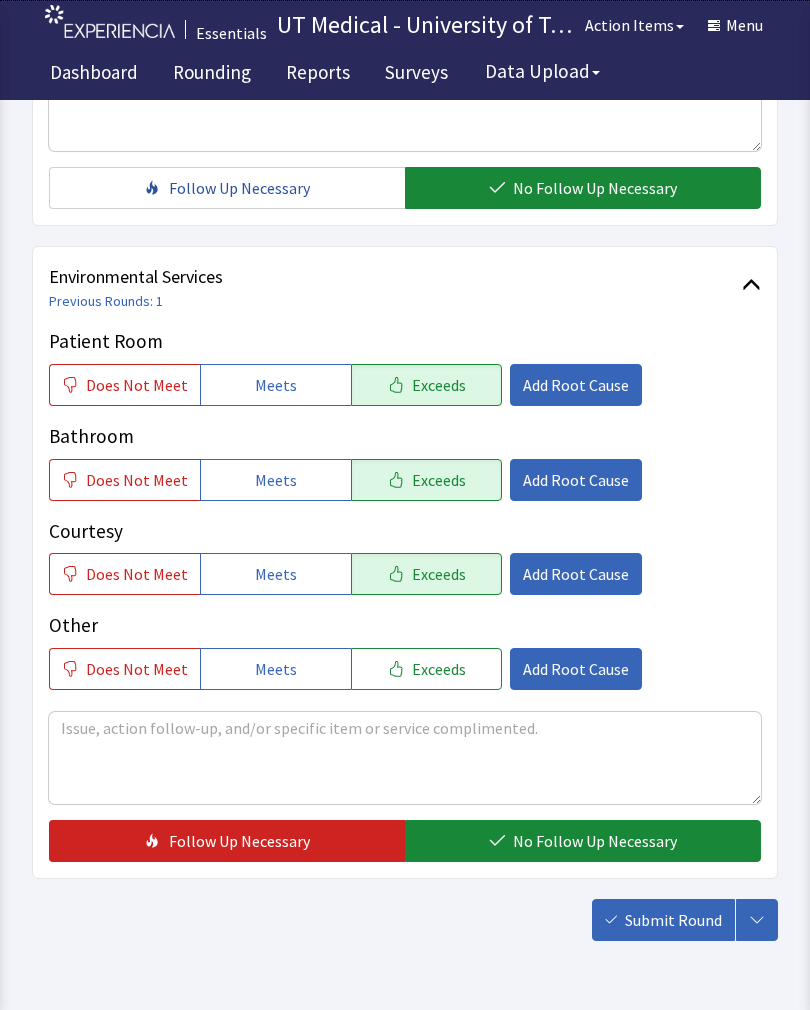 click on "No Follow Up Necessary" at bounding box center [595, 841] 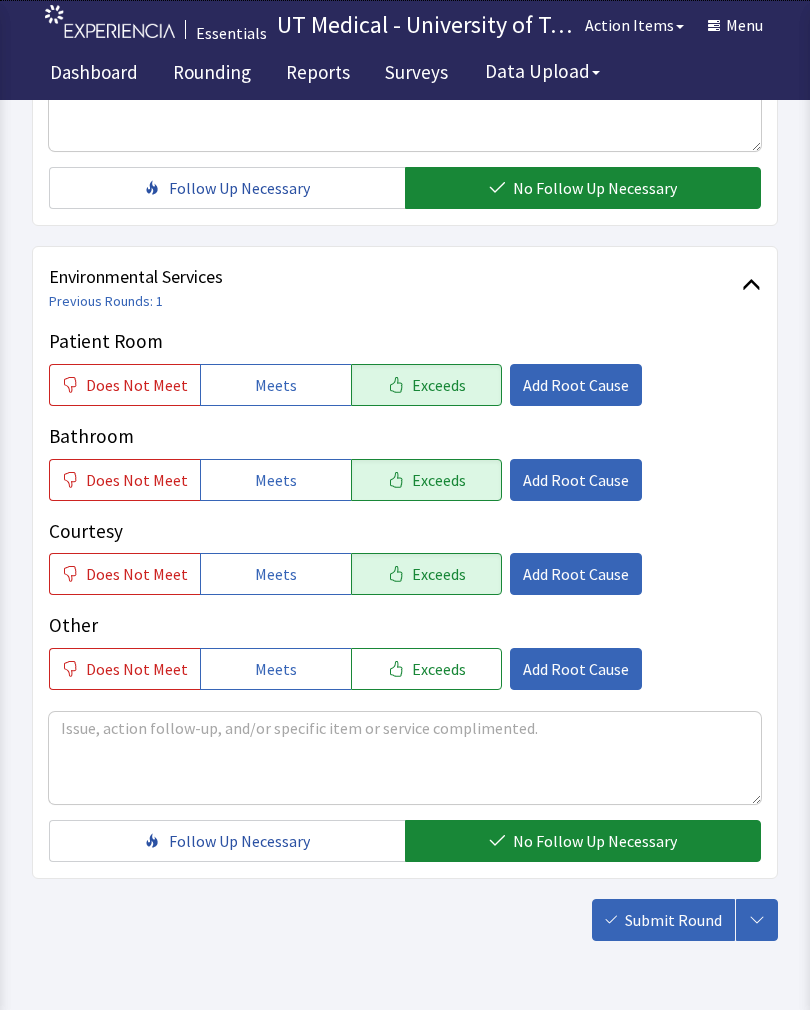 click on "Submit Round" at bounding box center [673, 920] 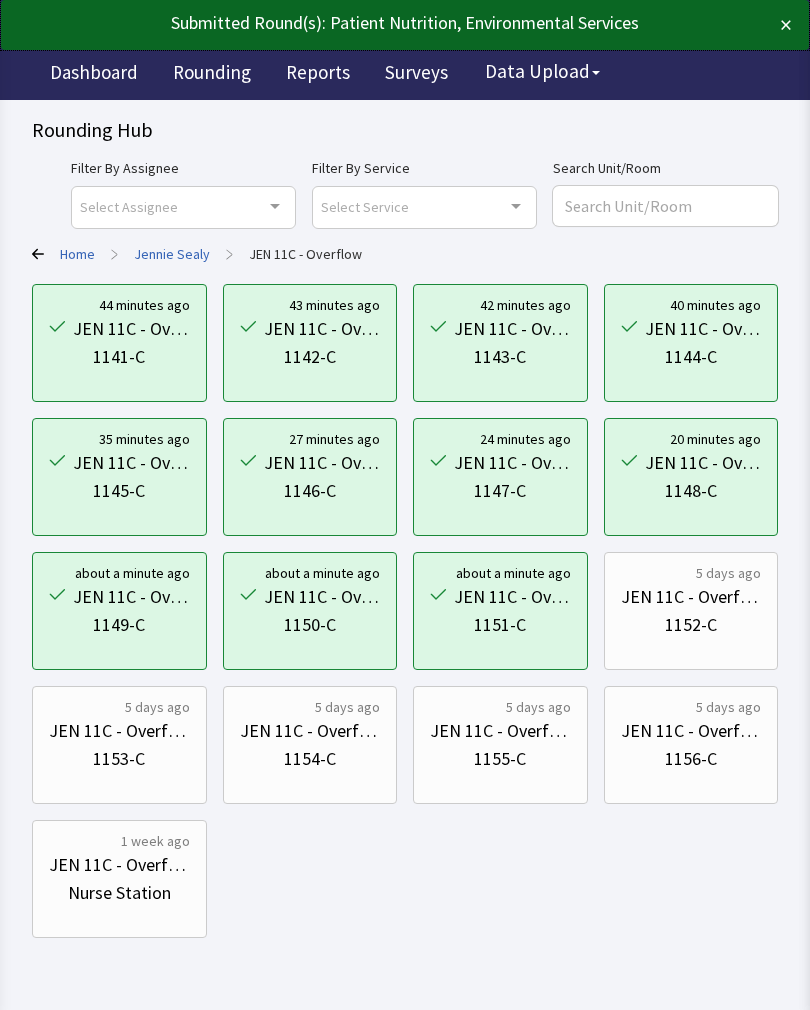 scroll, scrollTop: 0, scrollLeft: 0, axis: both 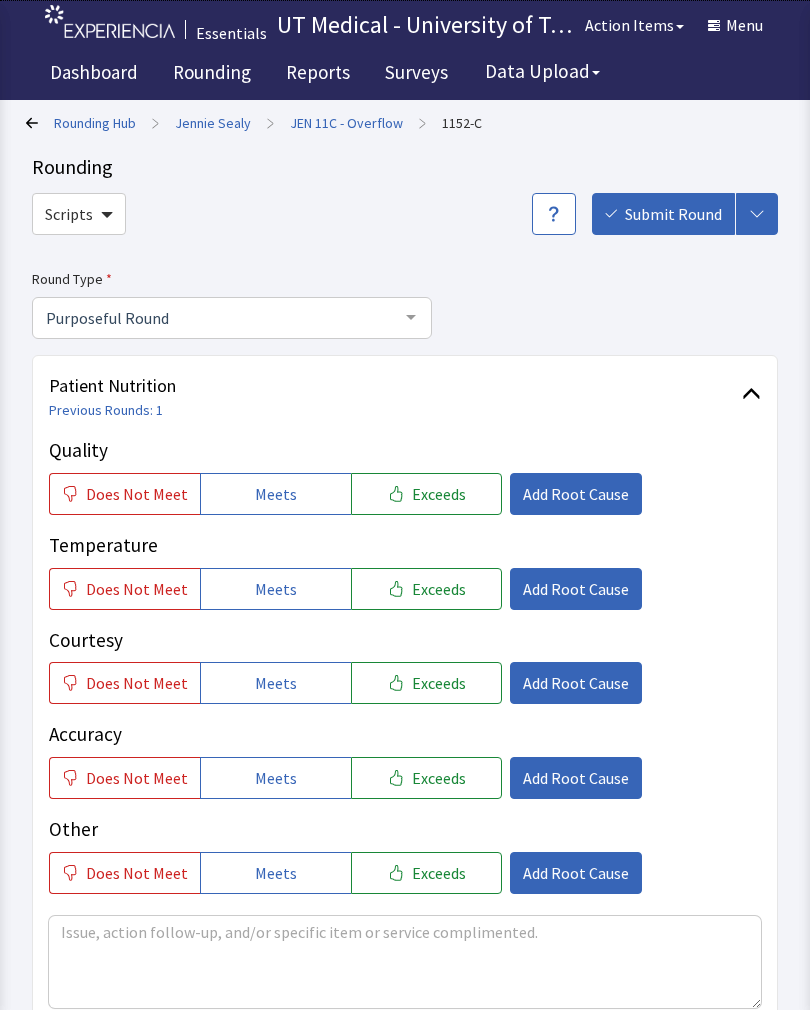 click on "Exceeds" at bounding box center [439, 494] 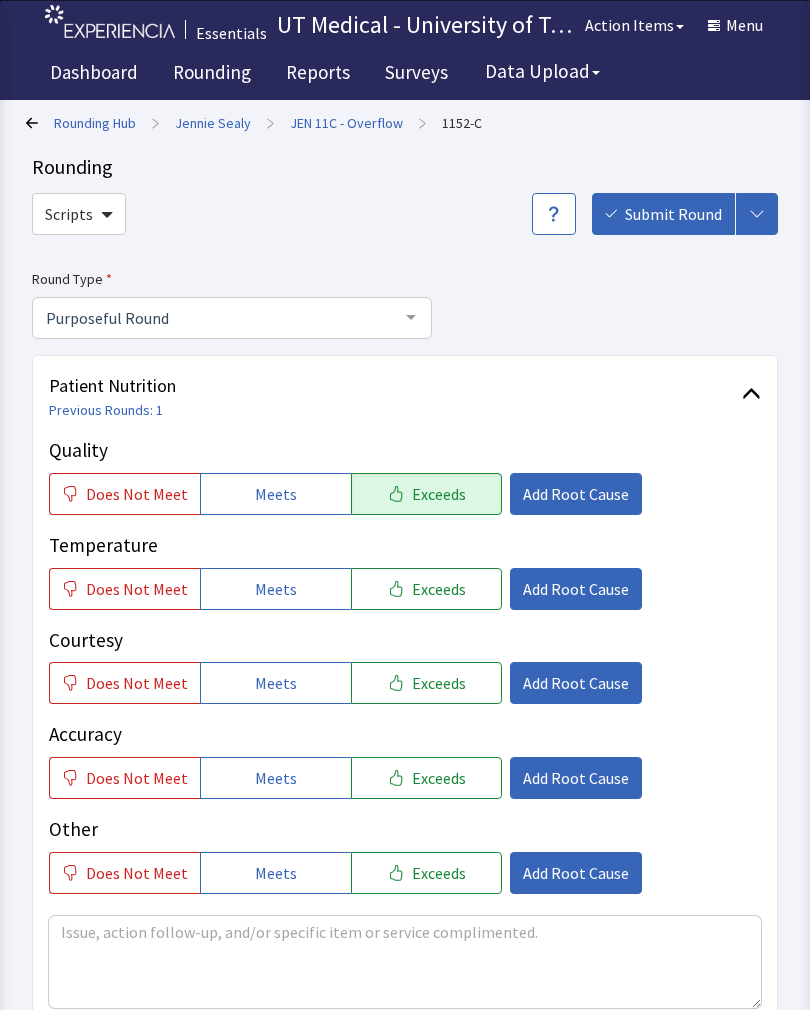 click on "Exceeds" at bounding box center [439, 589] 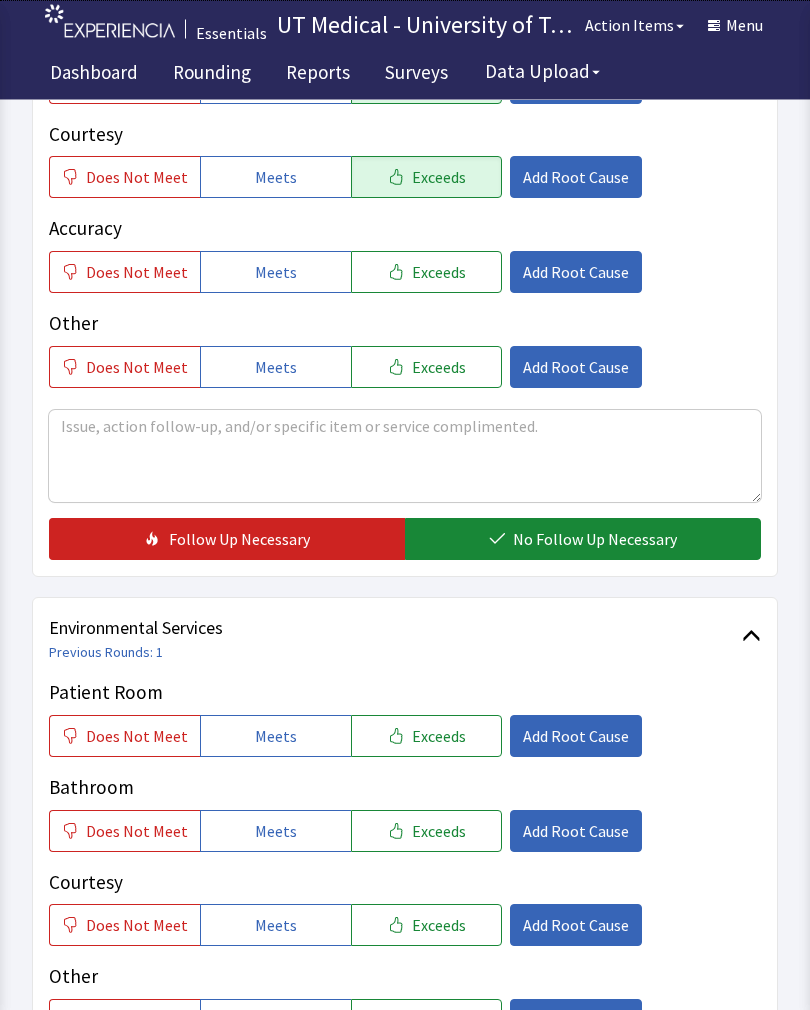 scroll, scrollTop: 506, scrollLeft: 0, axis: vertical 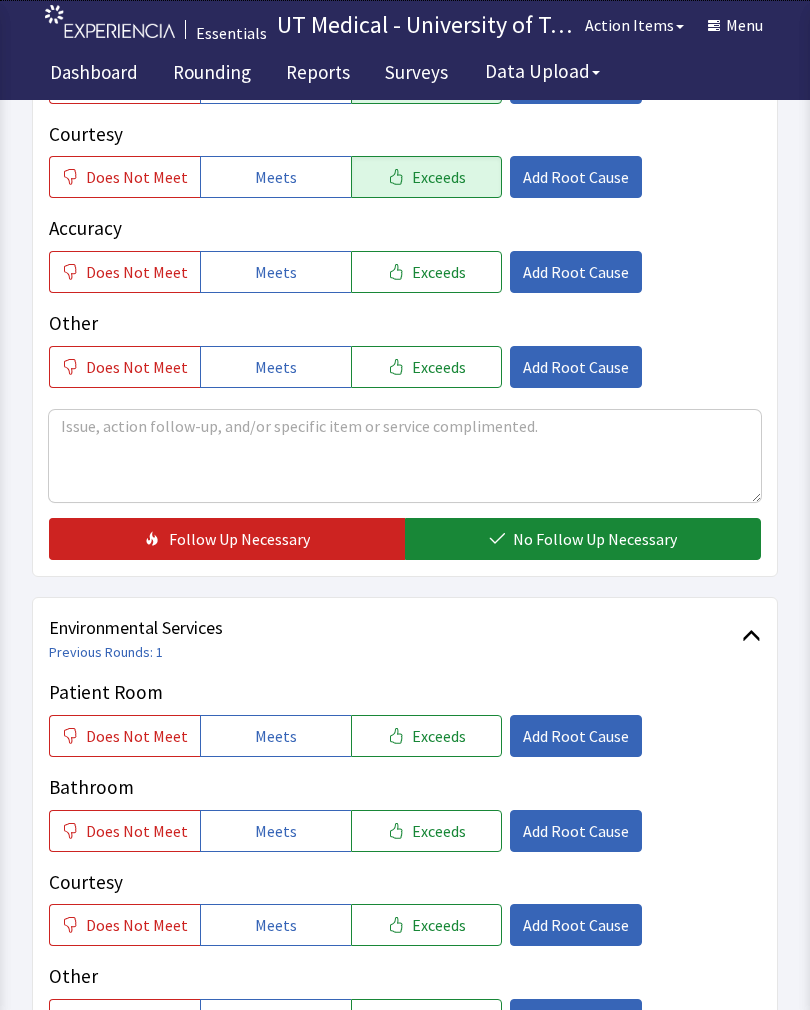 click on "No Follow Up Necessary" at bounding box center (595, 539) 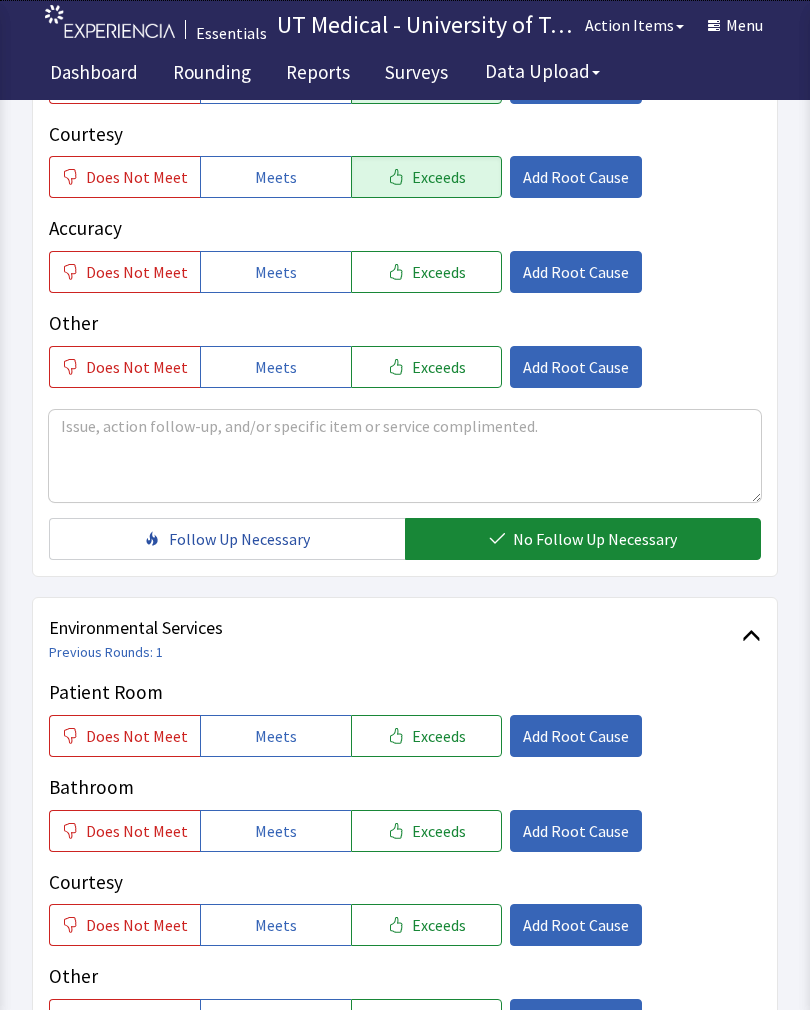 click on "Exceeds" 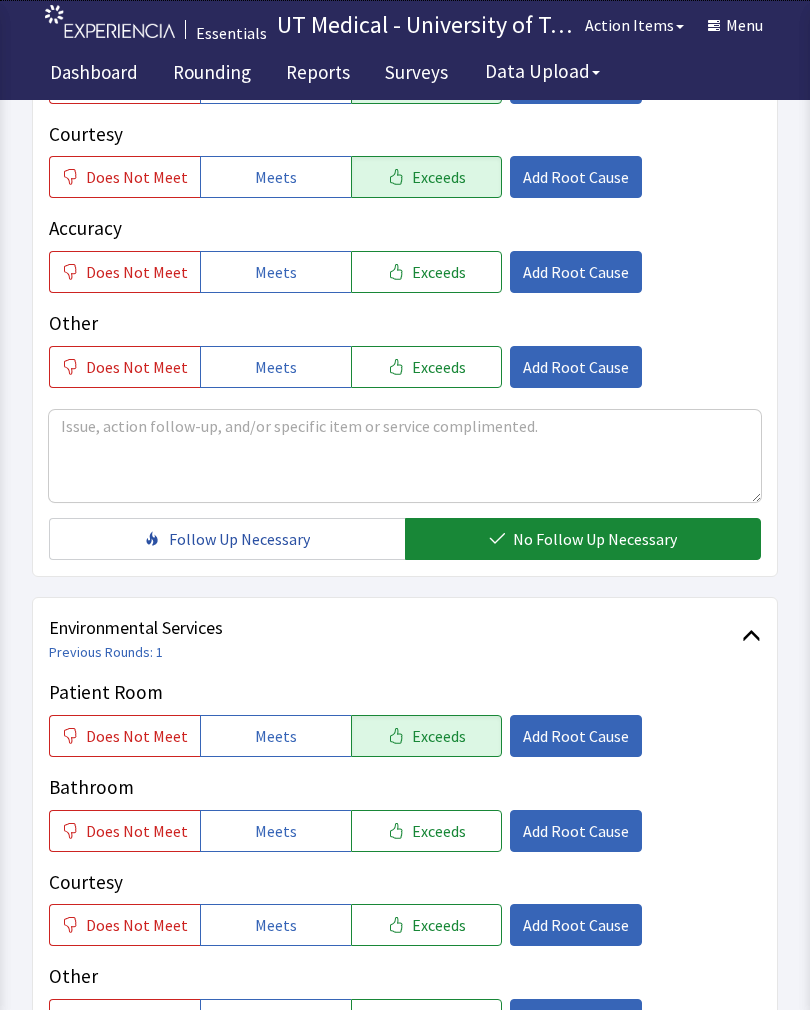 click on "Exceeds" at bounding box center [439, 925] 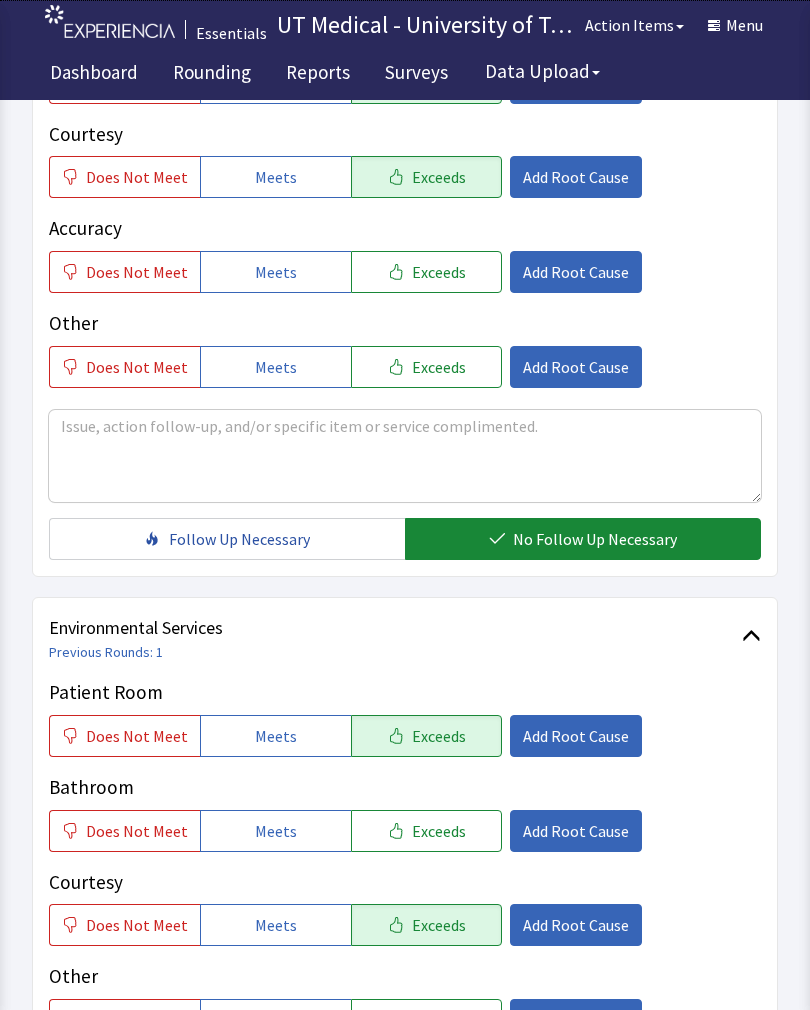 click on "Exceeds" at bounding box center [439, 831] 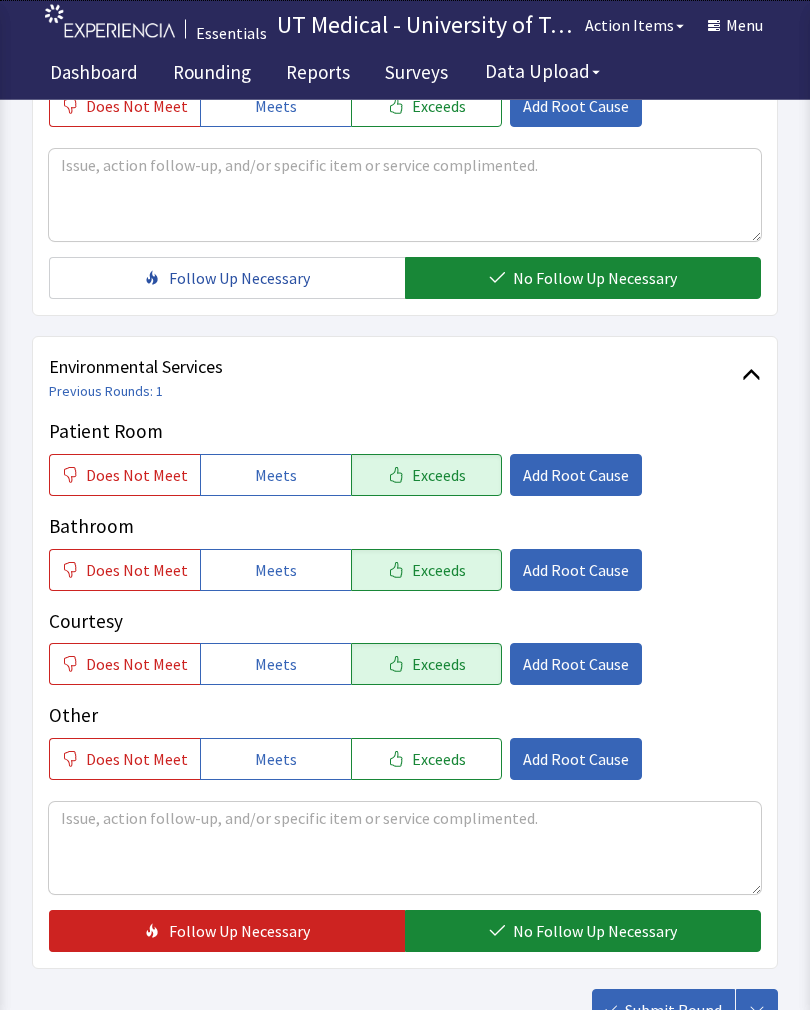 scroll, scrollTop: 890, scrollLeft: 0, axis: vertical 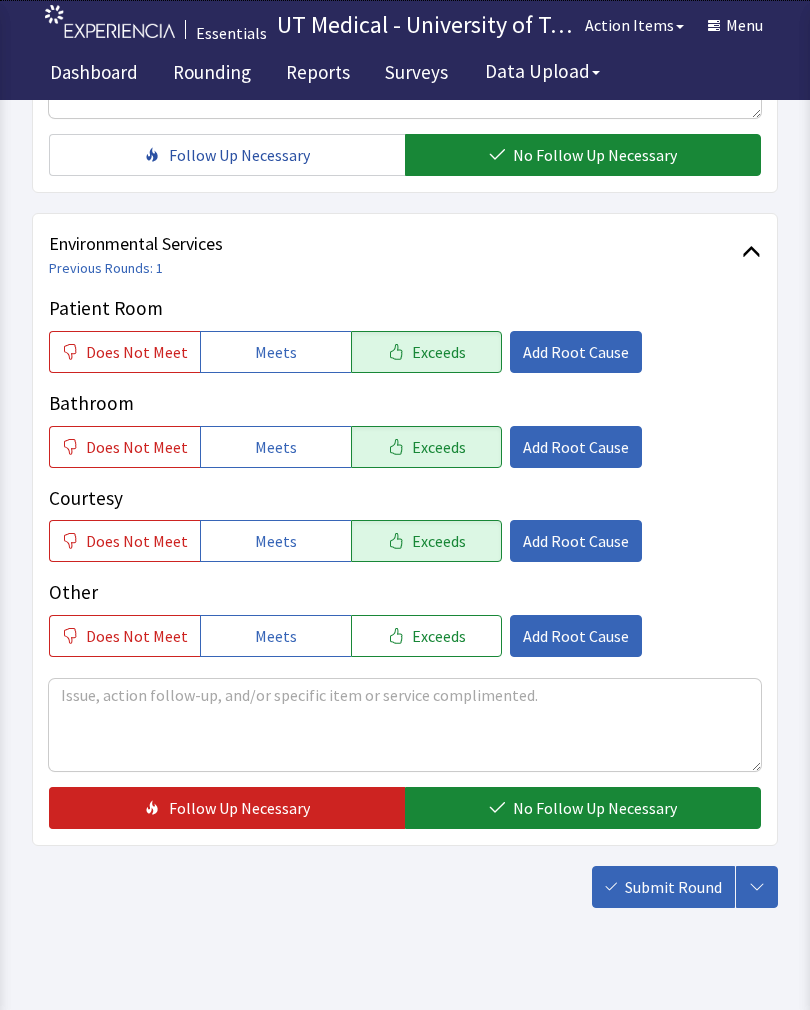 click on "No Follow Up Necessary" at bounding box center [595, 808] 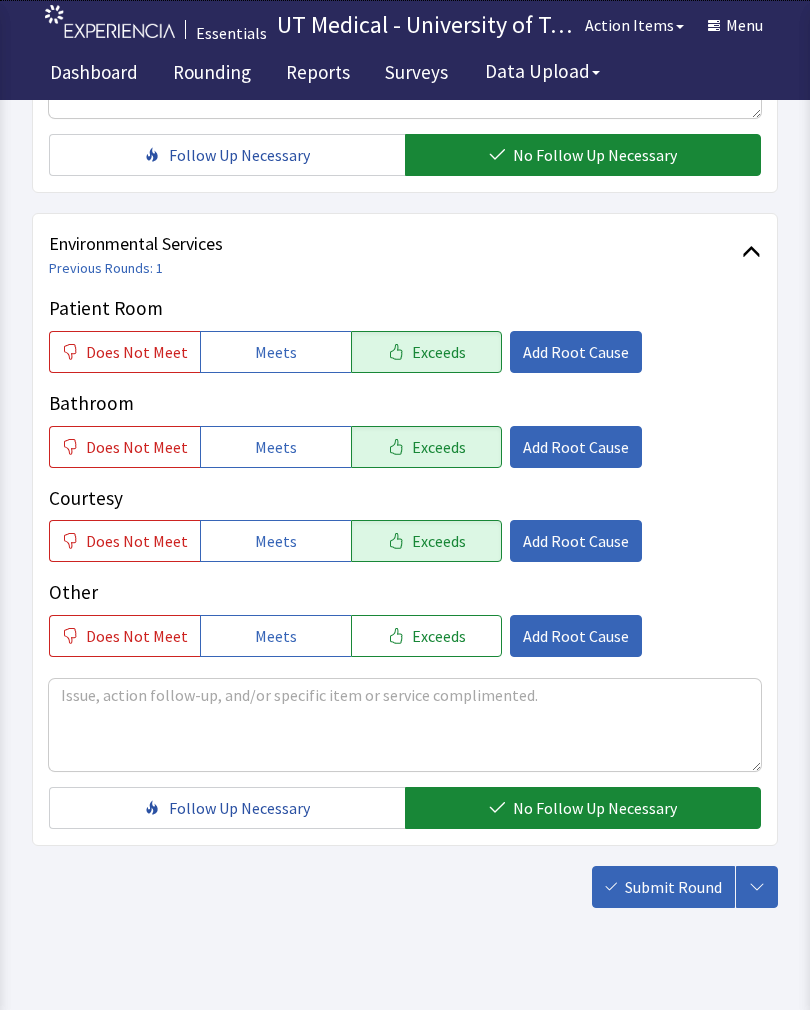 click on "Submit Round" at bounding box center (673, 887) 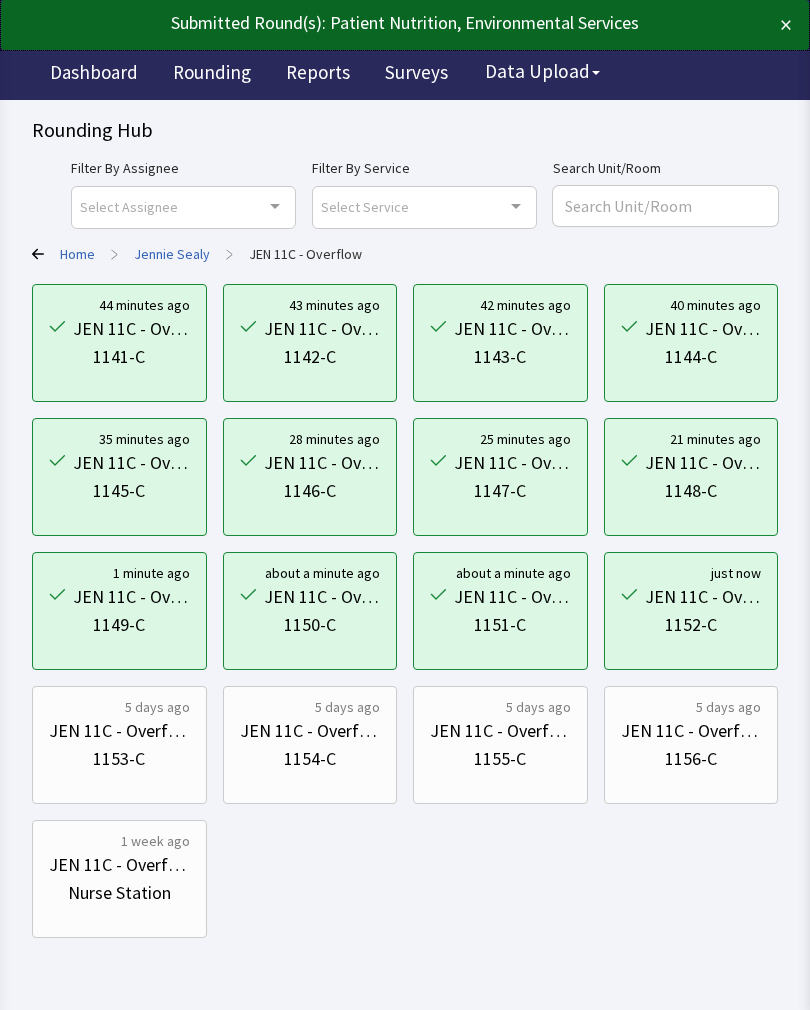 scroll, scrollTop: 0, scrollLeft: 0, axis: both 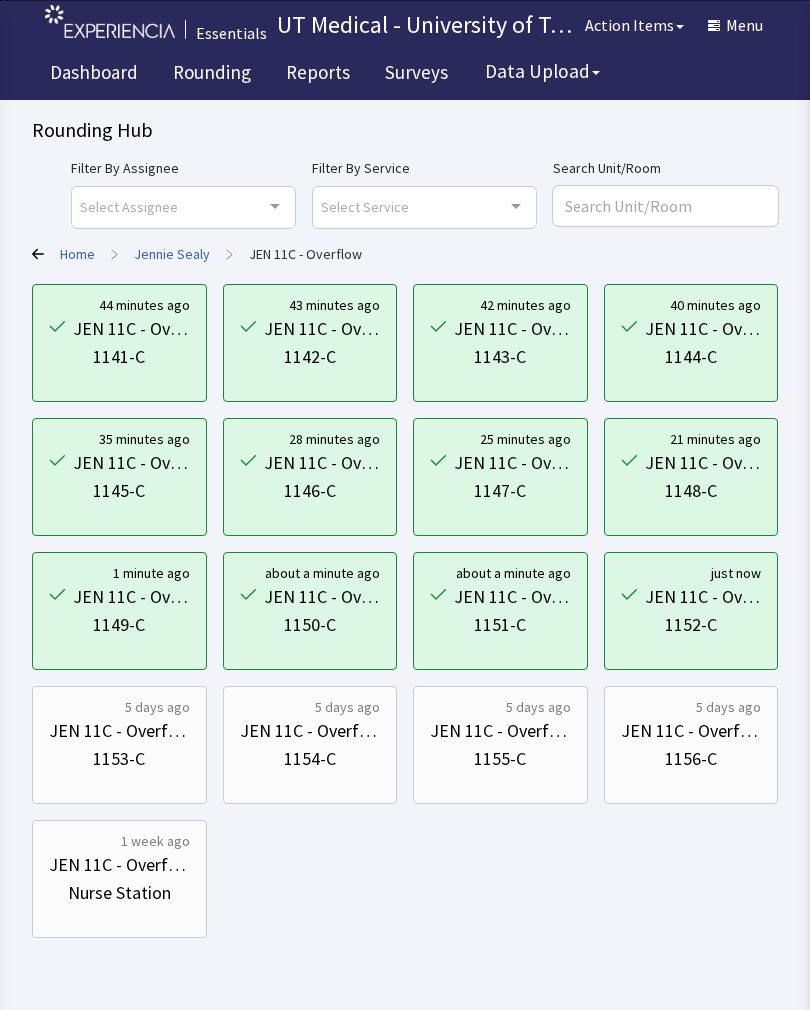 click on "1153-C" at bounding box center (119, 759) 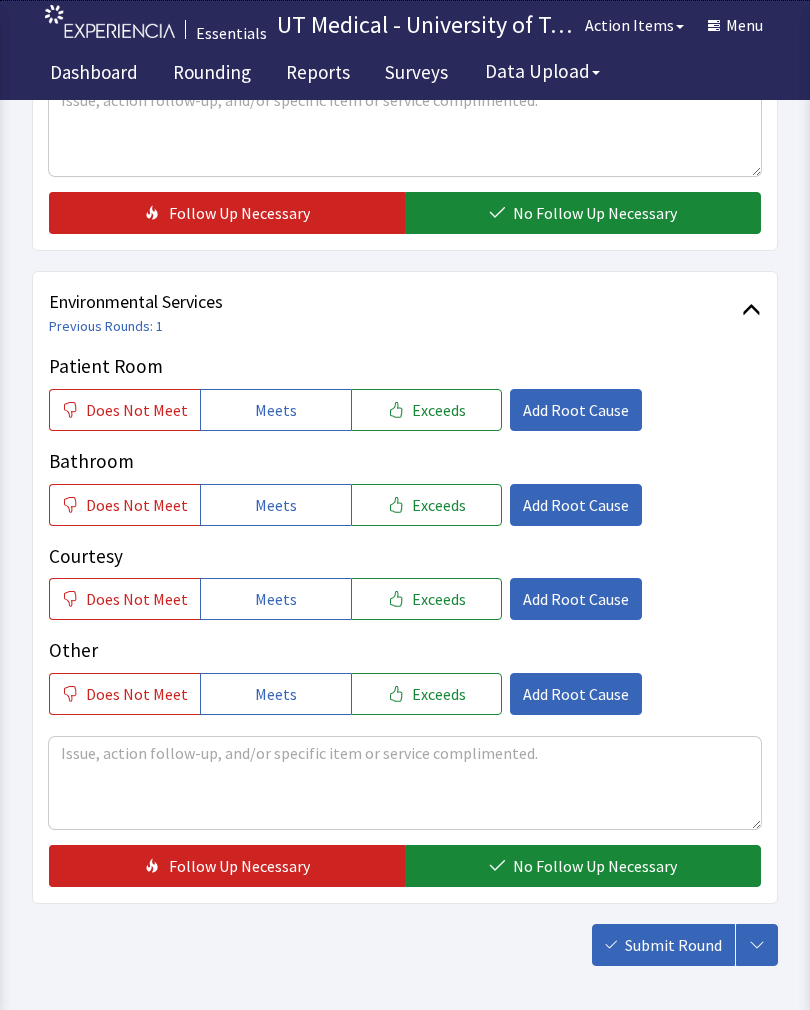 scroll, scrollTop: 890, scrollLeft: 0, axis: vertical 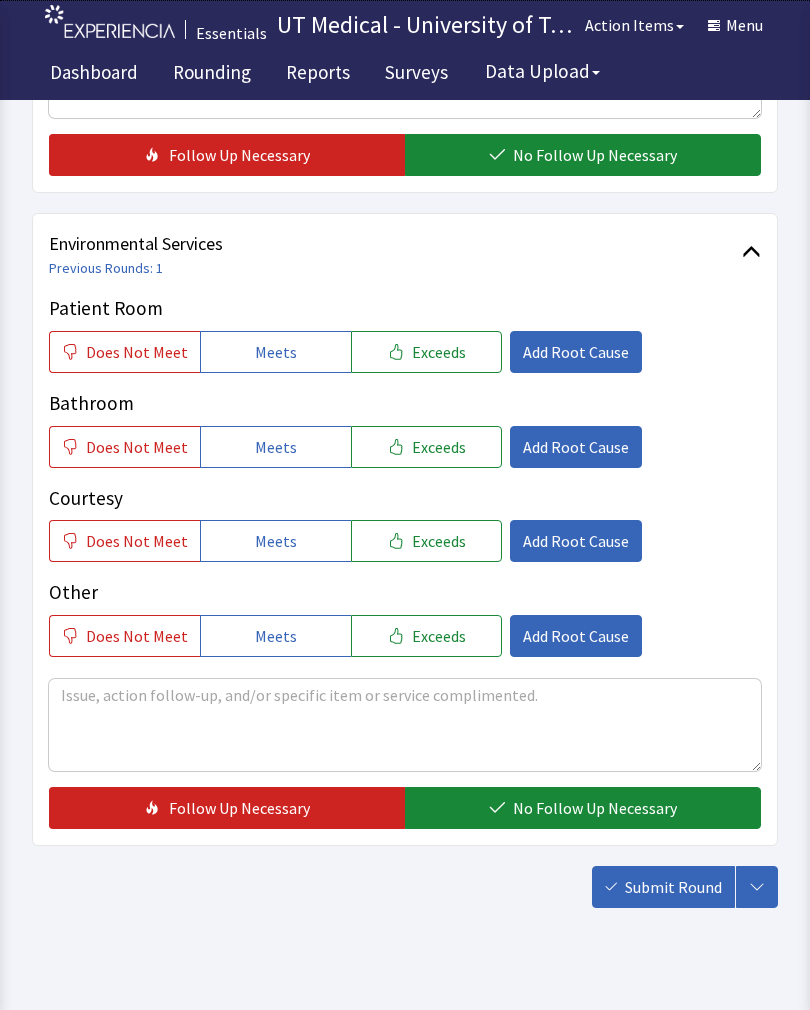 click on "Exceeds" 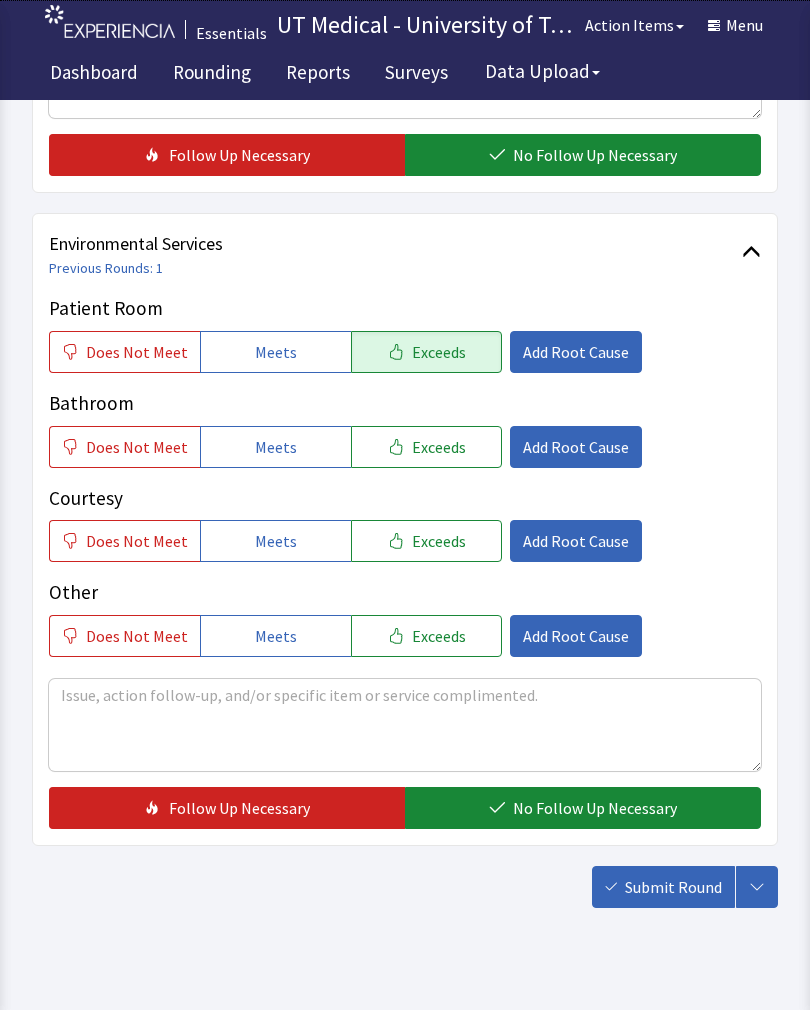 click on "Exceeds" 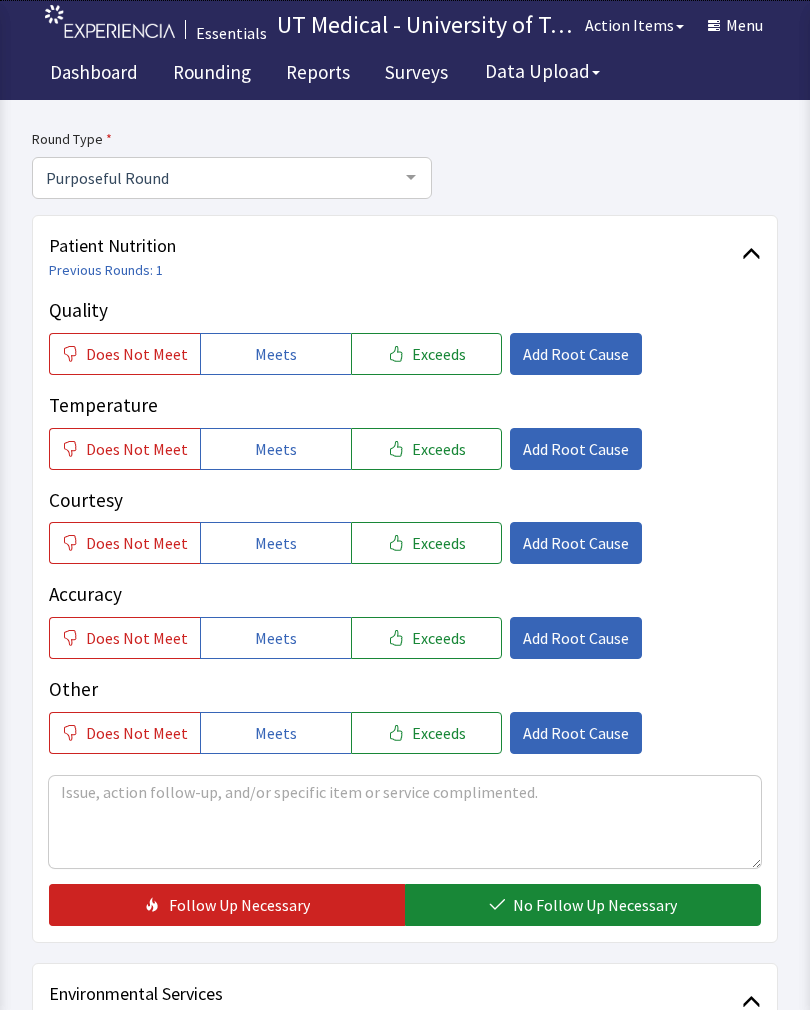 scroll, scrollTop: 144, scrollLeft: 0, axis: vertical 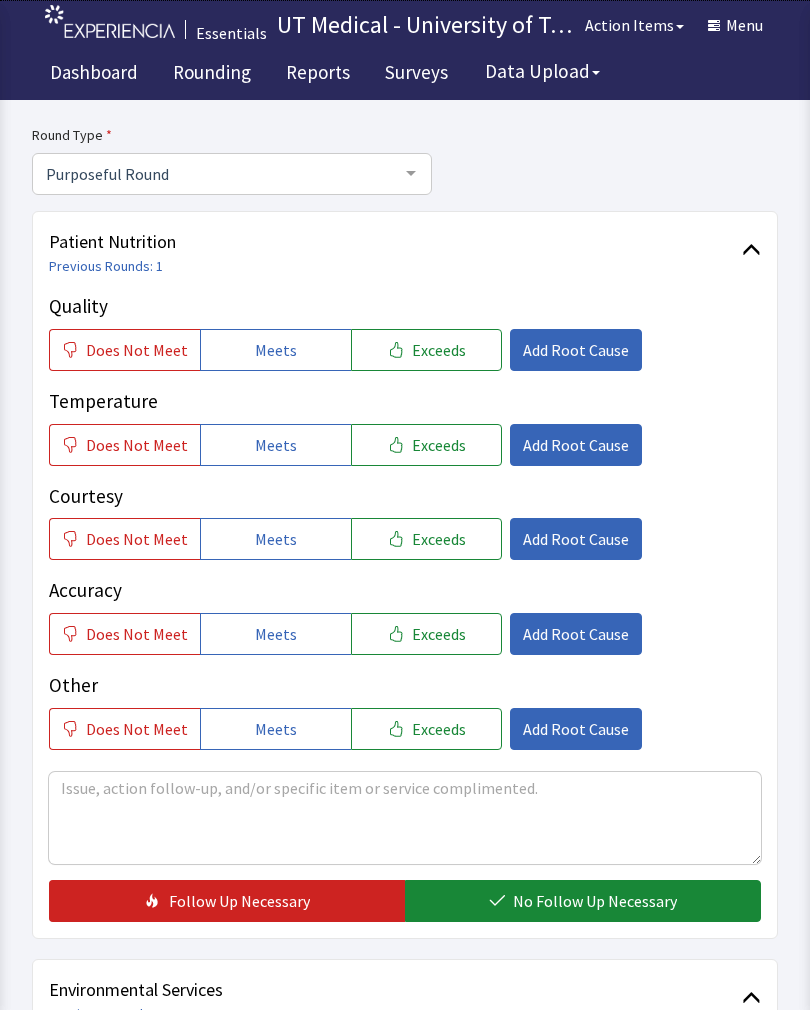 click on "Exceeds" at bounding box center [439, 350] 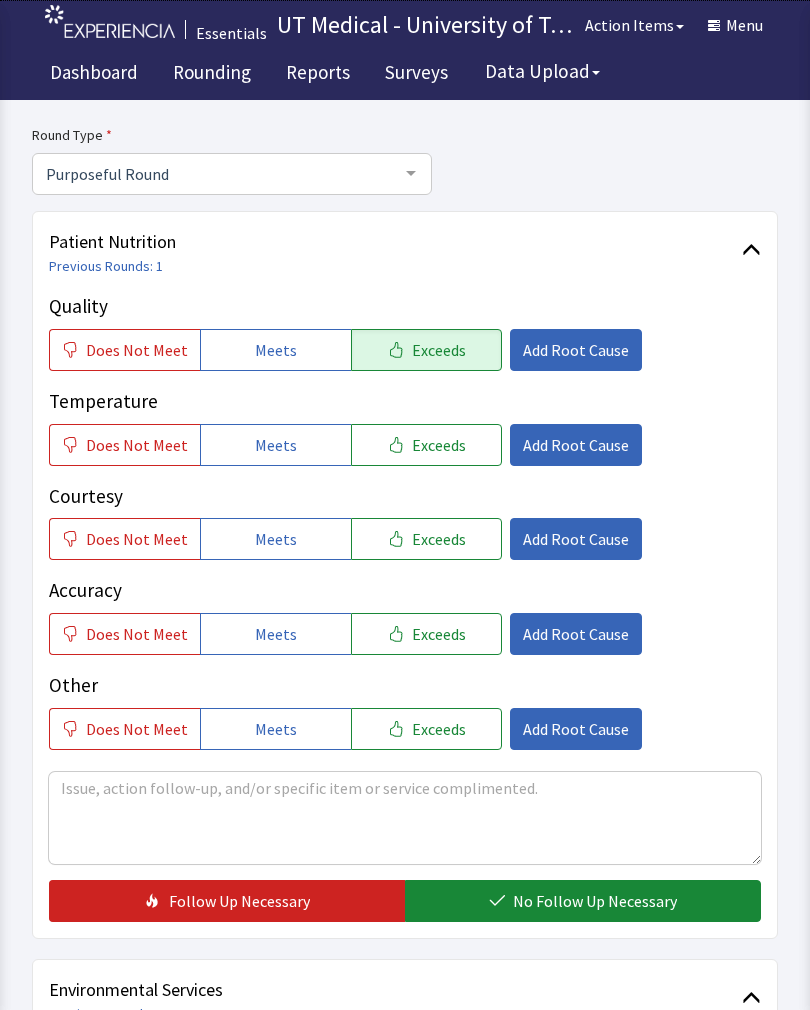 click on "Exceeds" at bounding box center (439, 445) 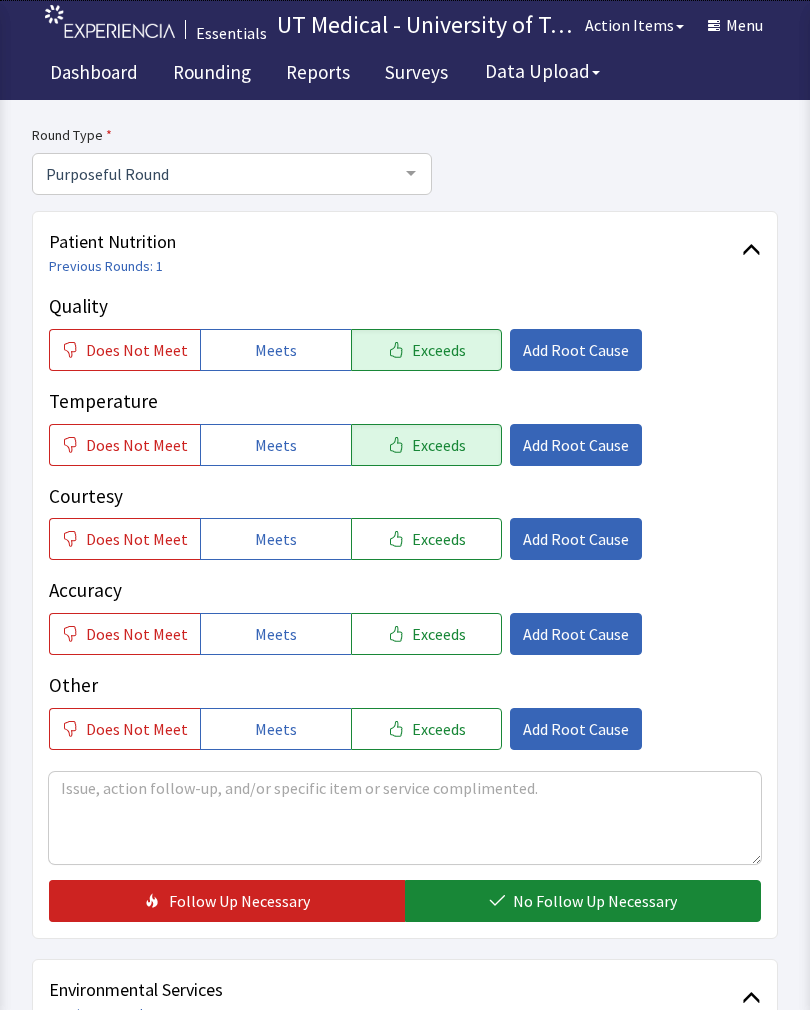 click on "Exceeds" at bounding box center (439, 539) 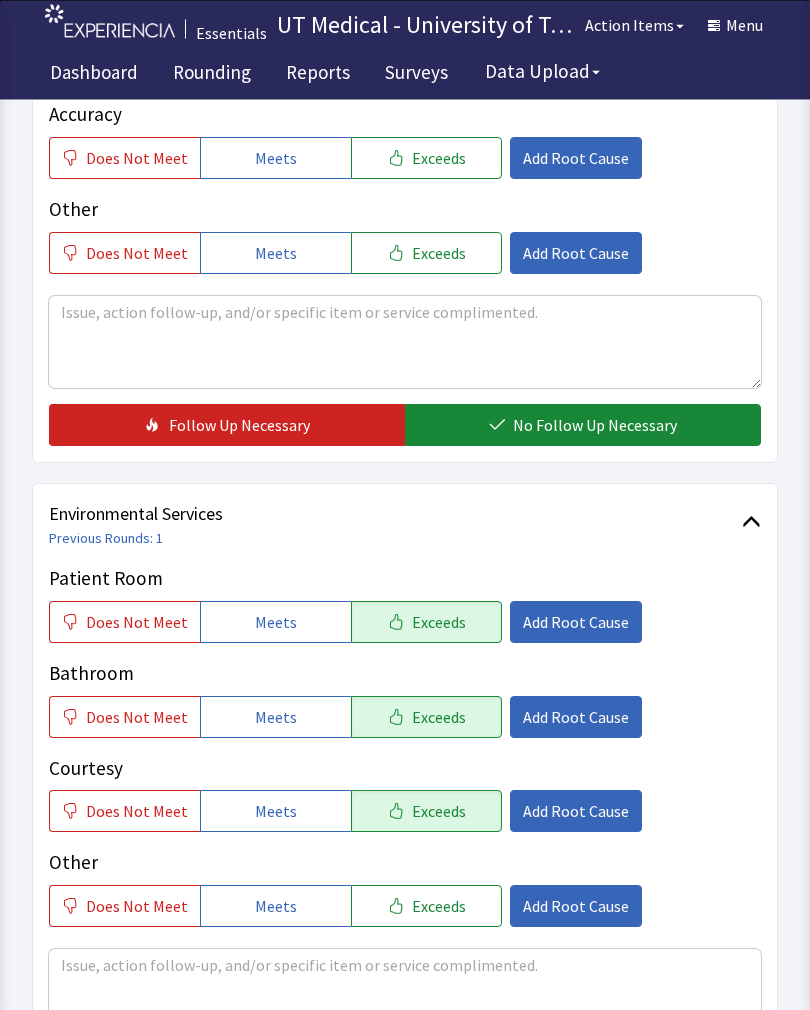 click on "No Follow Up Necessary" at bounding box center (595, 426) 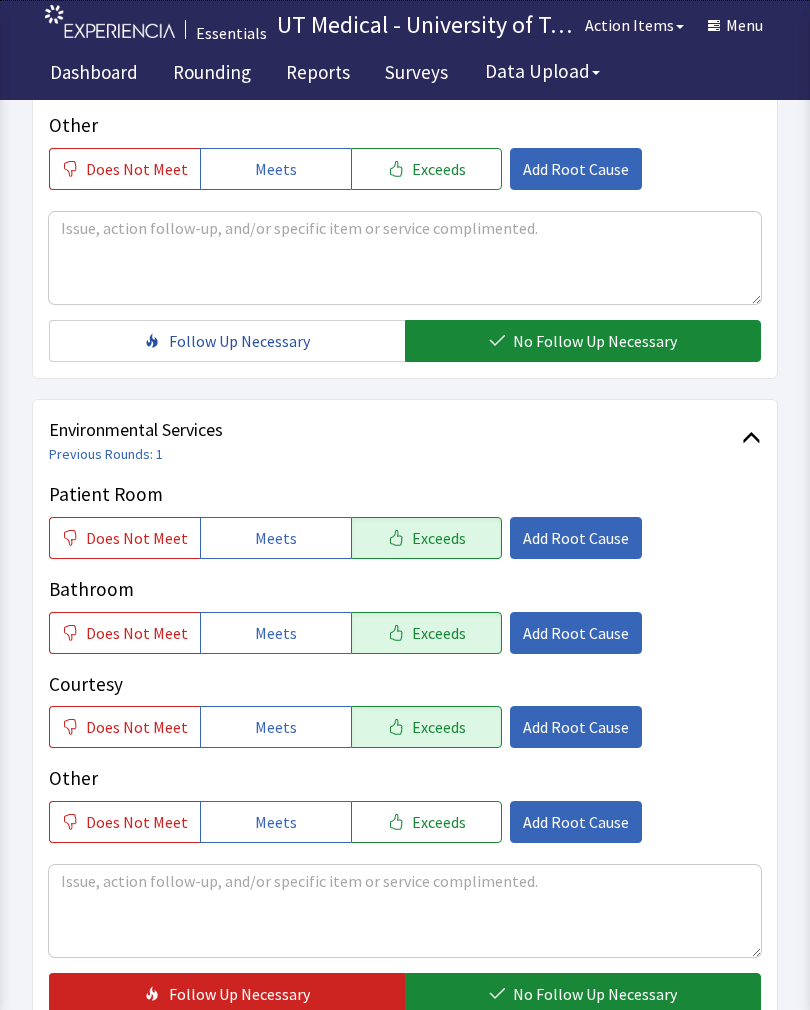 scroll, scrollTop: 890, scrollLeft: 0, axis: vertical 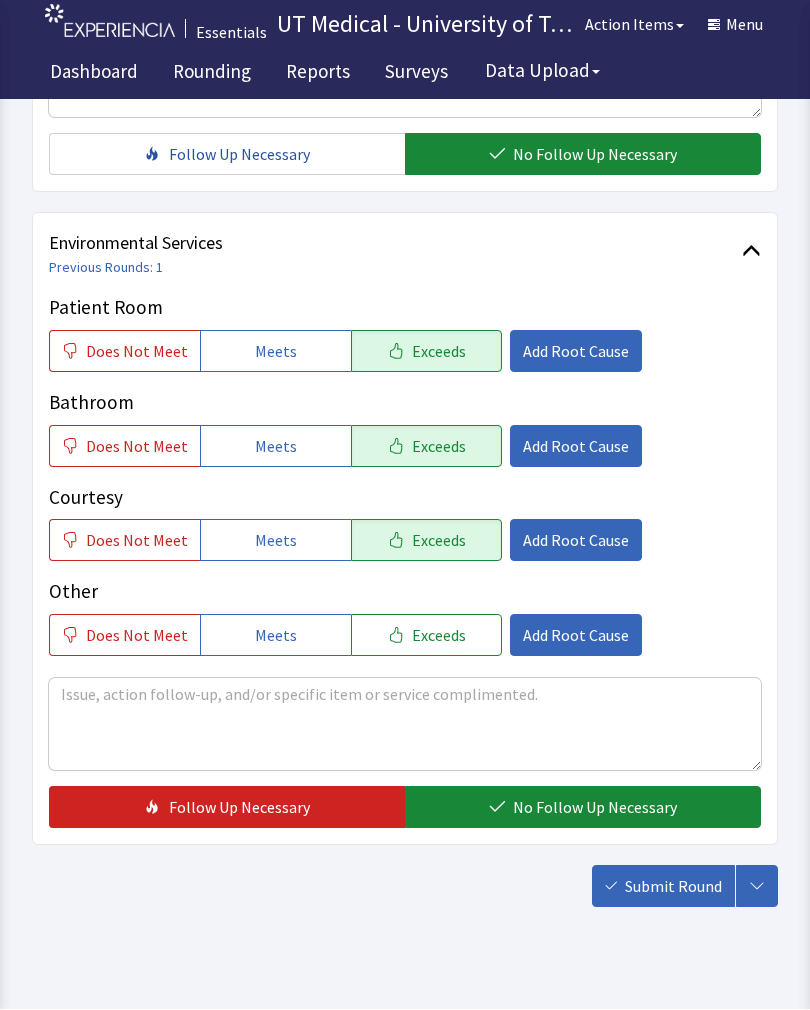 click on "No Follow Up Necessary" at bounding box center (595, 808) 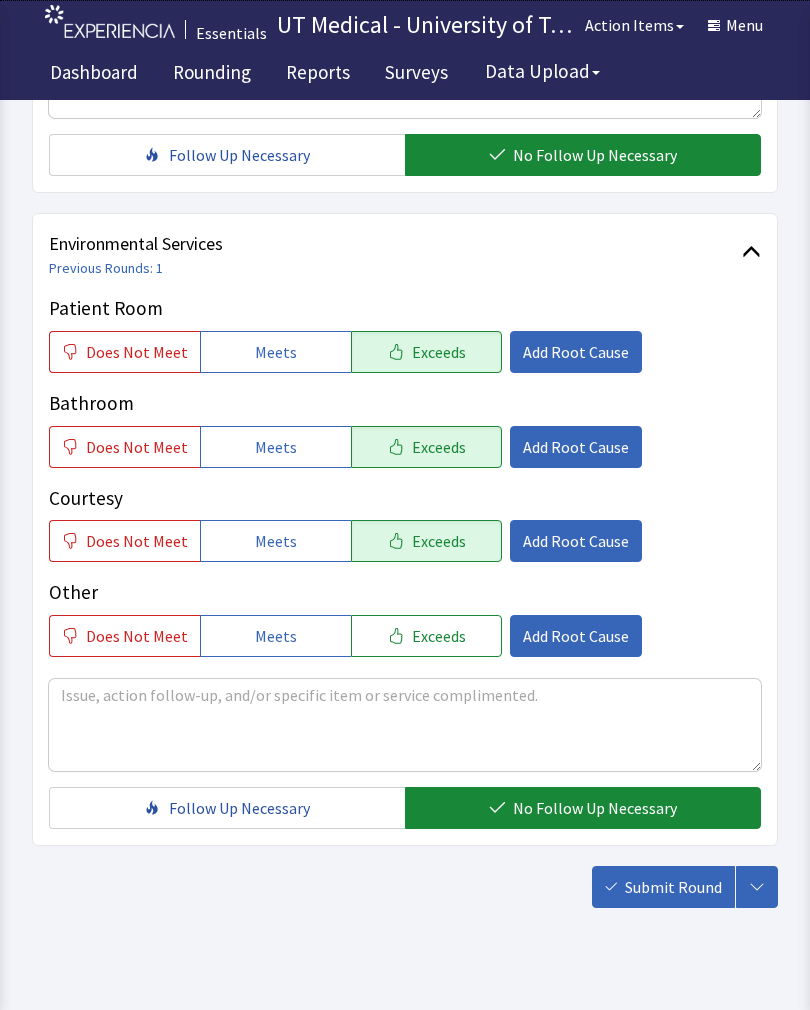 click on "Submit Round" at bounding box center (663, 887) 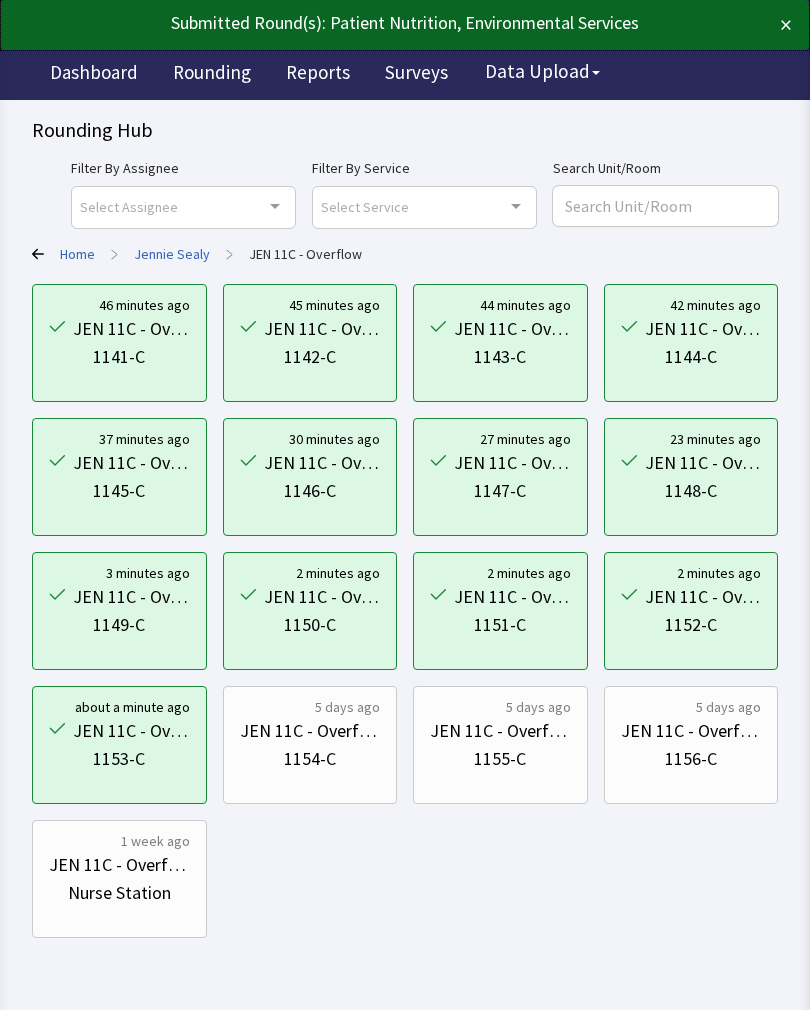 scroll, scrollTop: 0, scrollLeft: 0, axis: both 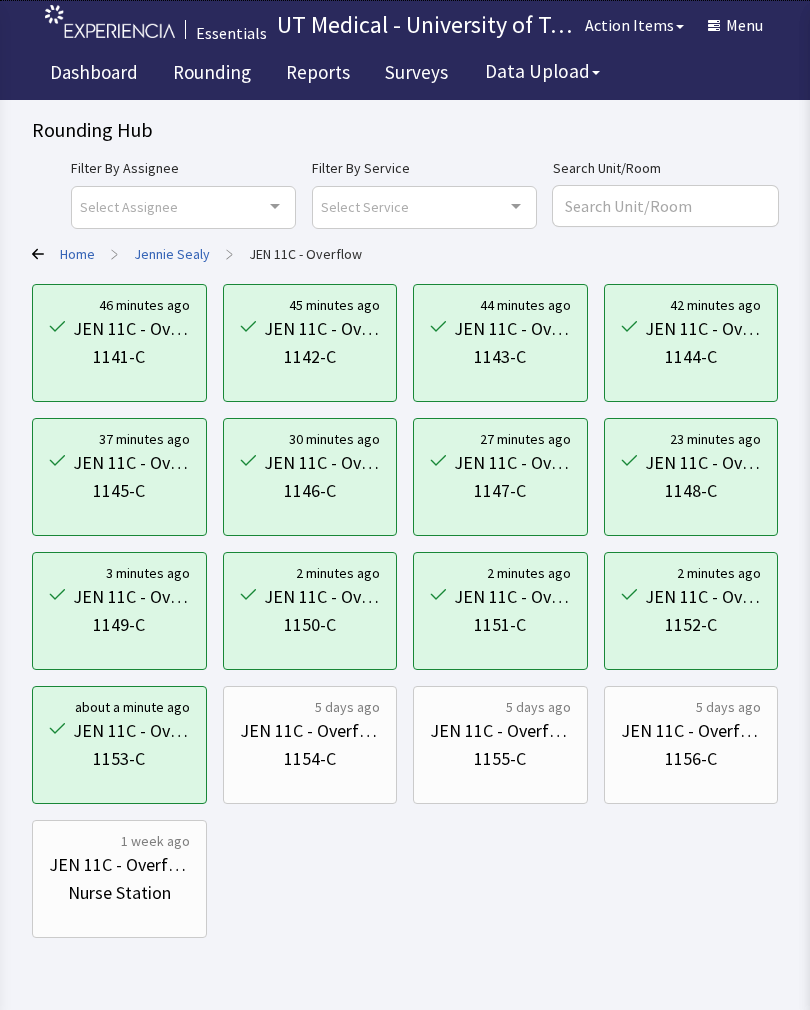 click on "1154-C" at bounding box center (310, 759) 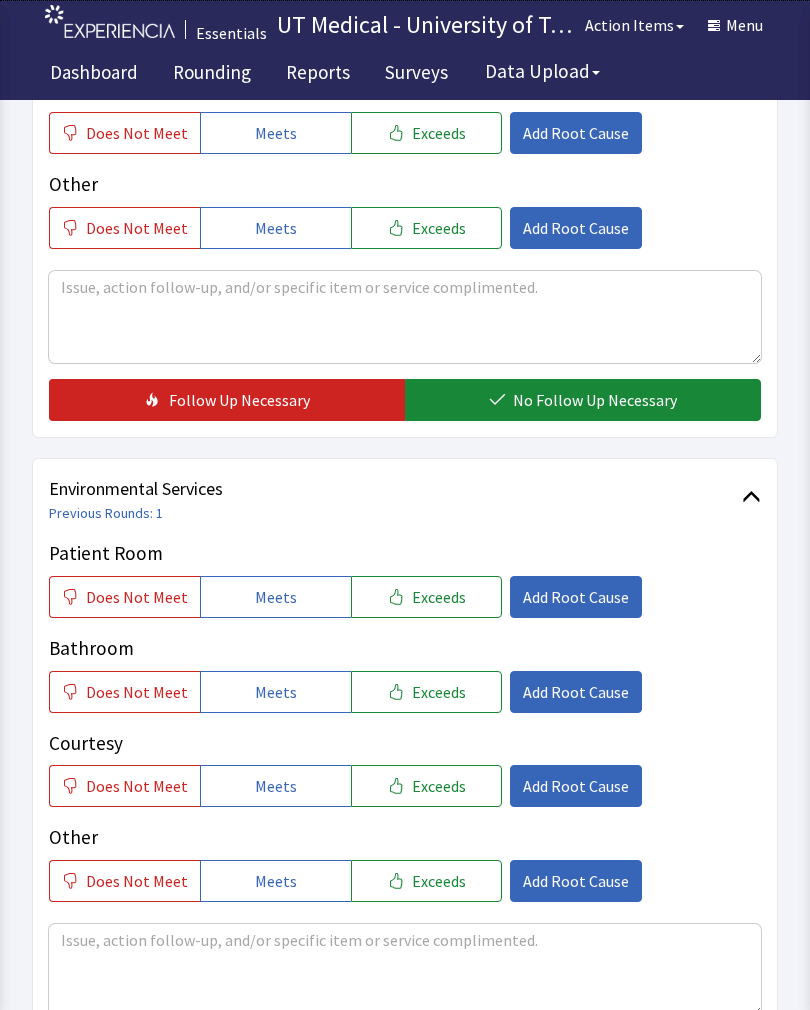 scroll, scrollTop: 644, scrollLeft: 0, axis: vertical 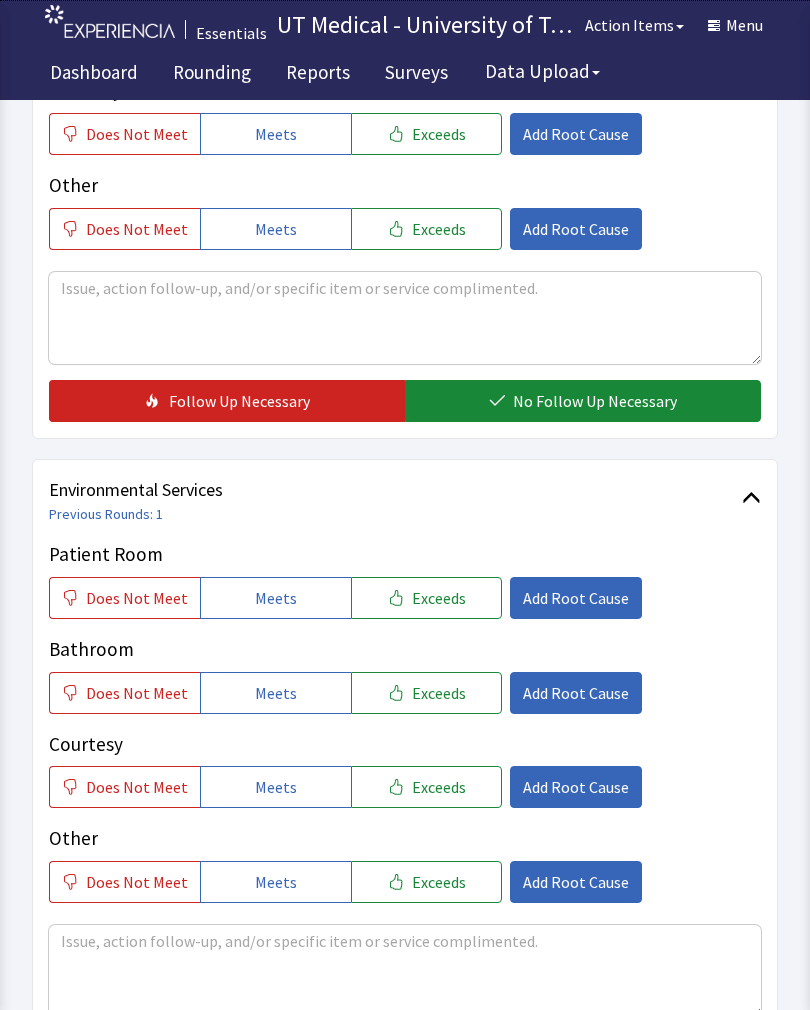 click on "Exceeds" 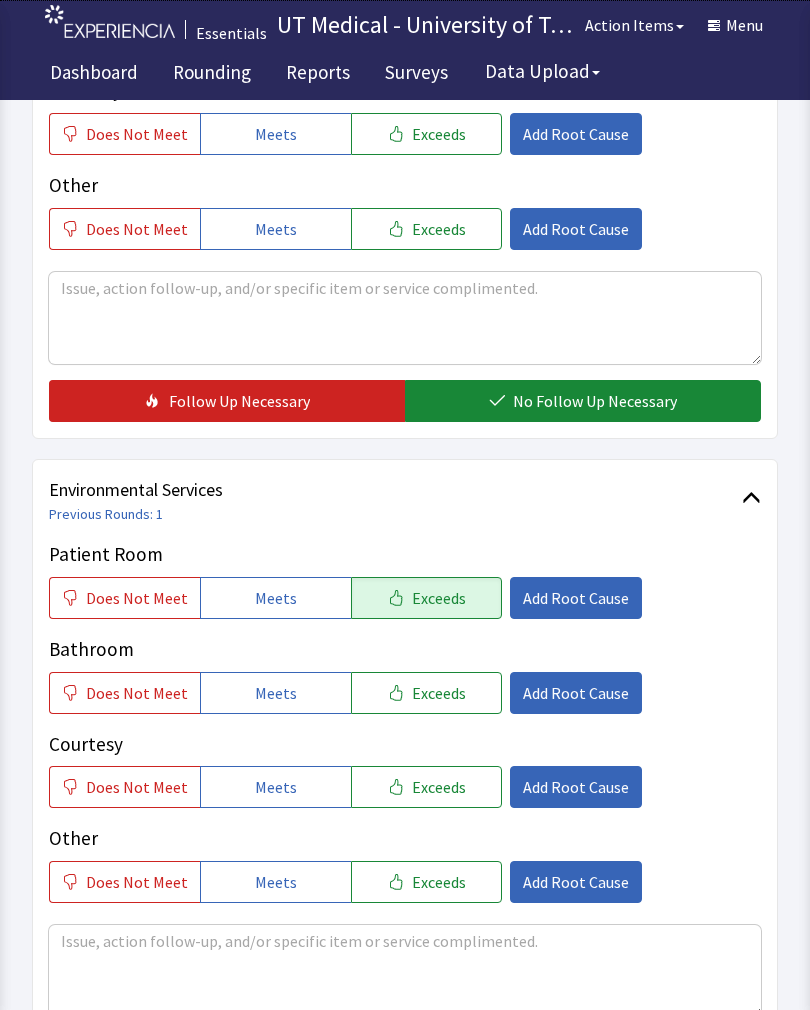 click on "Exceeds" at bounding box center (439, 693) 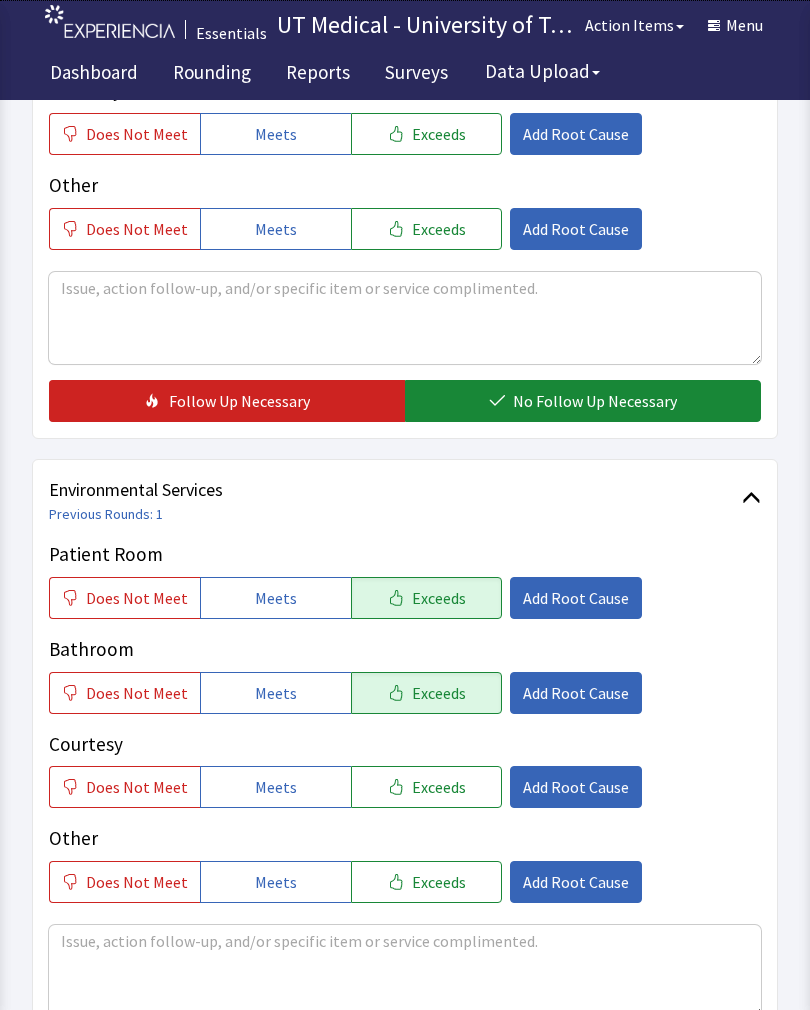 click on "Exceeds" 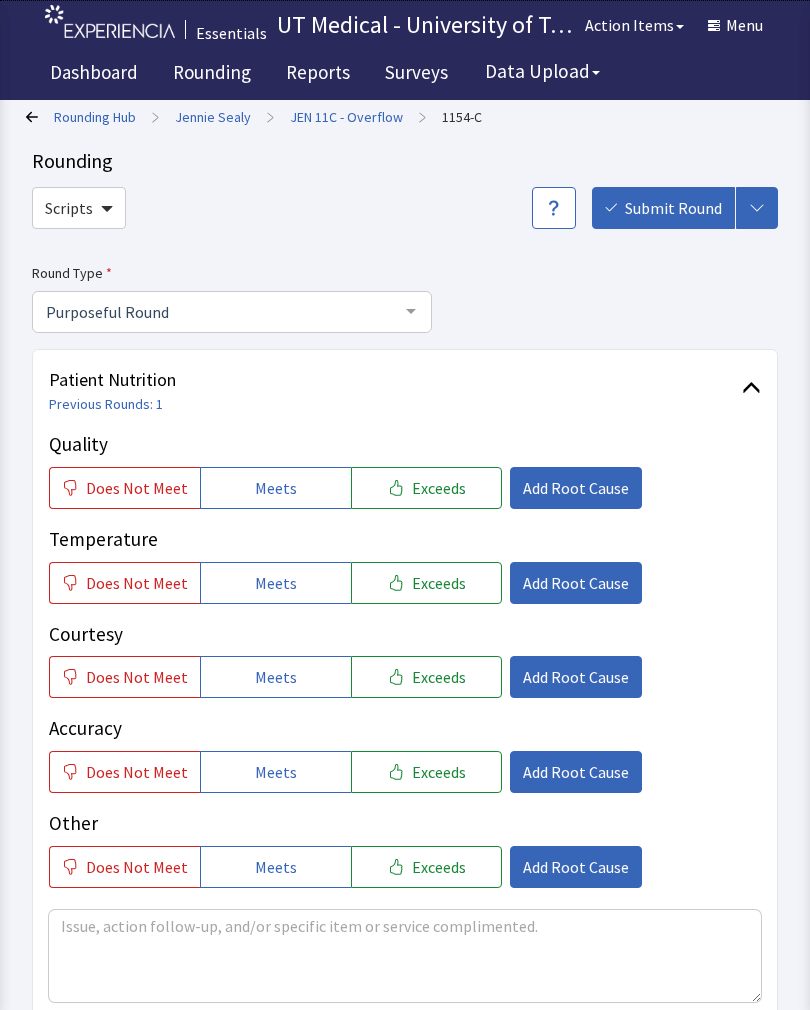 scroll, scrollTop: 0, scrollLeft: 0, axis: both 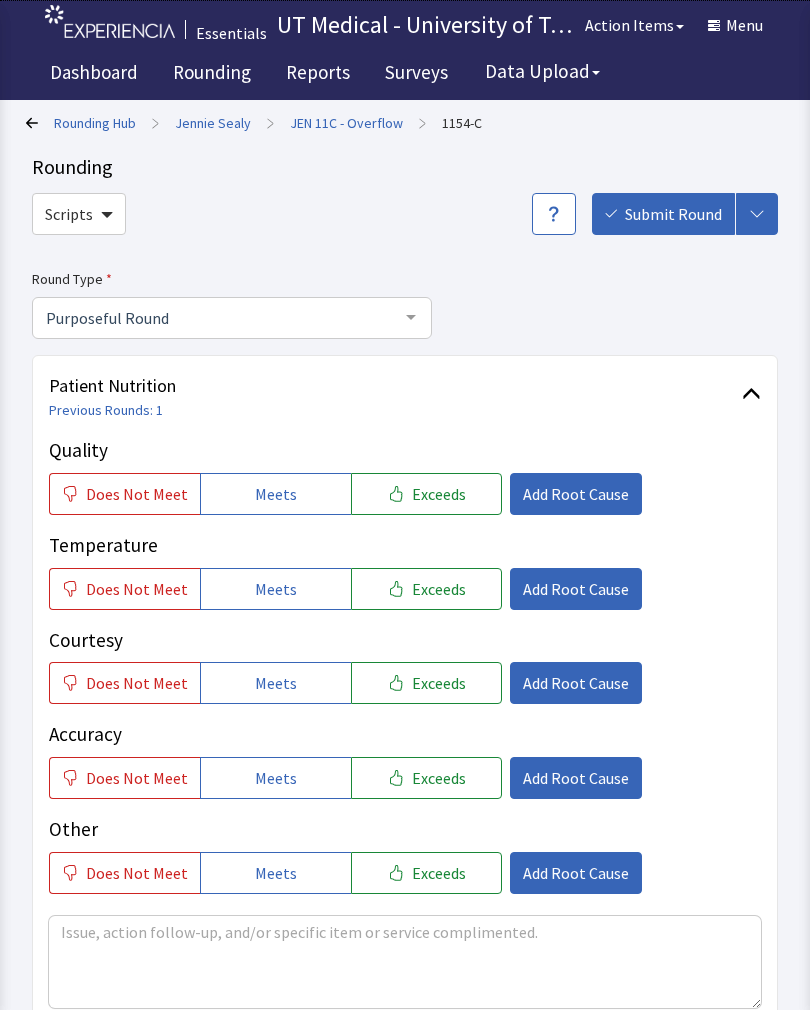 click on "Exceeds" at bounding box center (439, 494) 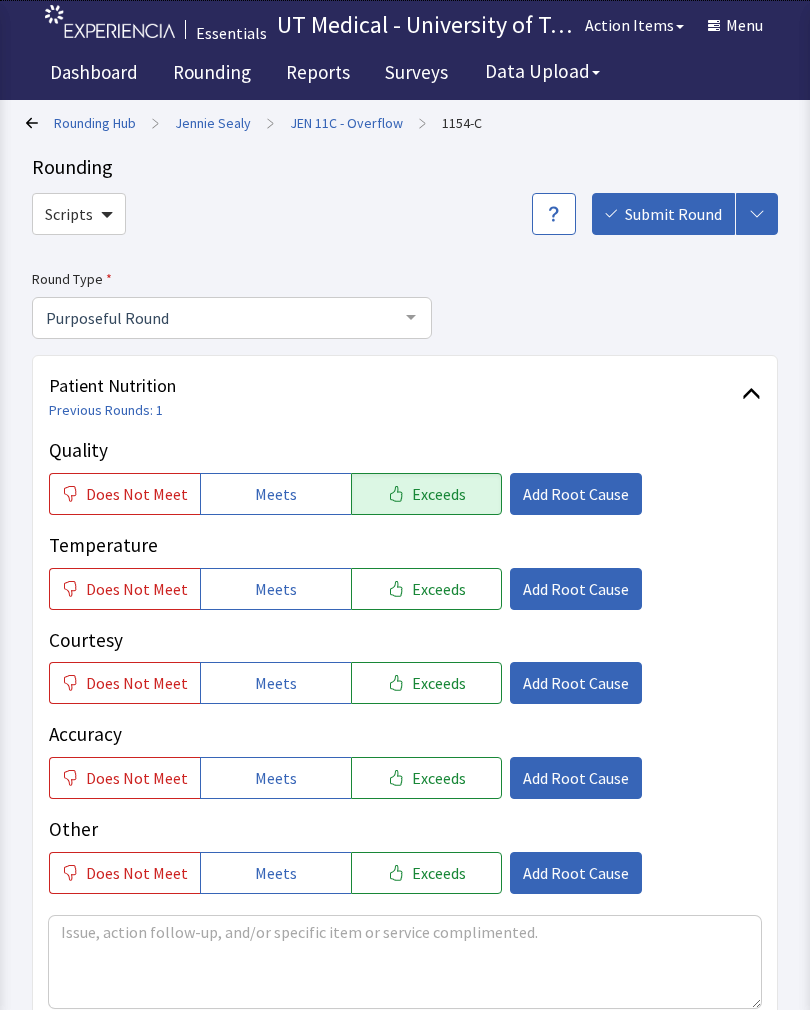 click on "Exceeds" at bounding box center [439, 589] 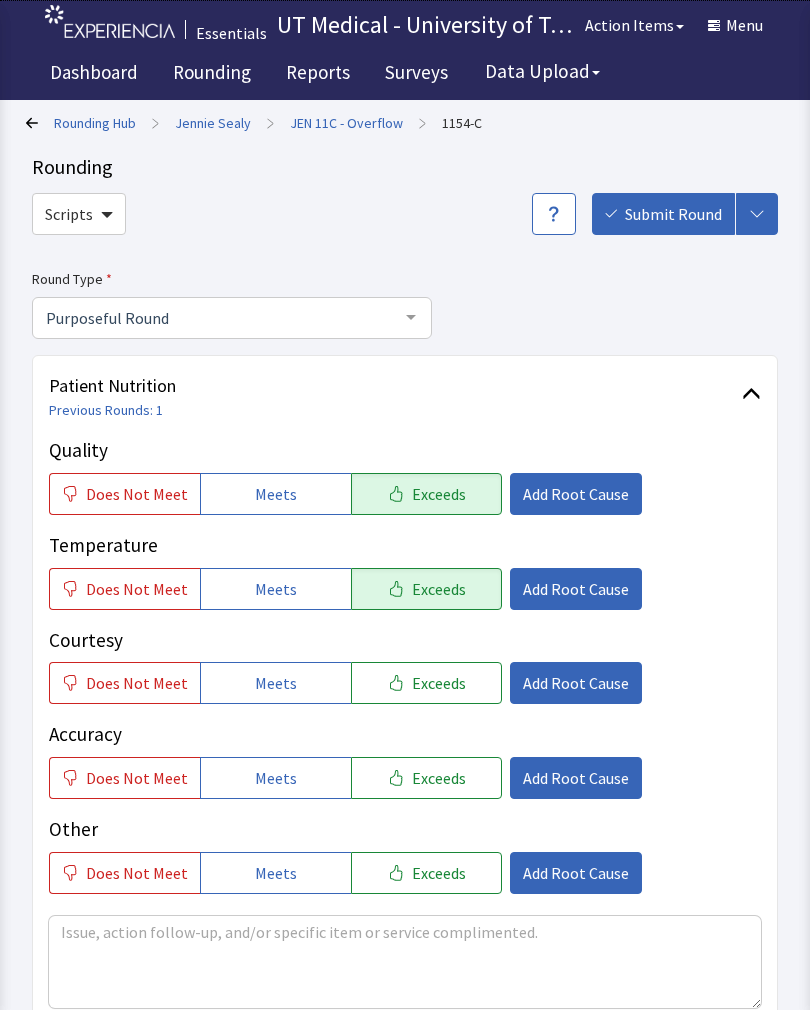 click on "Exceeds" 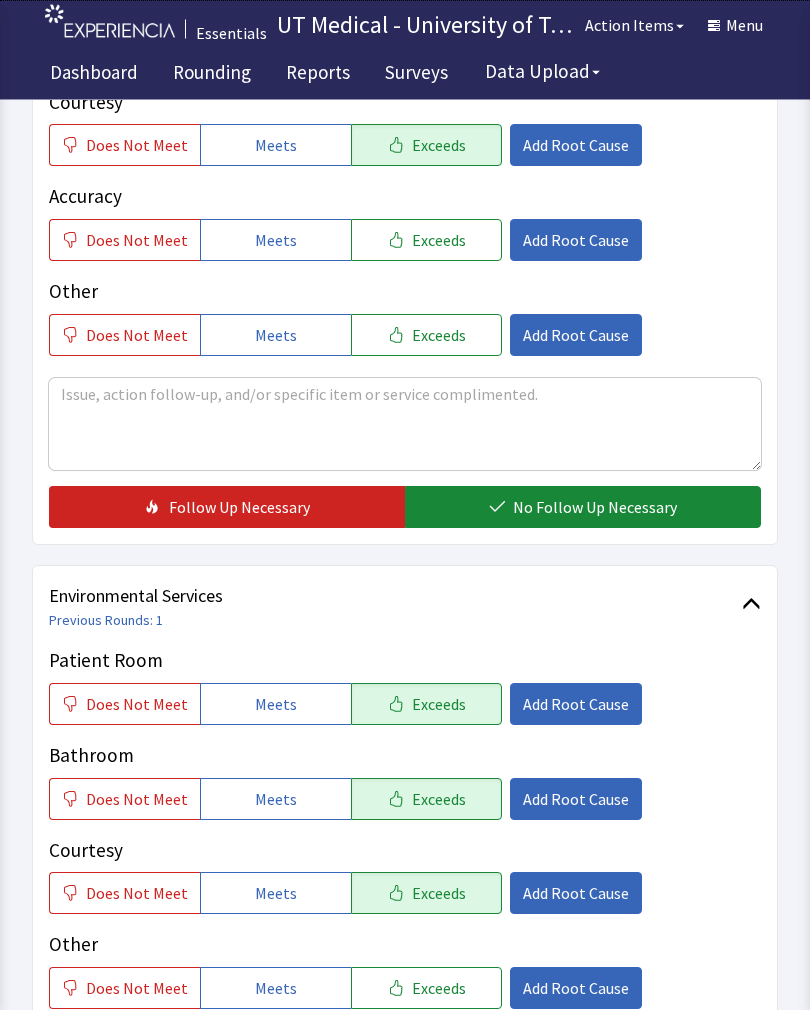 scroll, scrollTop: 538, scrollLeft: 0, axis: vertical 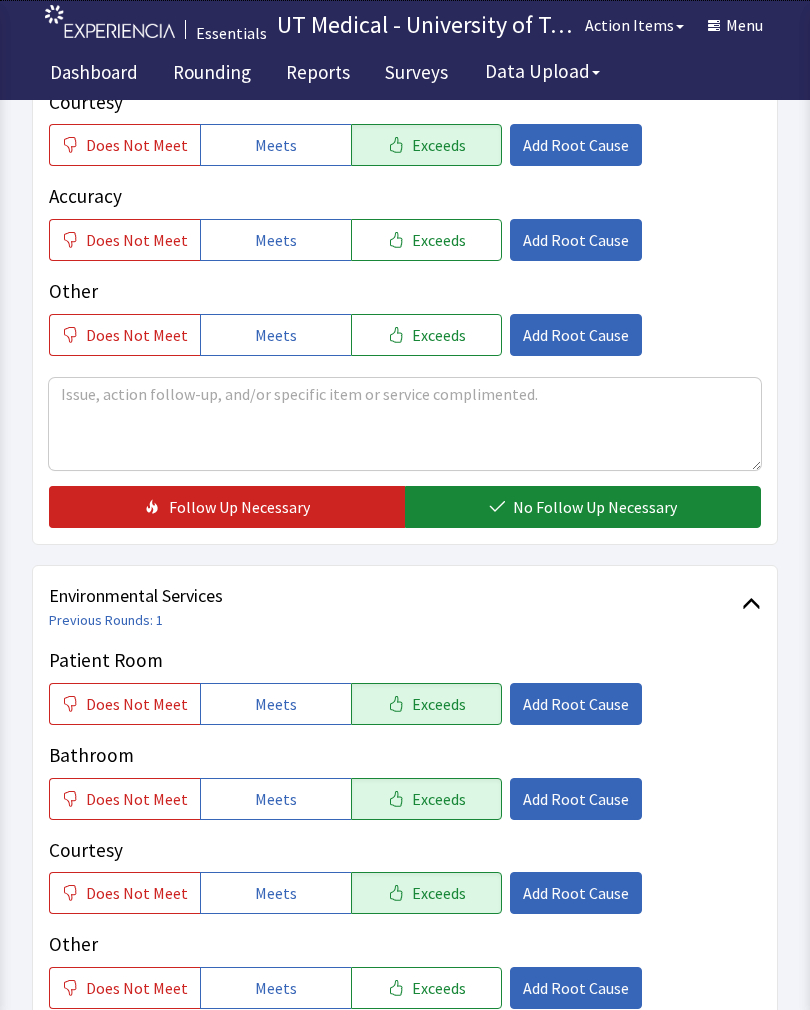 click on "No Follow Up Necessary" at bounding box center (595, 507) 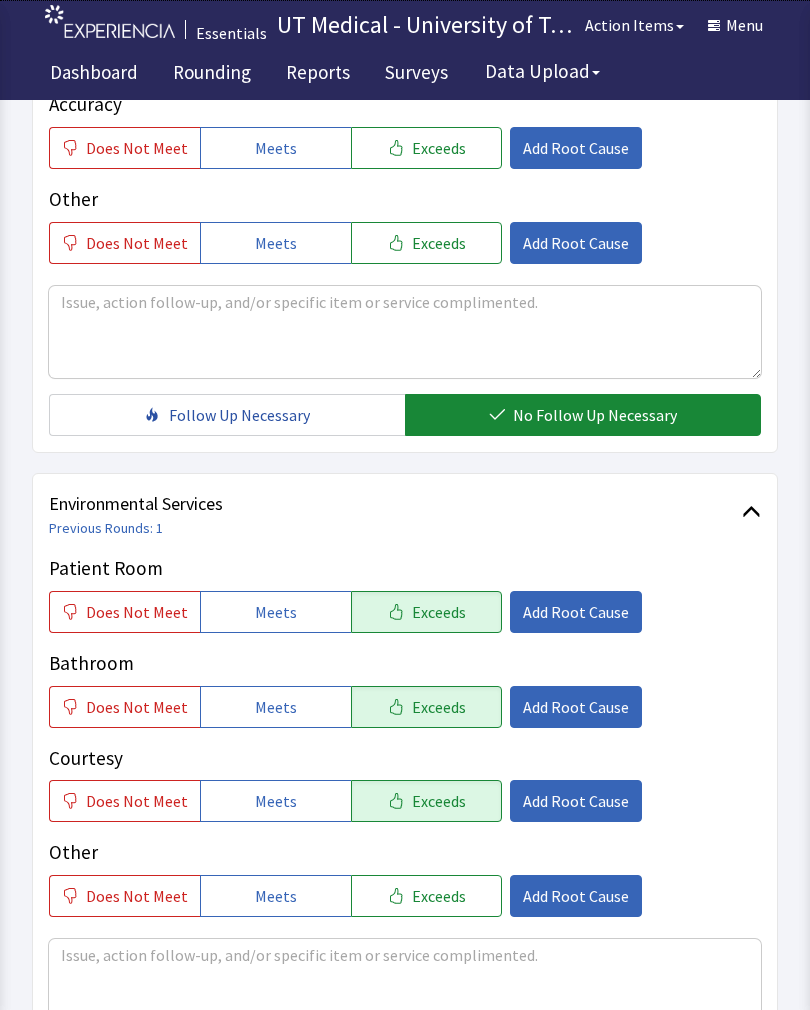 scroll, scrollTop: 890, scrollLeft: 0, axis: vertical 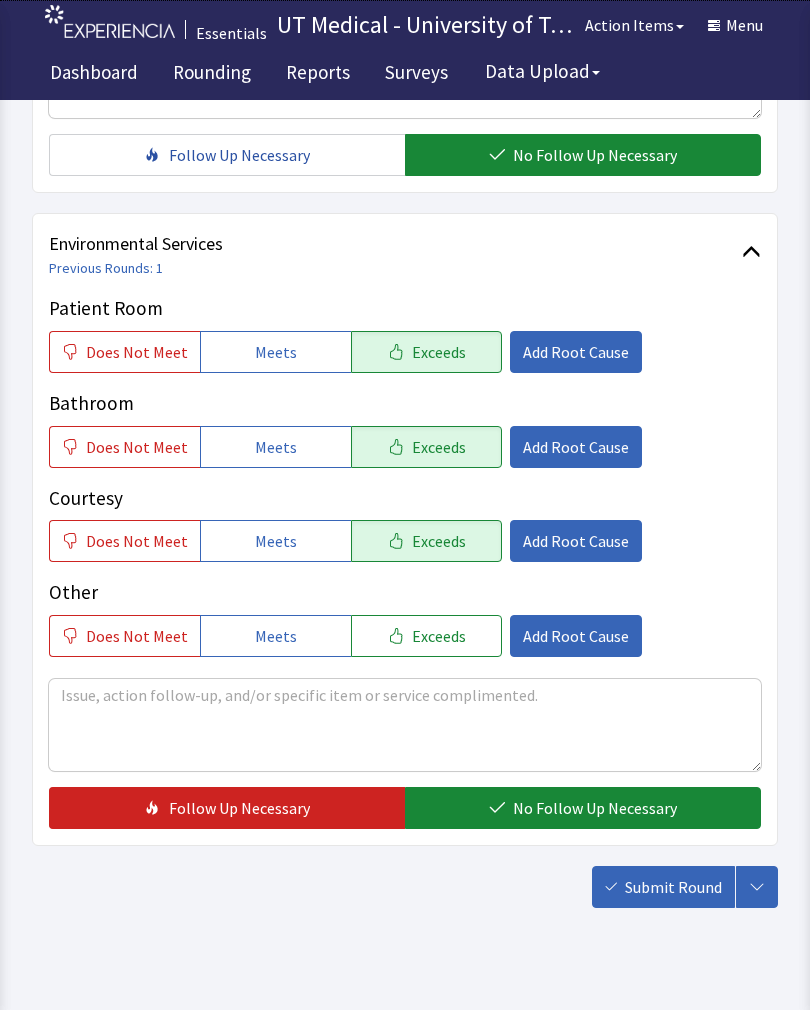 click on "No Follow Up Necessary" at bounding box center [595, 808] 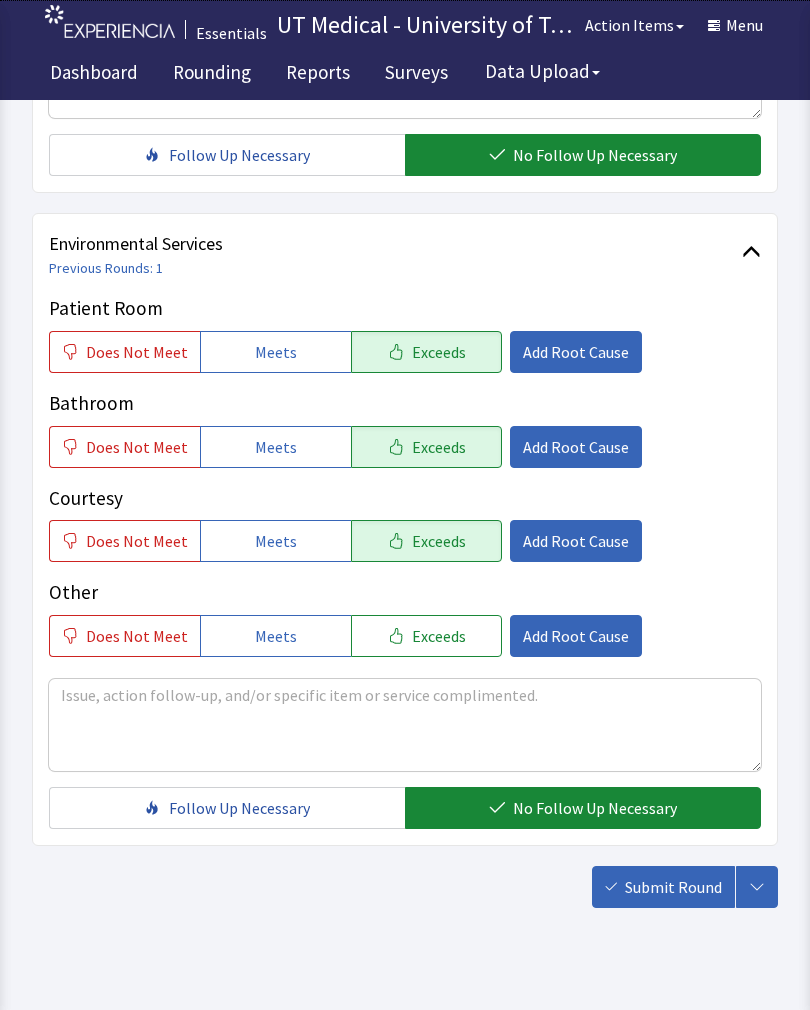 click on "Submit Round" at bounding box center [663, 887] 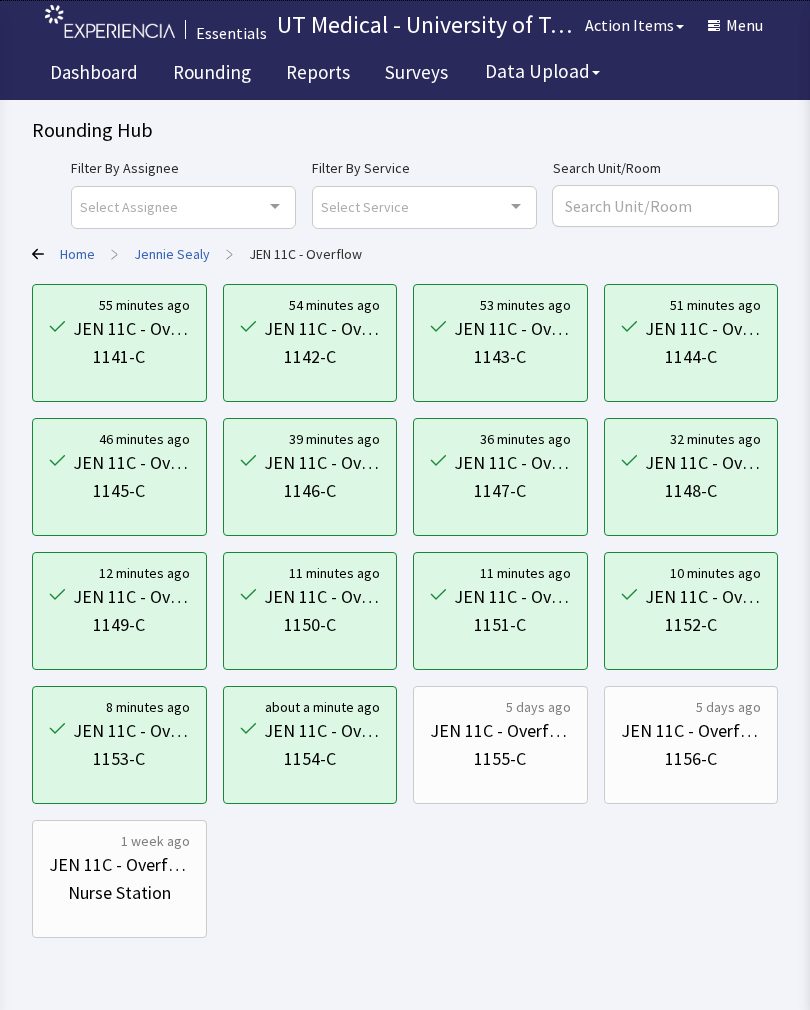 scroll, scrollTop: 0, scrollLeft: 0, axis: both 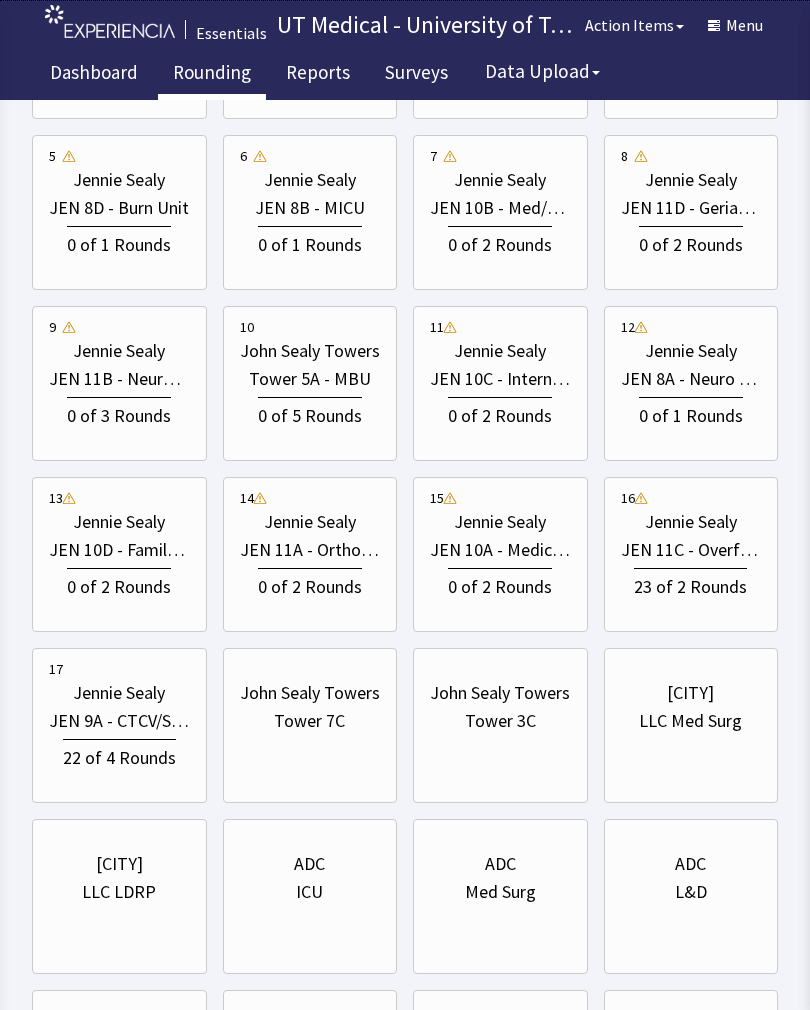click on "JEN 11C - Overflow" at bounding box center (691, 550) 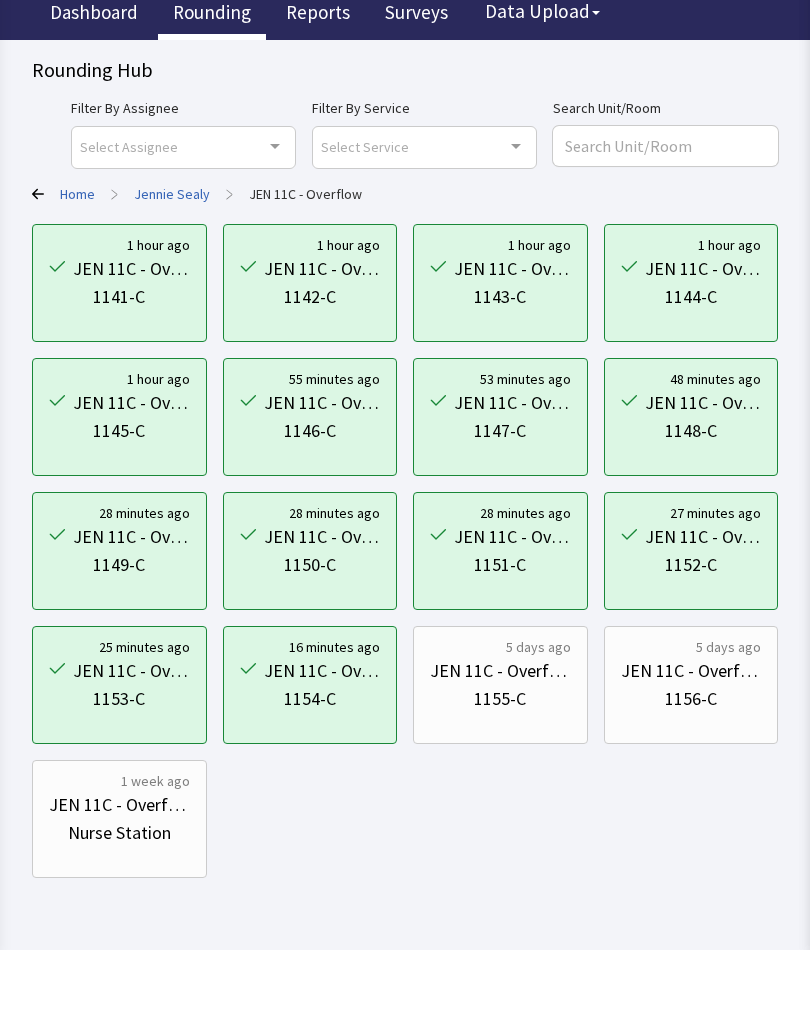click on "1155-C" at bounding box center [500, 759] 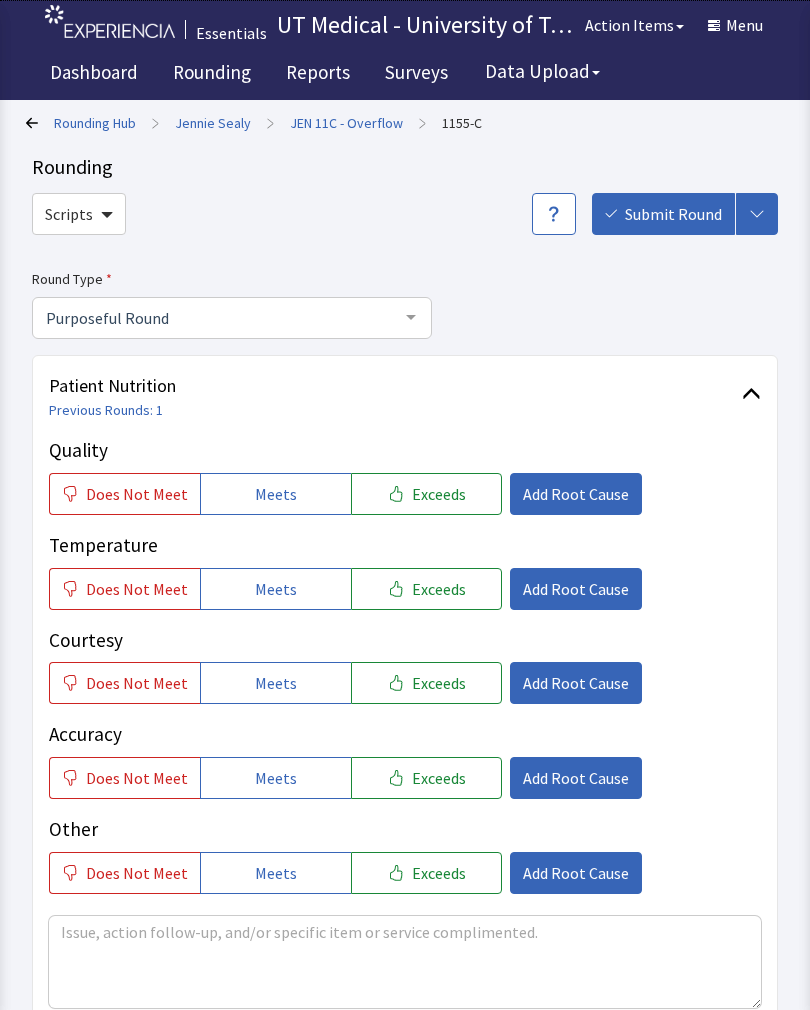 scroll, scrollTop: 0, scrollLeft: 0, axis: both 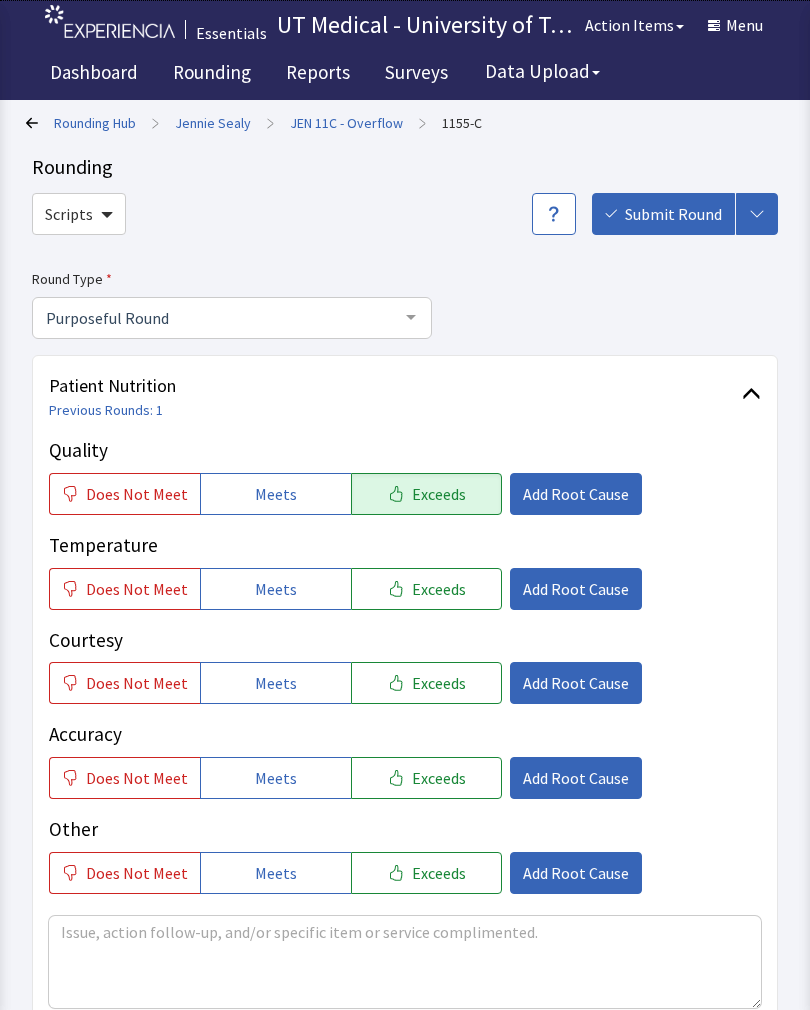 click on "Exceeds" 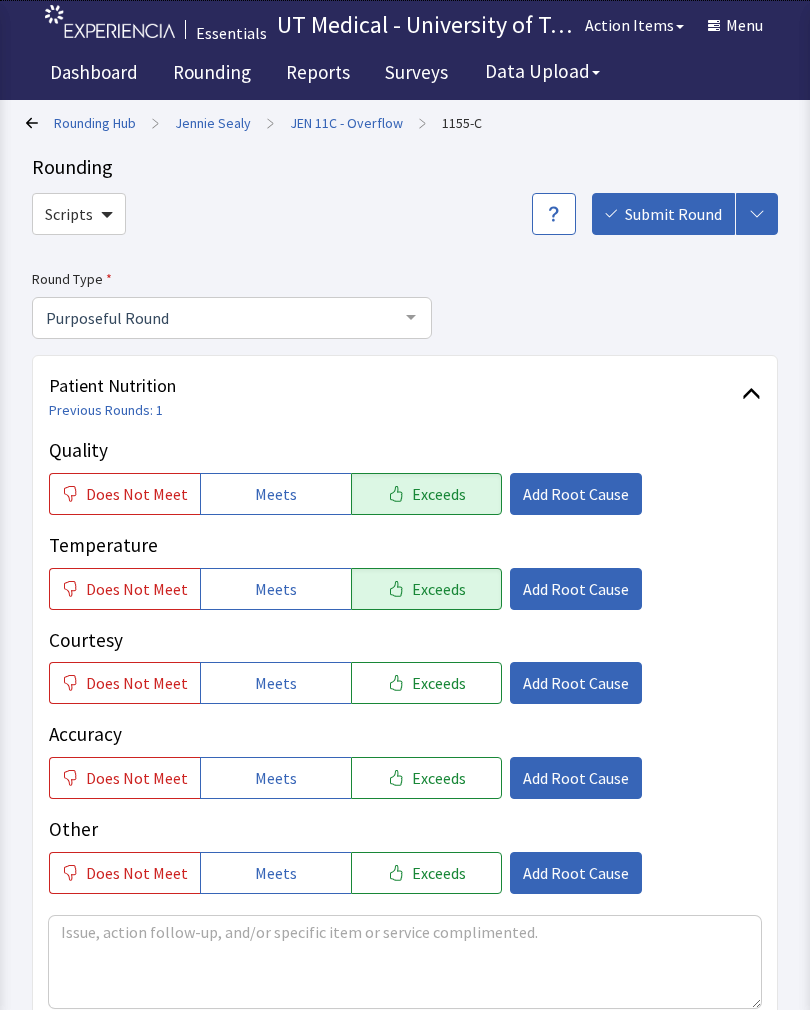 click on "Exceeds" 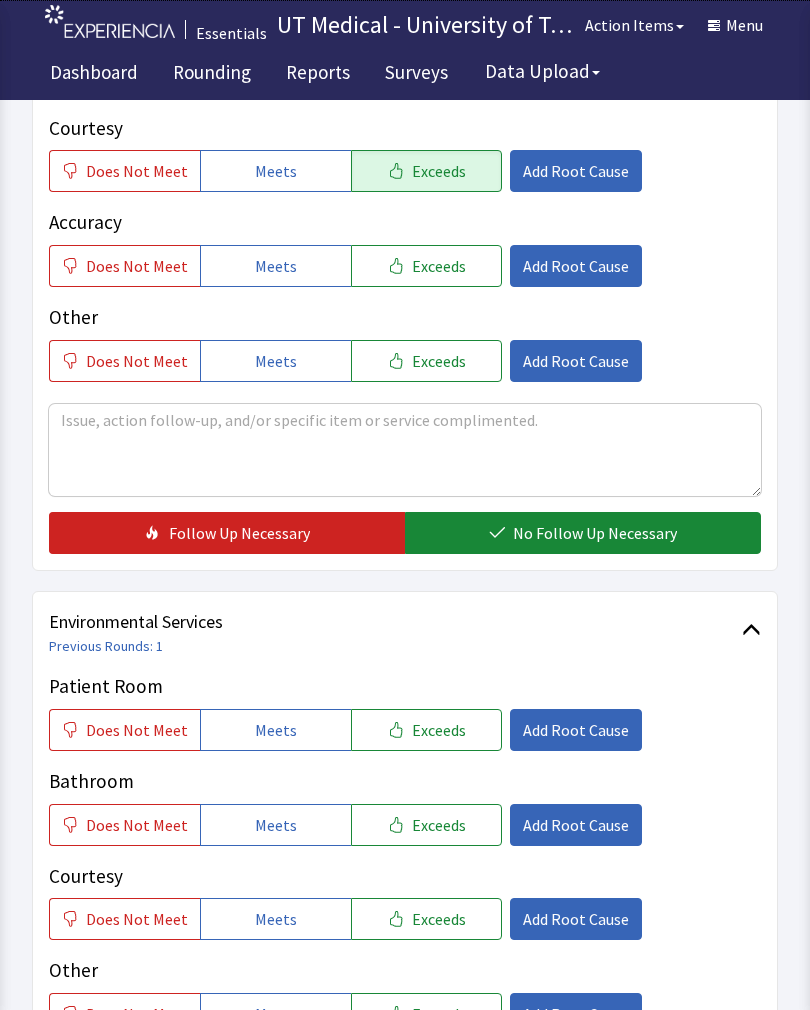 scroll, scrollTop: 510, scrollLeft: 0, axis: vertical 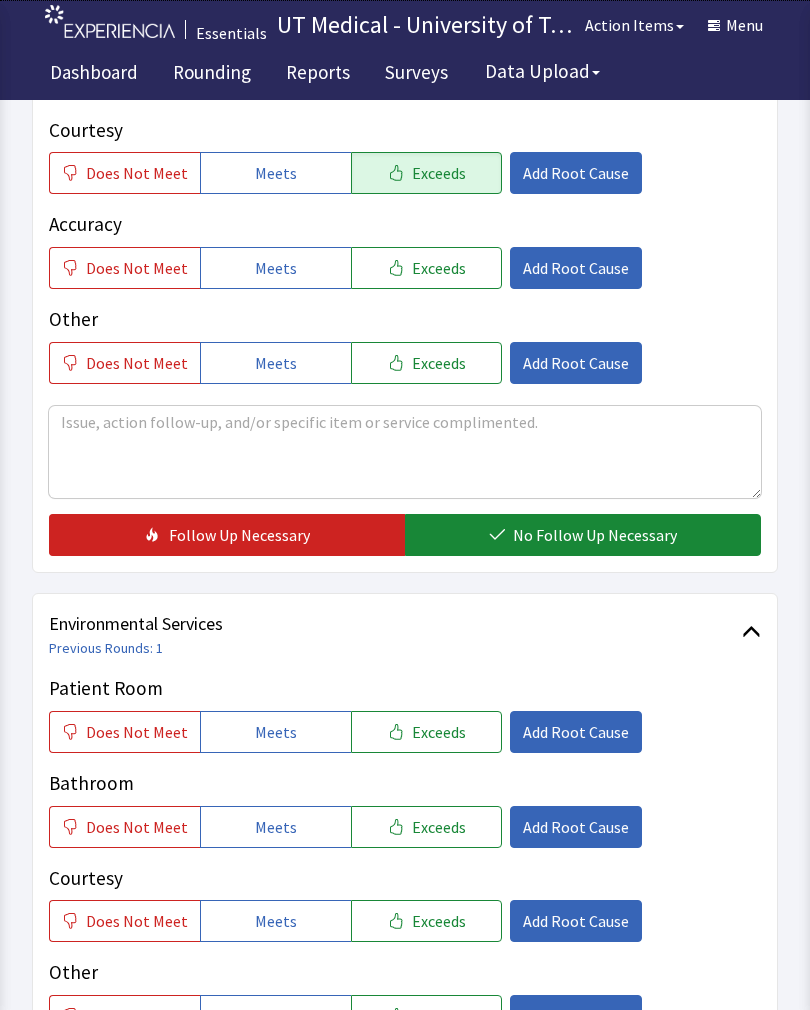 click on "No Follow Up Necessary" at bounding box center [595, 535] 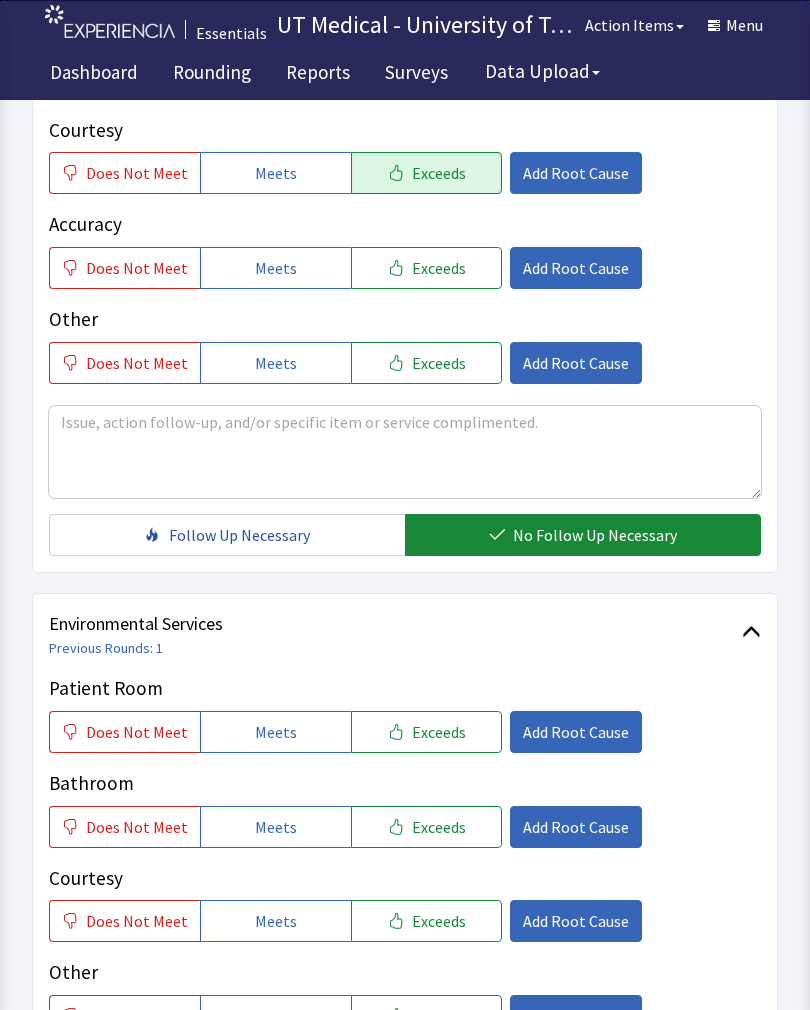 click on "Exceeds" at bounding box center [439, 732] 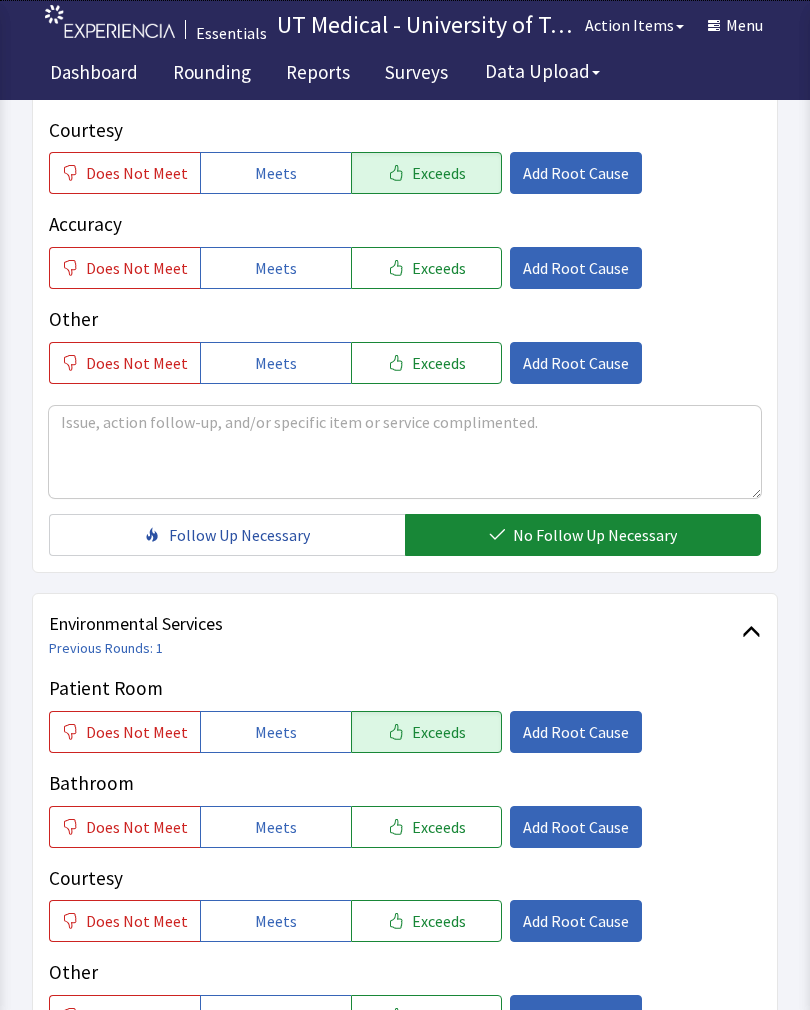 click on "Exceeds" at bounding box center (439, 827) 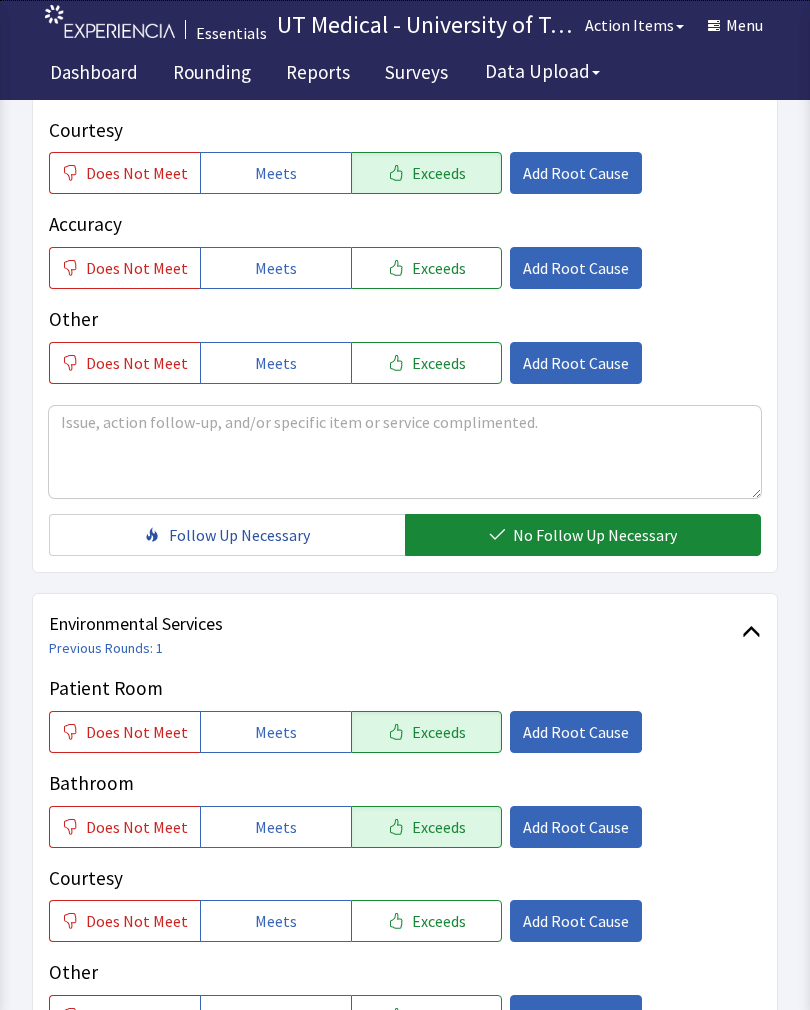 click on "Exceeds" at bounding box center (439, 921) 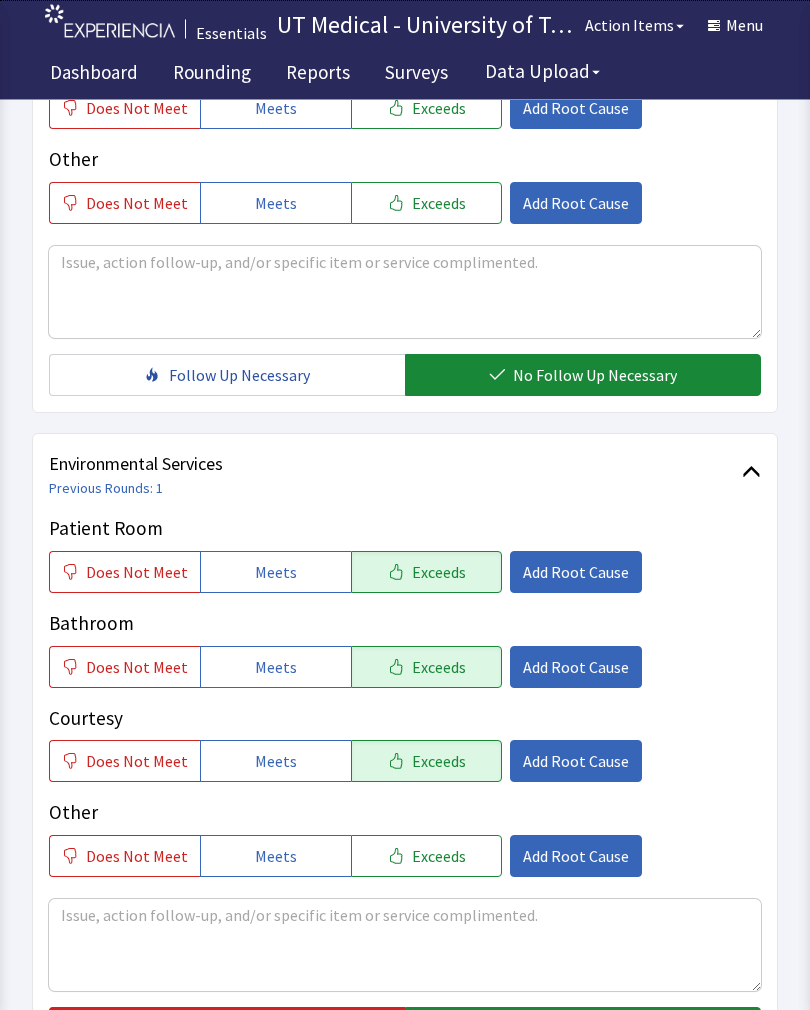 scroll, scrollTop: 890, scrollLeft: 0, axis: vertical 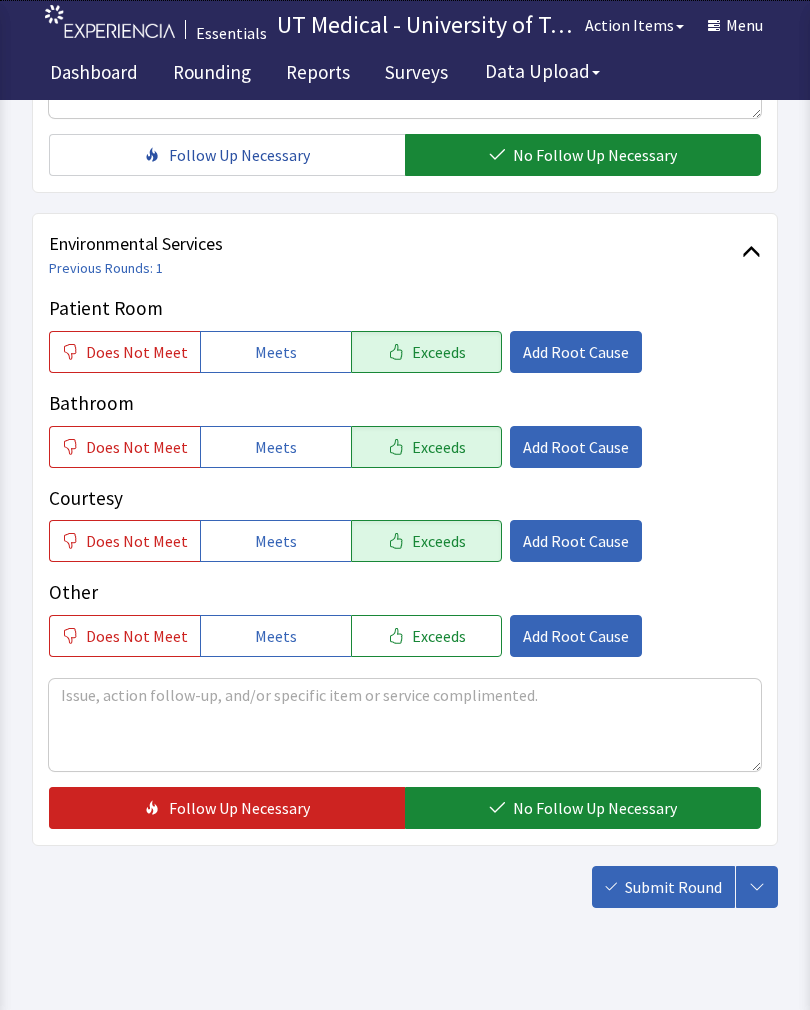 click on "No Follow Up Necessary" at bounding box center (595, 808) 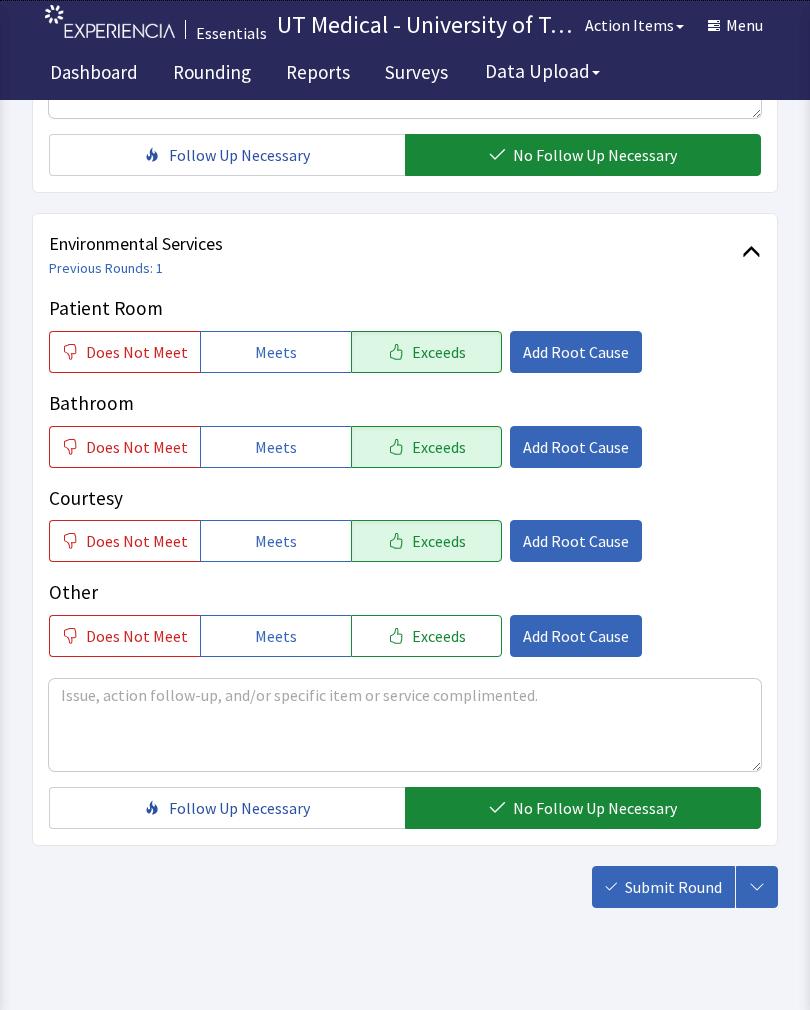 click on "Submit Round" at bounding box center [673, 887] 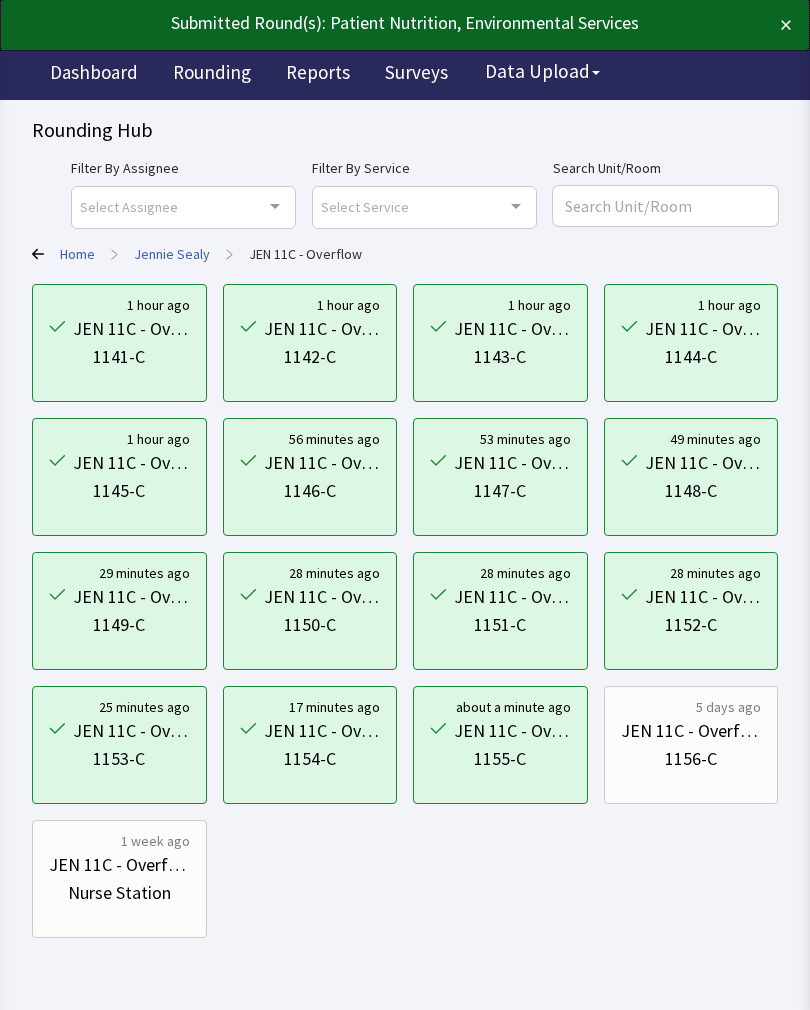 scroll, scrollTop: 0, scrollLeft: 0, axis: both 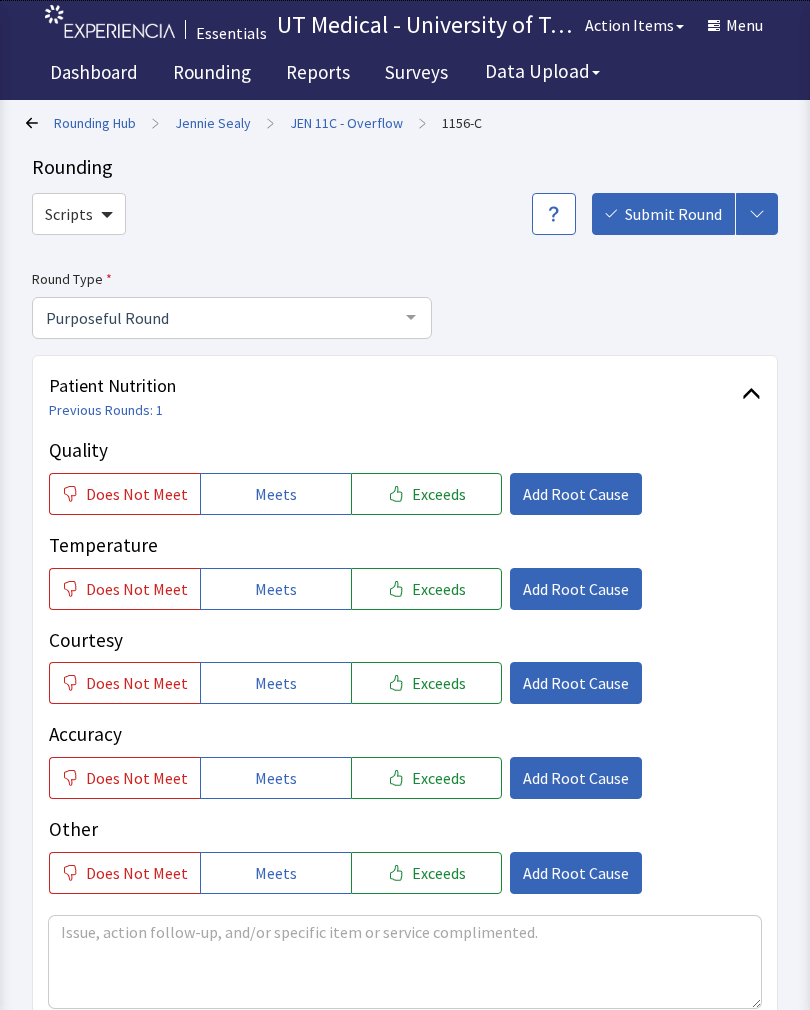 click on "Exceeds" at bounding box center (439, 494) 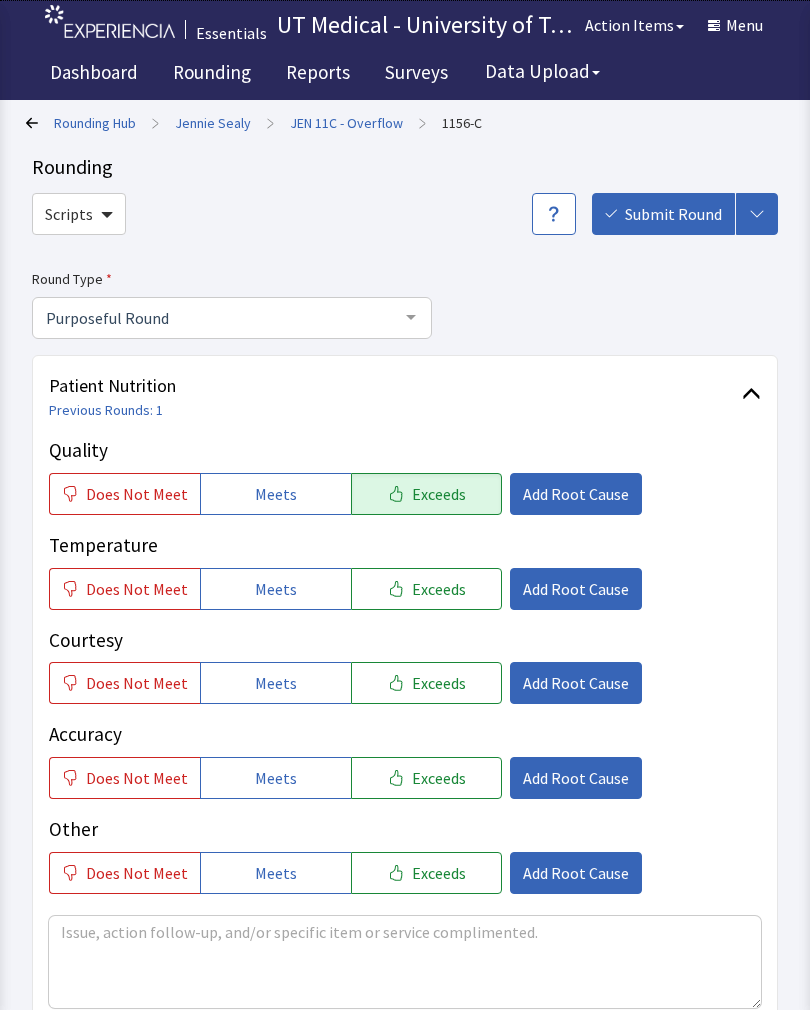 click on "Exceeds" 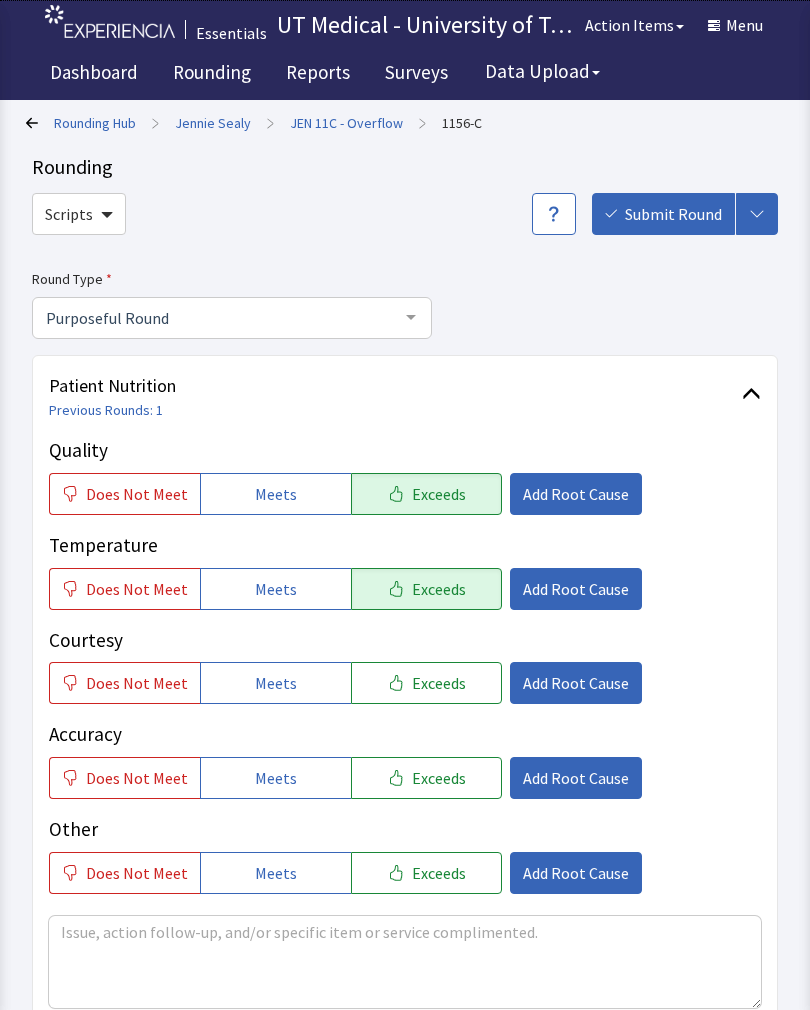 click on "Exceeds" at bounding box center [439, 683] 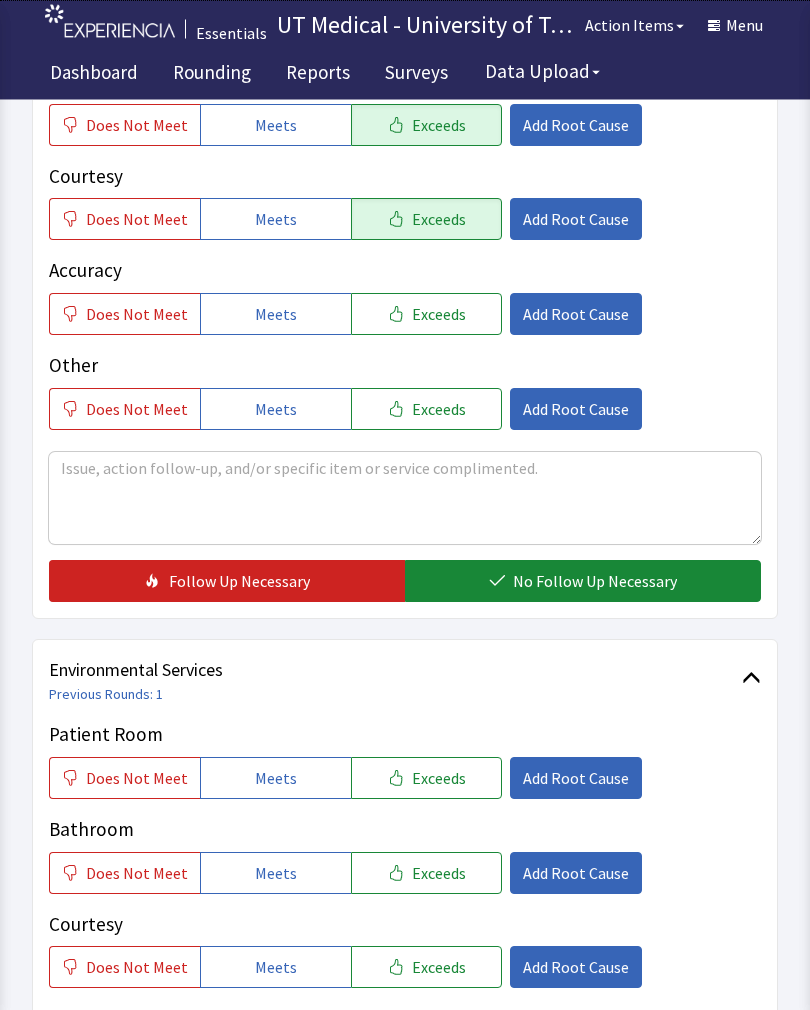 click on "No Follow Up Necessary" at bounding box center [595, 582] 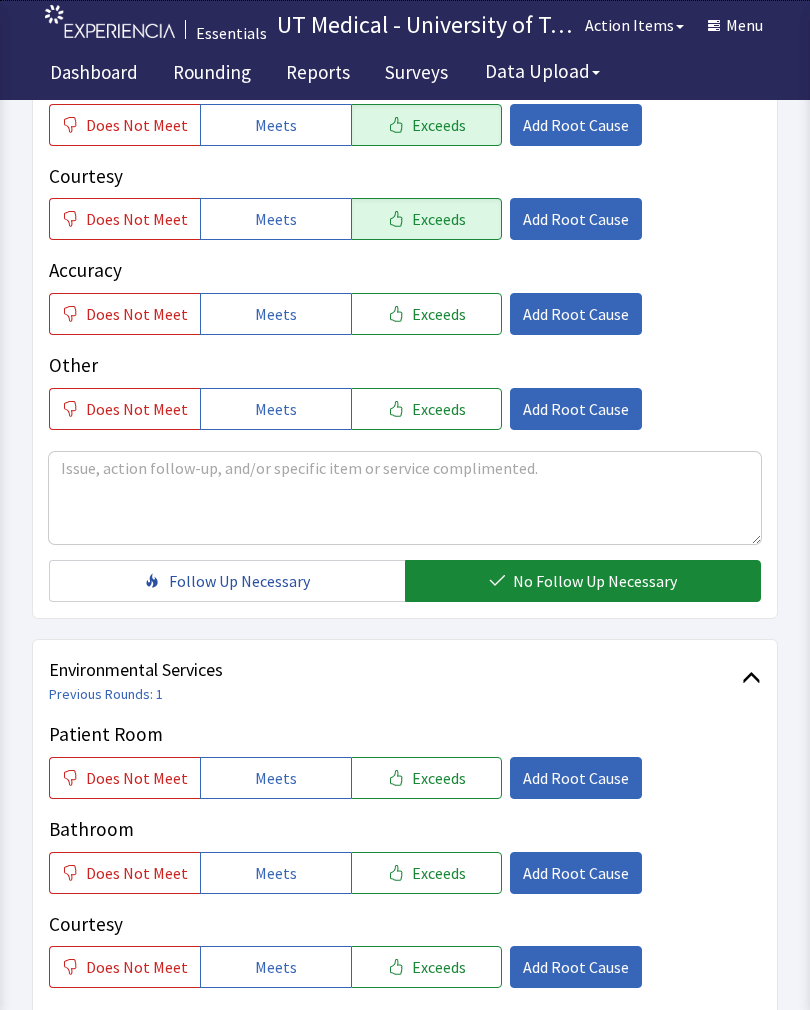 click on "Exceeds" at bounding box center [439, 778] 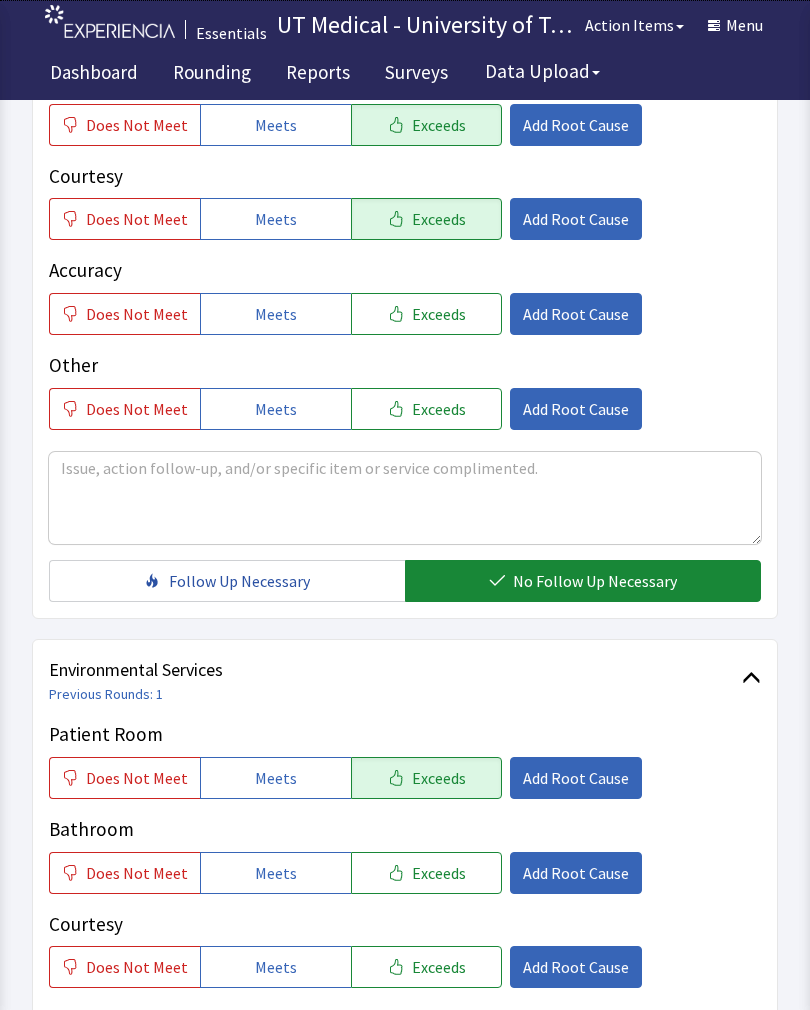 click on "Exceeds" 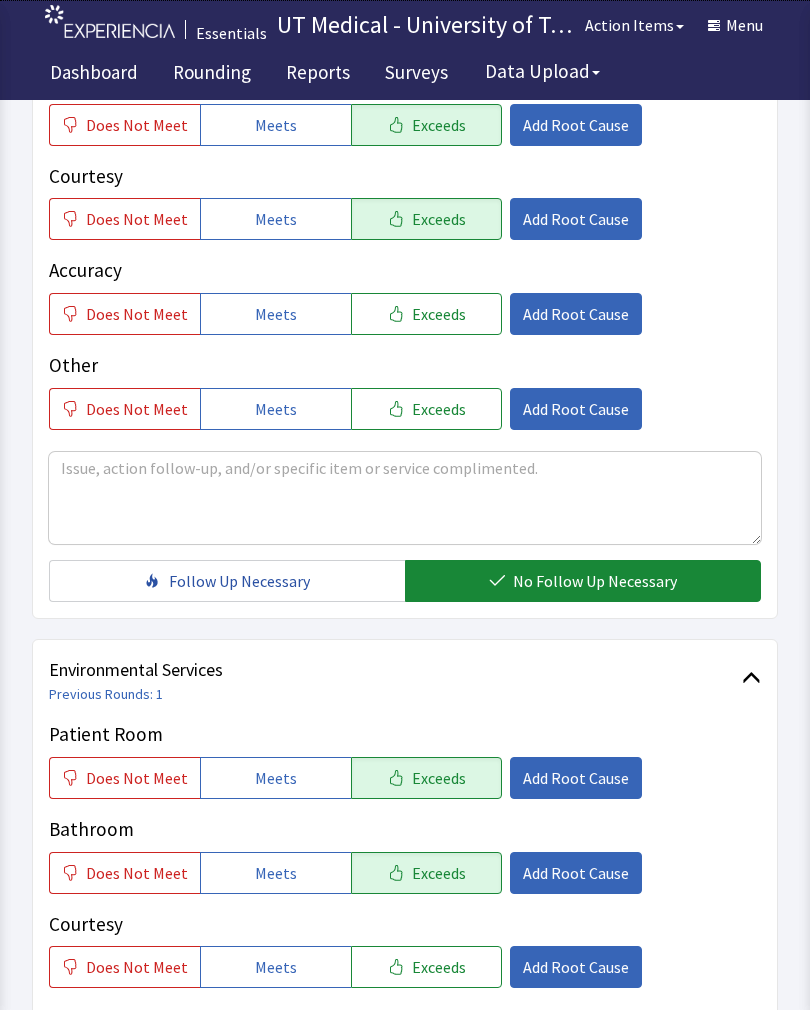 click on "Exceeds" 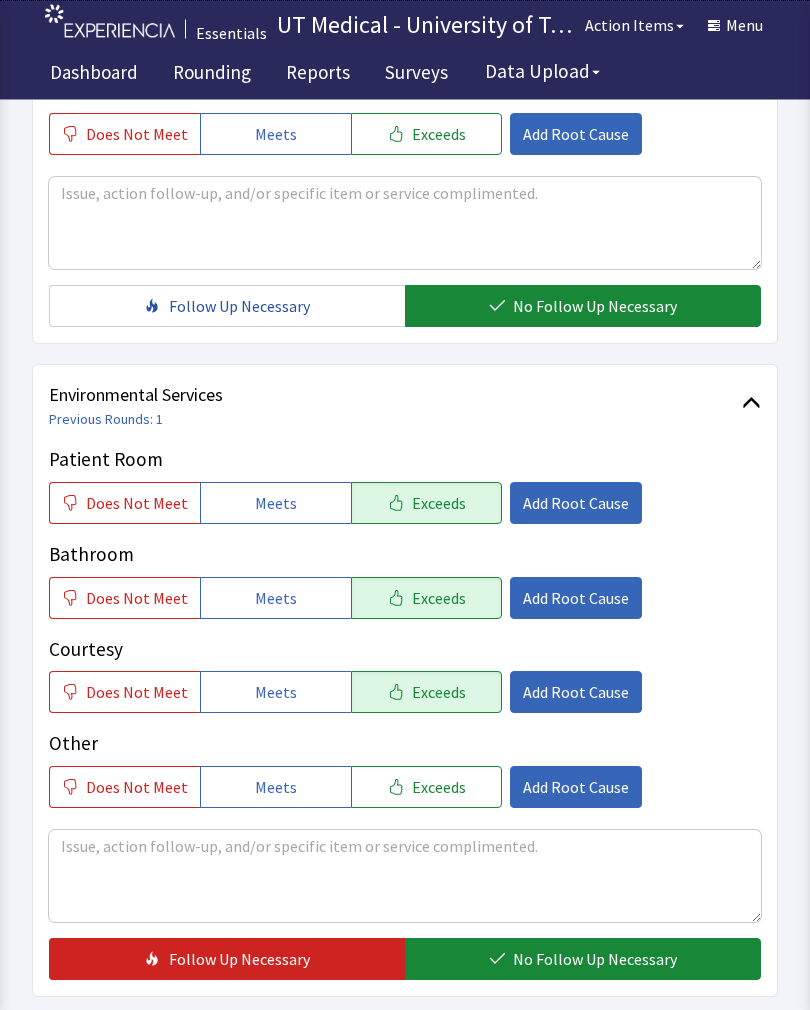 scroll, scrollTop: 890, scrollLeft: 0, axis: vertical 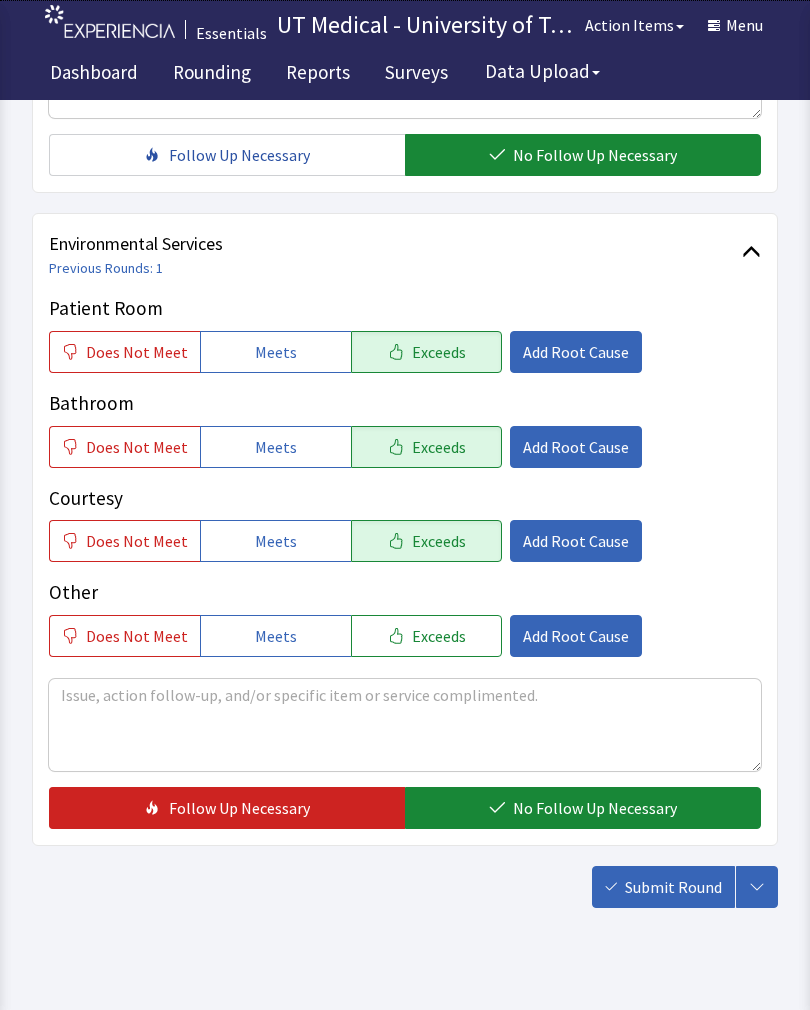 click on "No Follow Up Necessary" at bounding box center [595, 808] 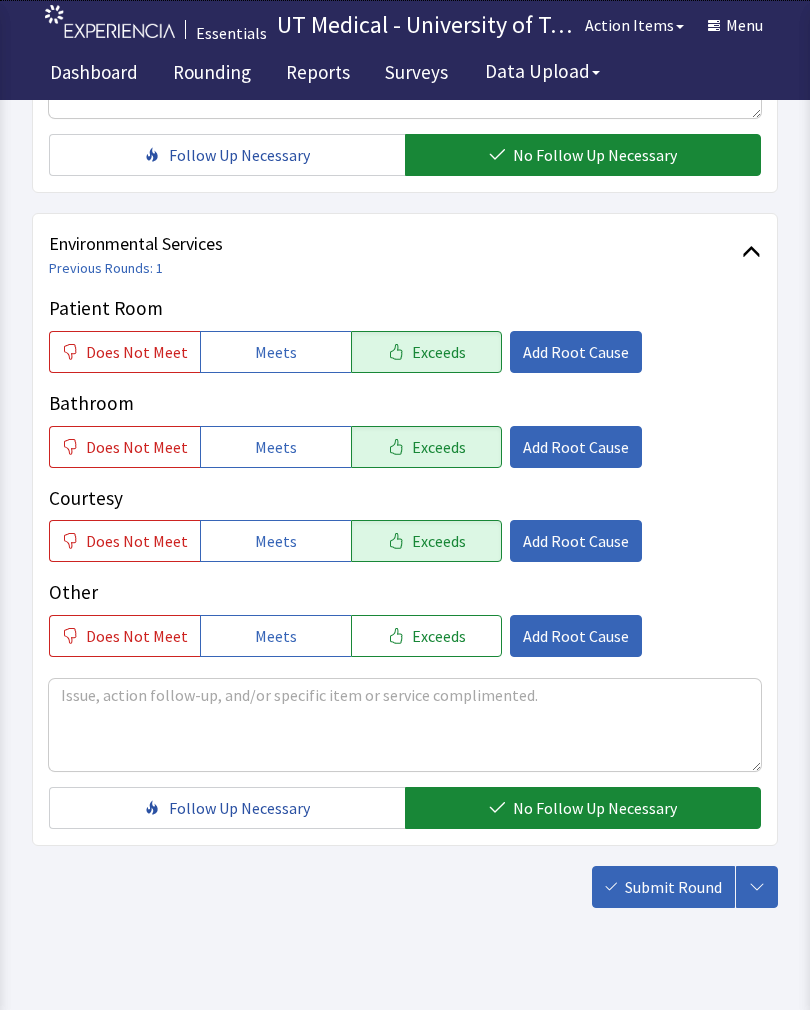 click on "Submit Round" at bounding box center (673, 887) 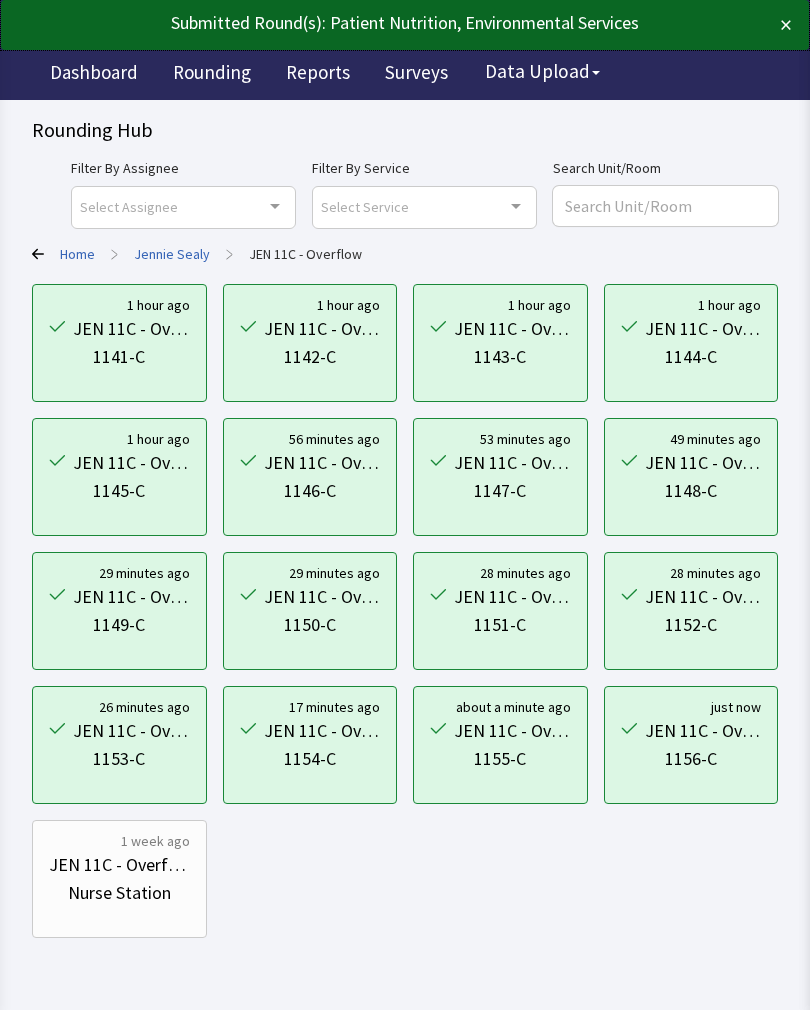 scroll, scrollTop: 0, scrollLeft: 0, axis: both 